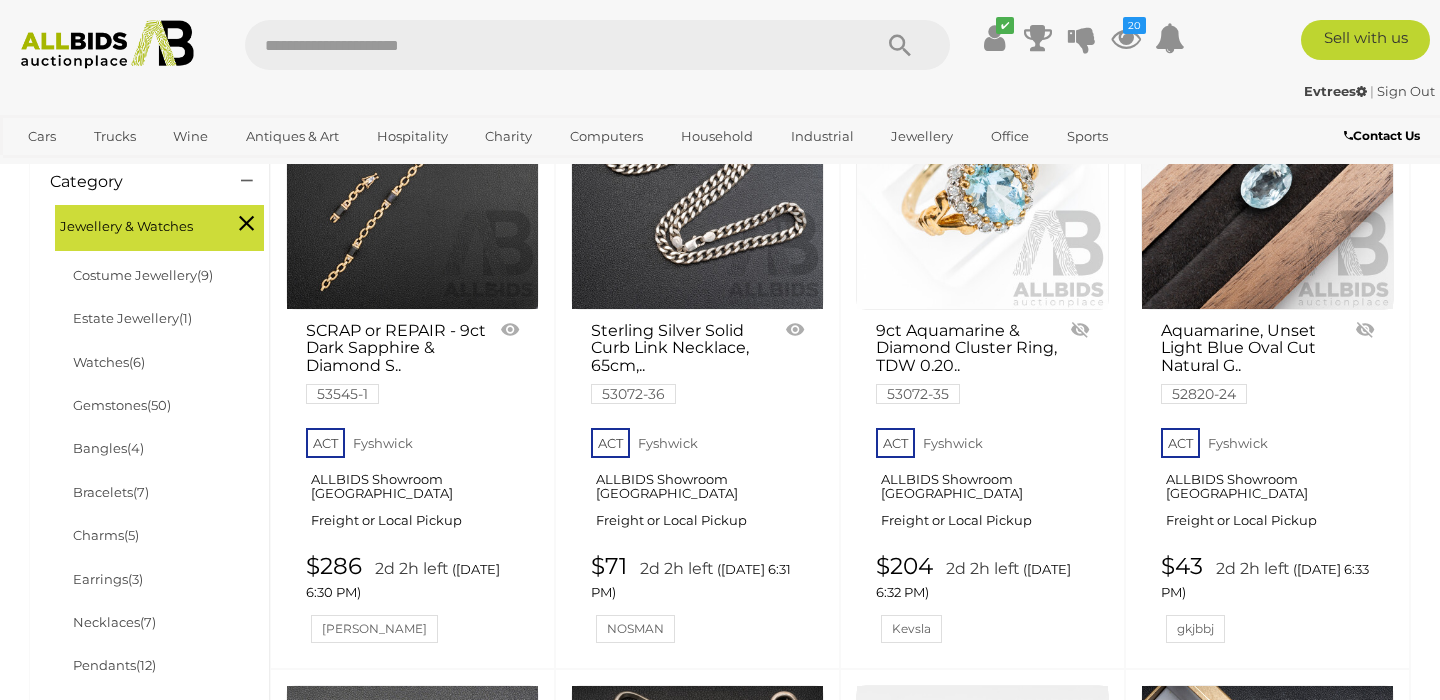 scroll, scrollTop: 0, scrollLeft: 0, axis: both 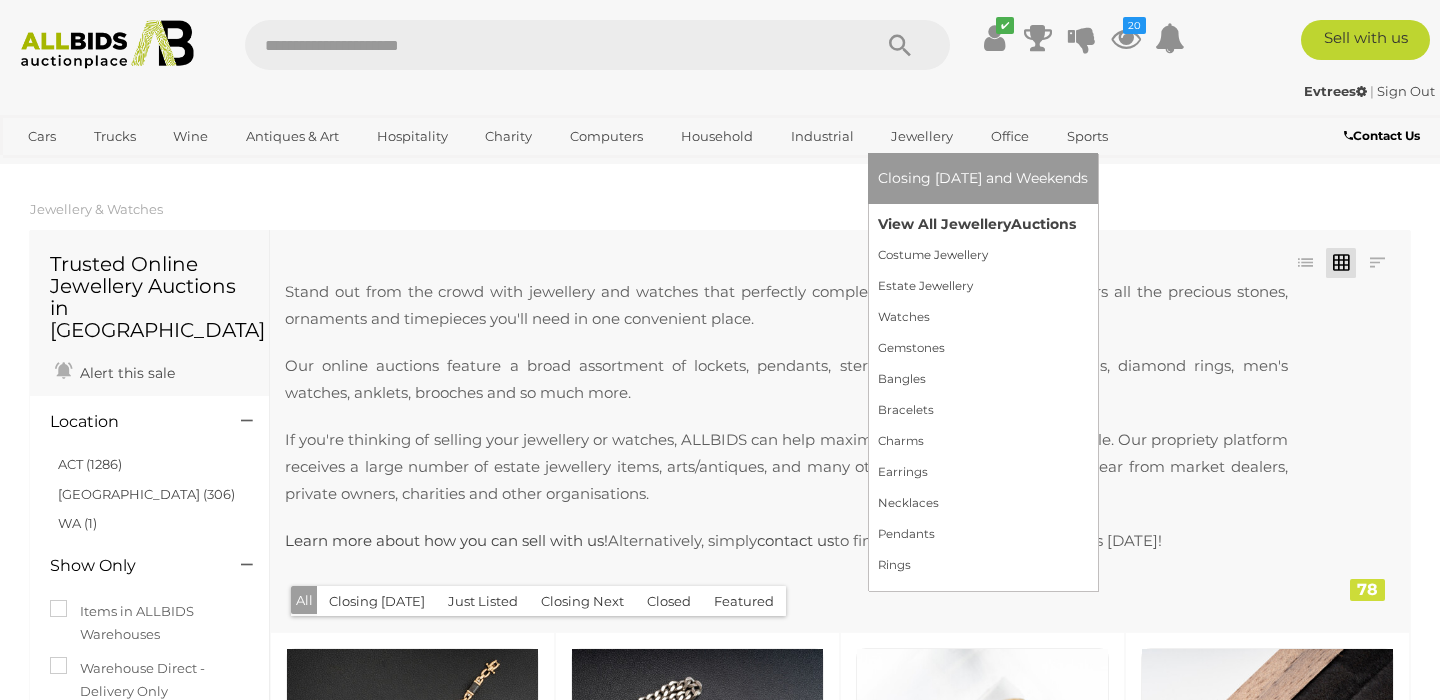 click on "View All Jewellery  Auctions" at bounding box center [983, 224] 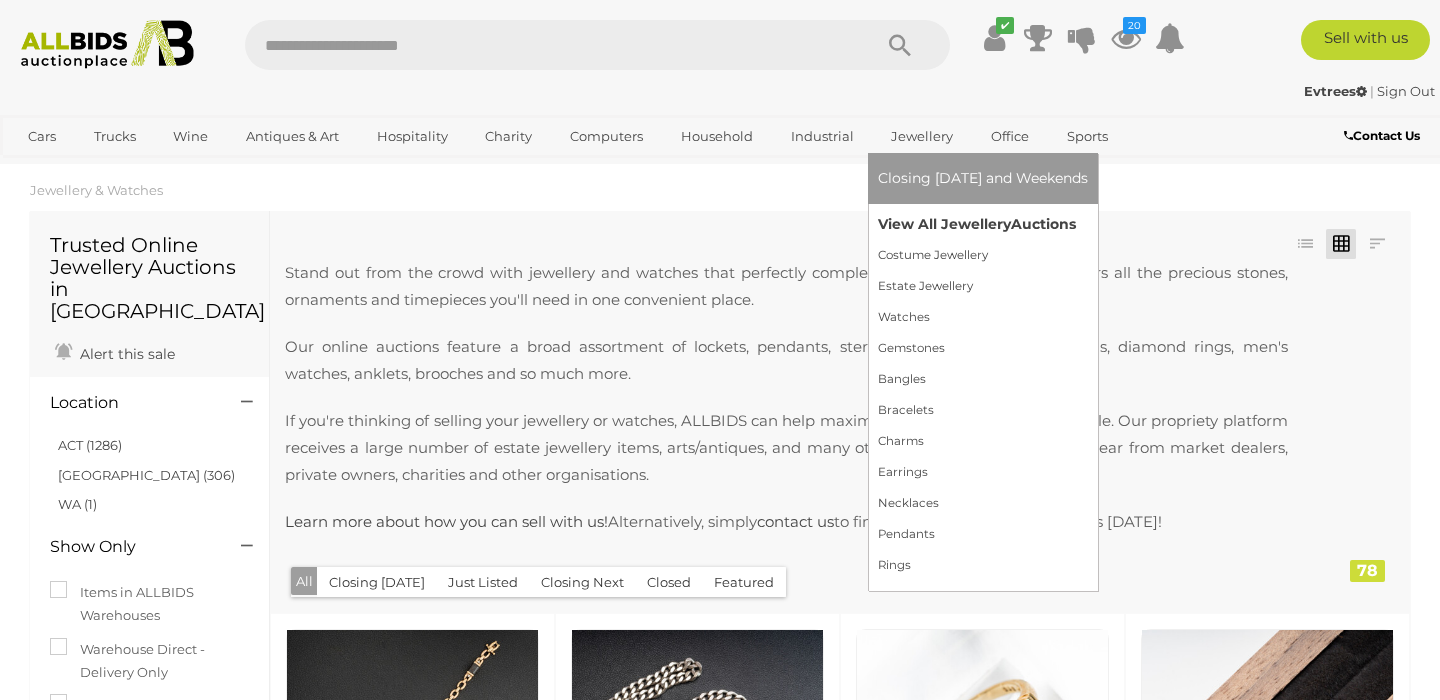scroll, scrollTop: 40, scrollLeft: 0, axis: vertical 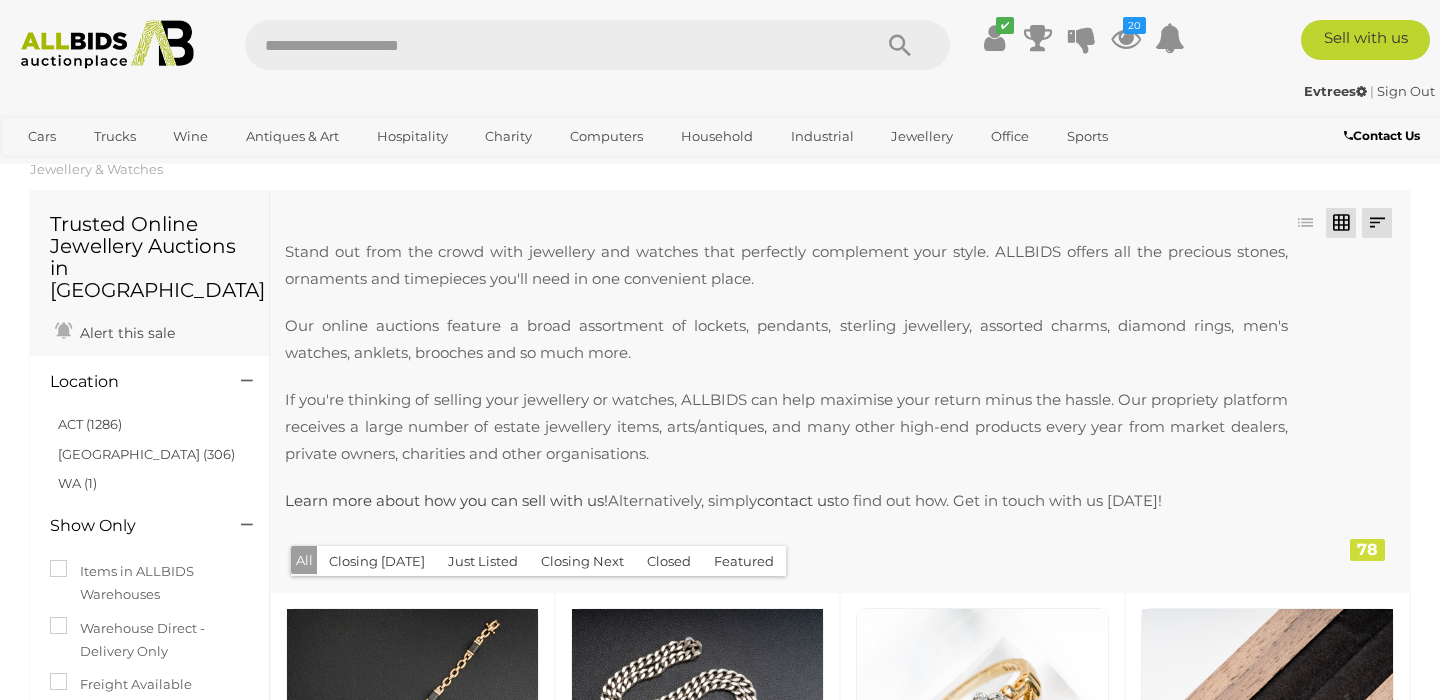 click at bounding box center [1377, 223] 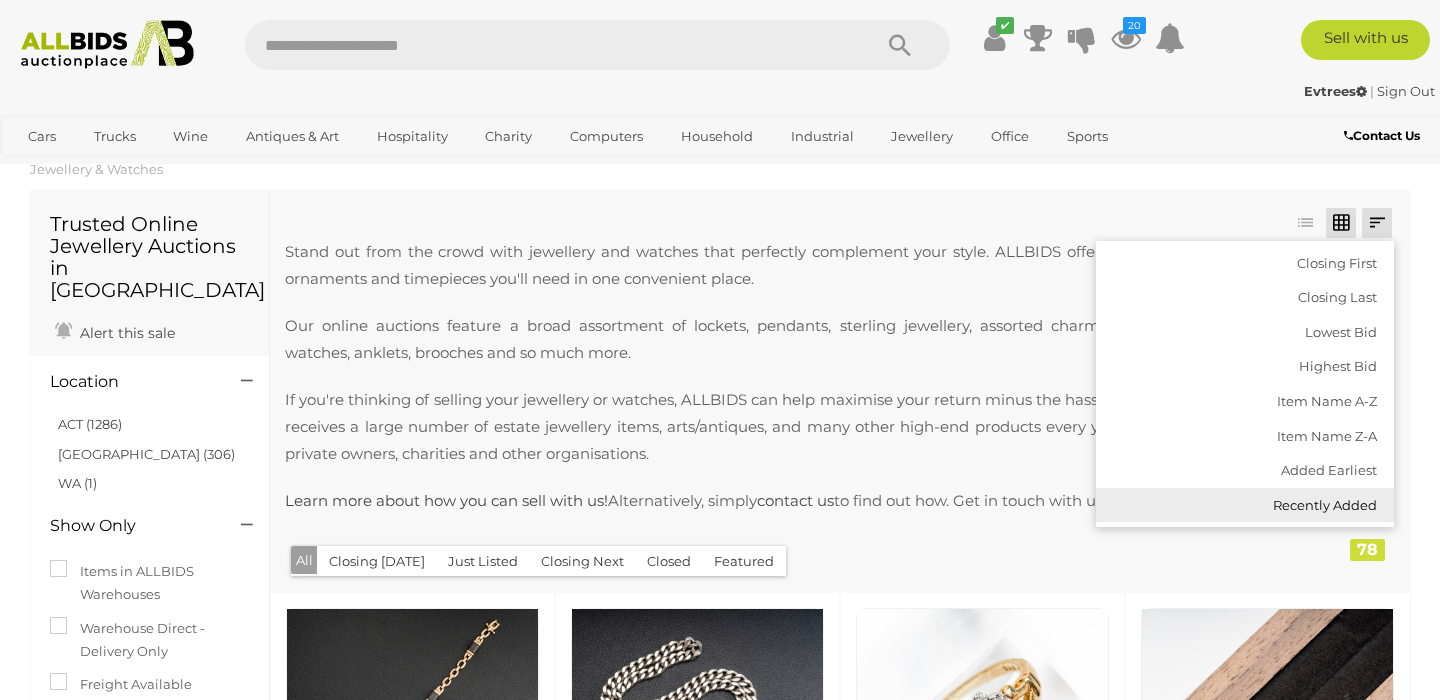 click on "Recently Added" at bounding box center (1245, 505) 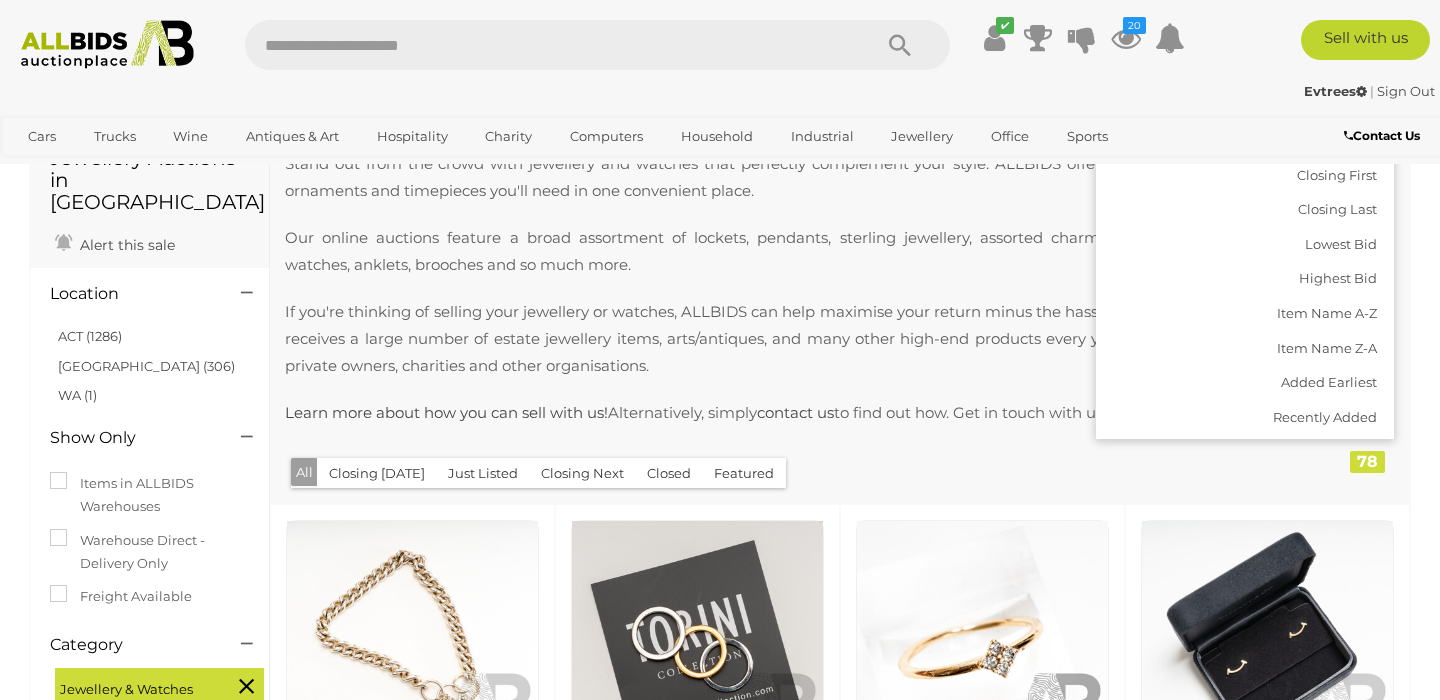 scroll, scrollTop: 119, scrollLeft: 0, axis: vertical 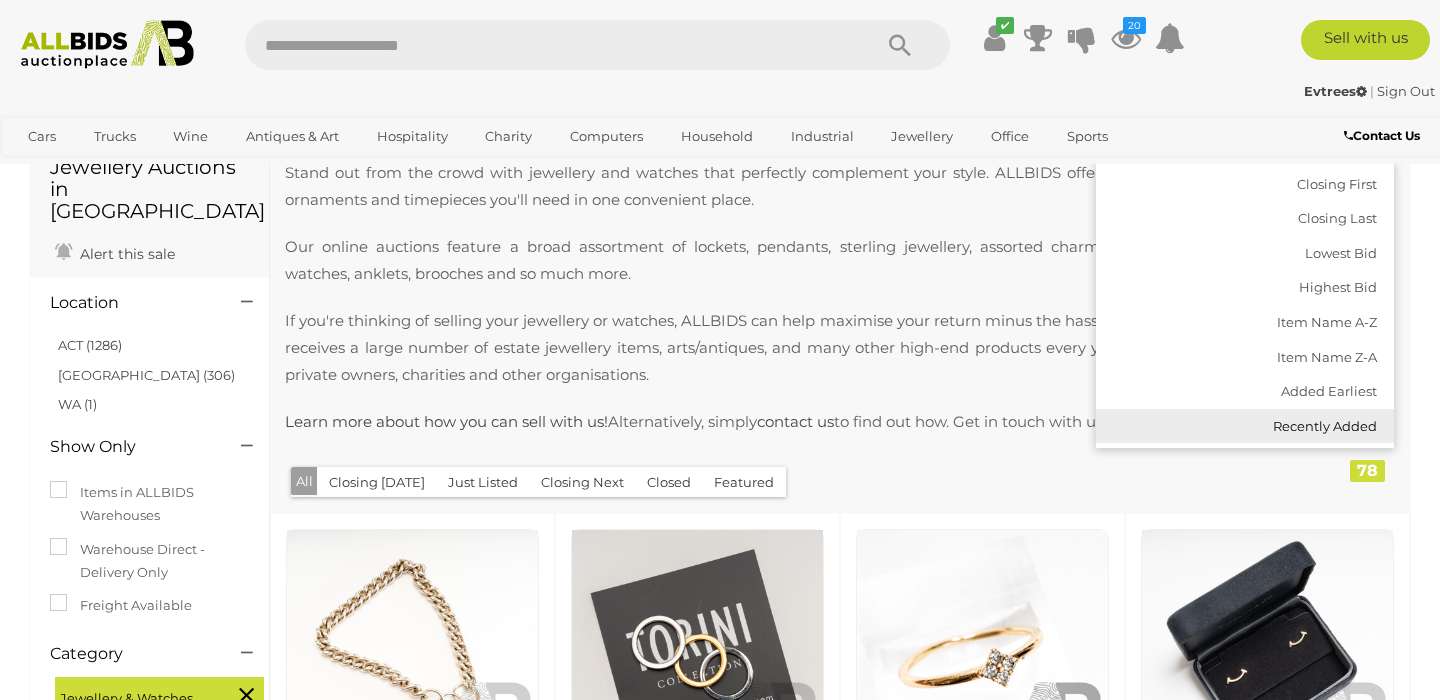click on "Recently Added" at bounding box center (1245, 426) 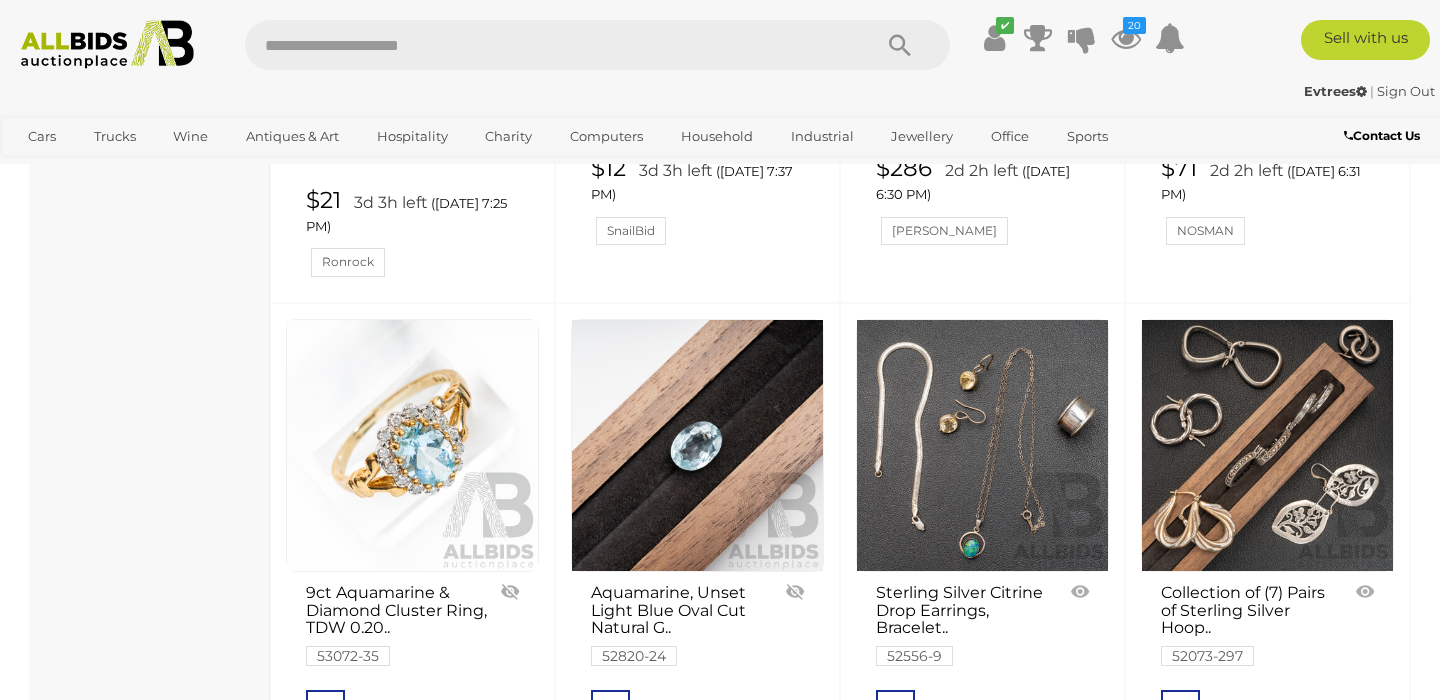 scroll, scrollTop: 3561, scrollLeft: 0, axis: vertical 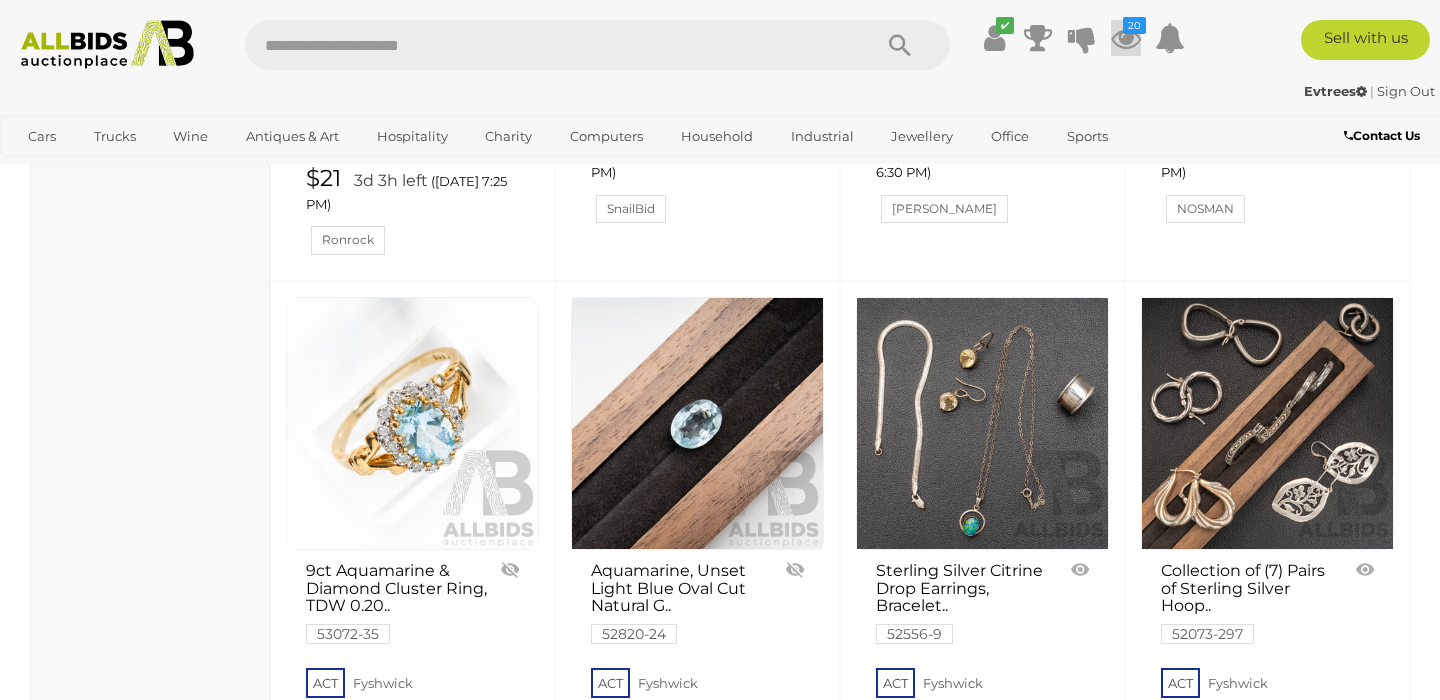 click on "20" at bounding box center (1134, 25) 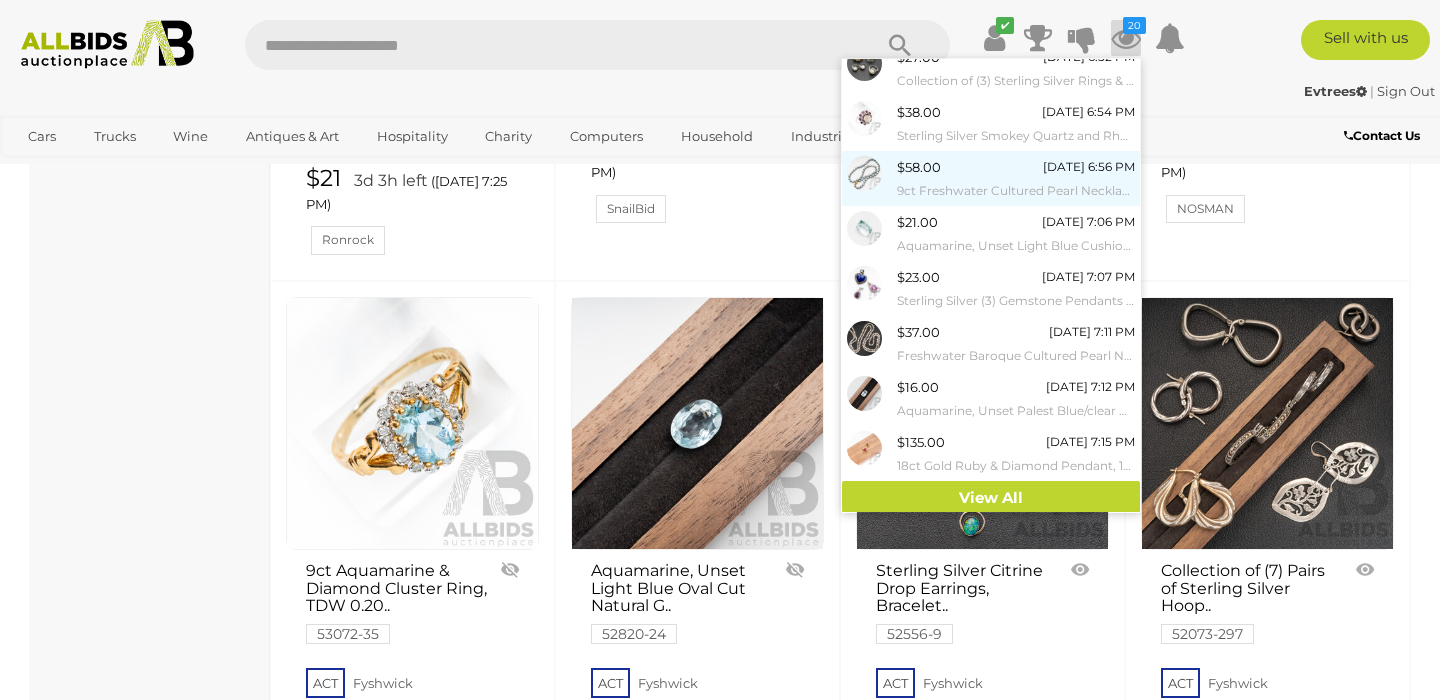 scroll, scrollTop: 183, scrollLeft: 0, axis: vertical 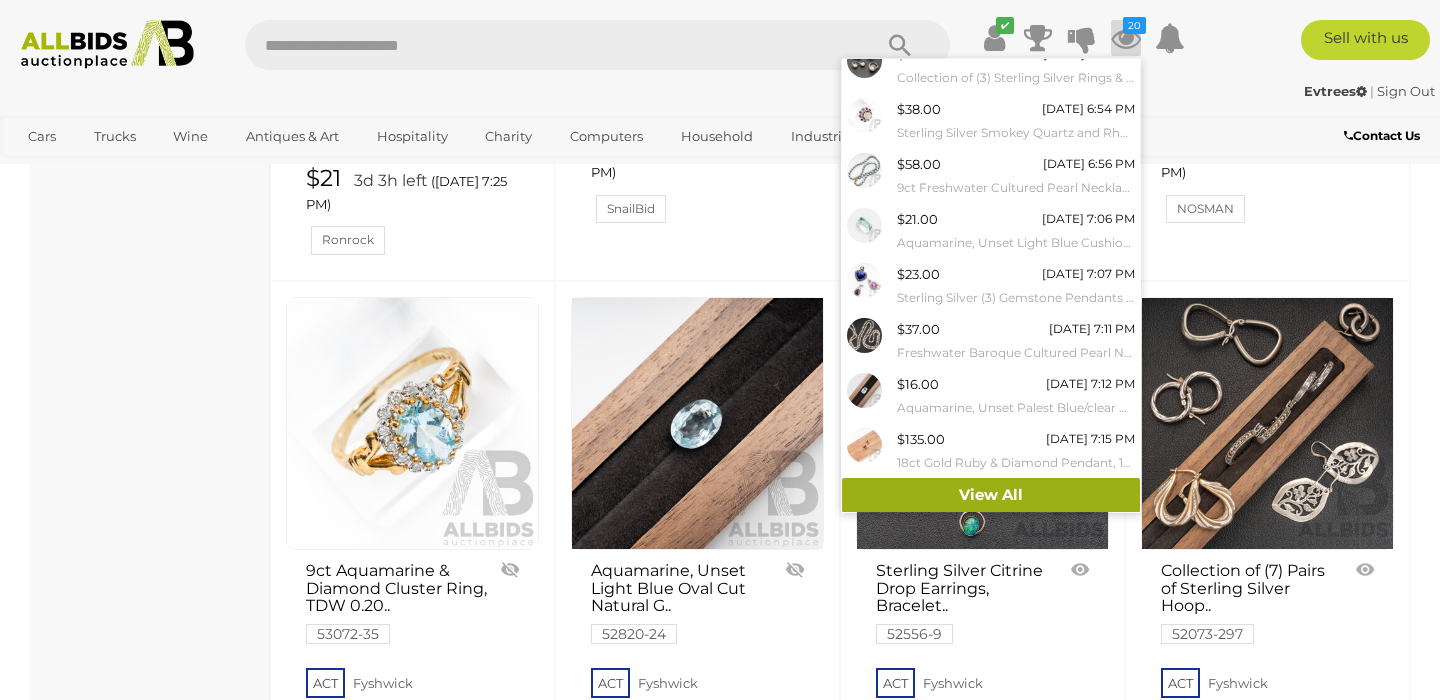 click on "View All" at bounding box center (991, 495) 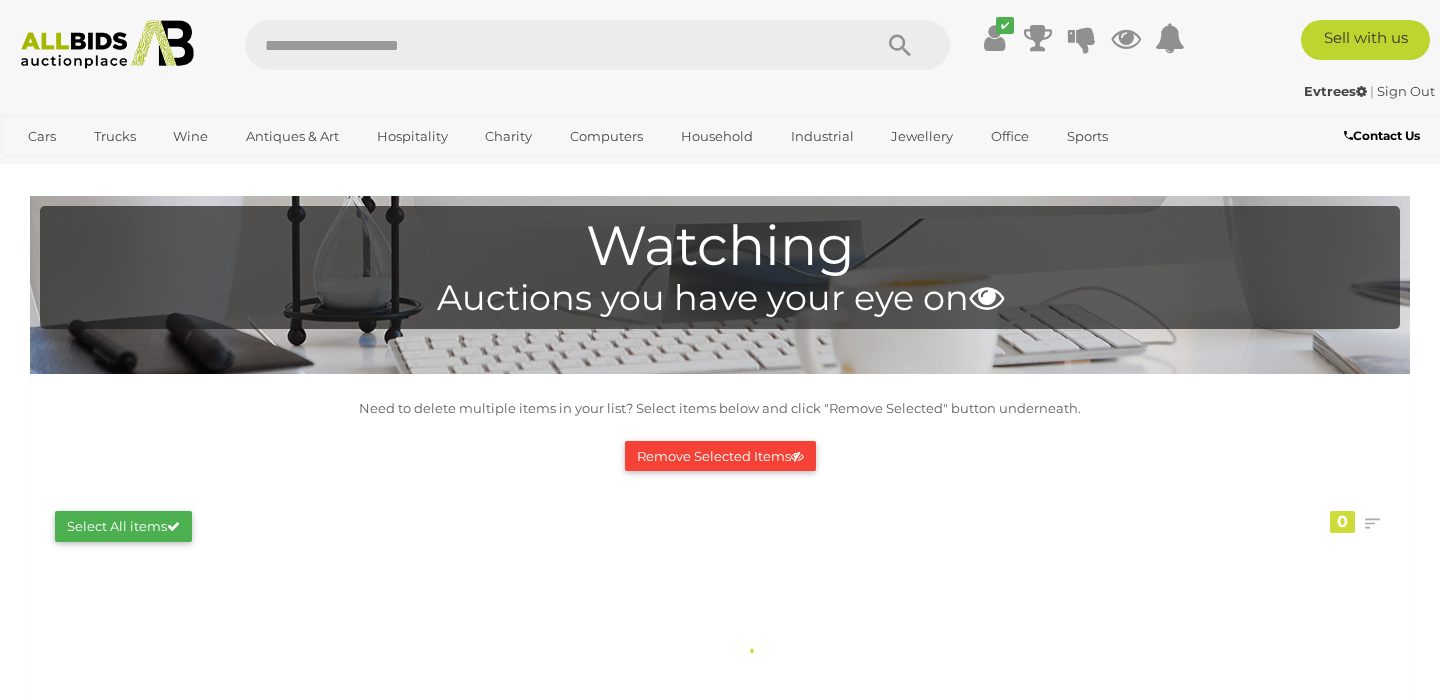 scroll, scrollTop: 0, scrollLeft: 0, axis: both 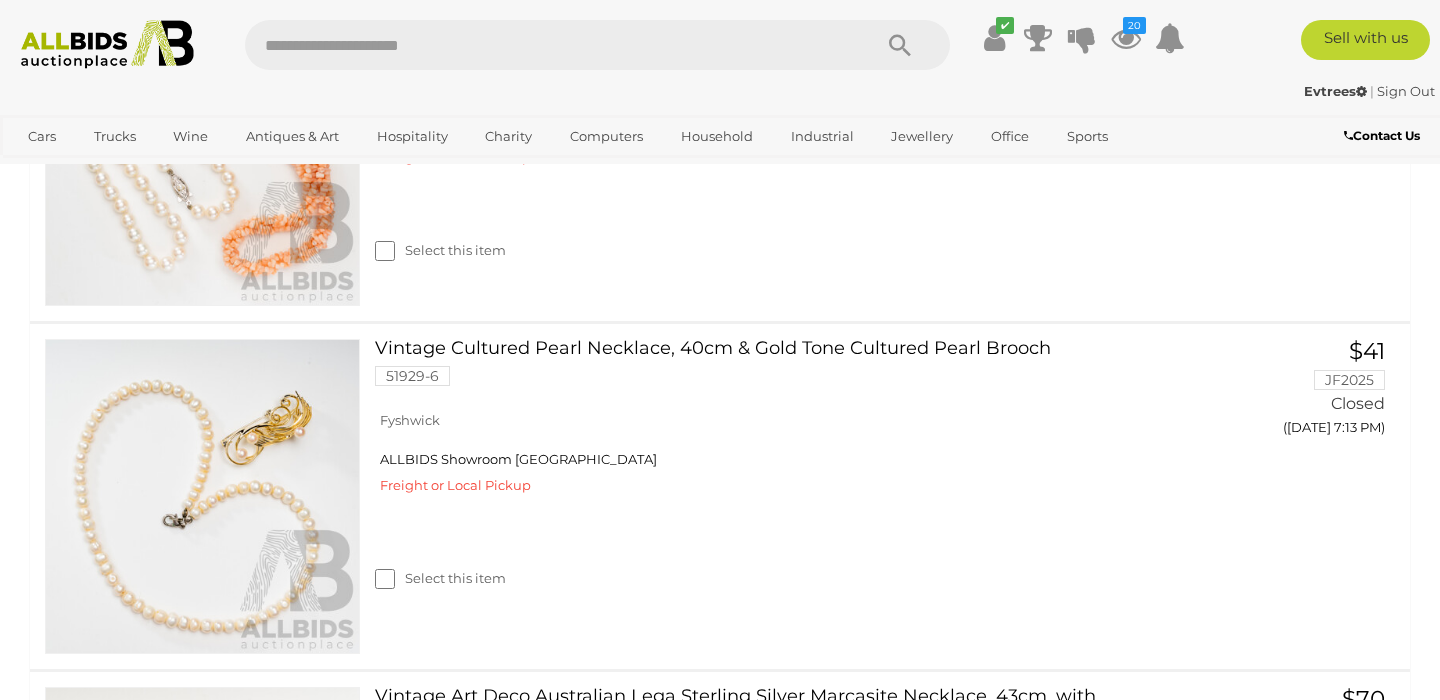 click on "Select this item" at bounding box center (777, 225) 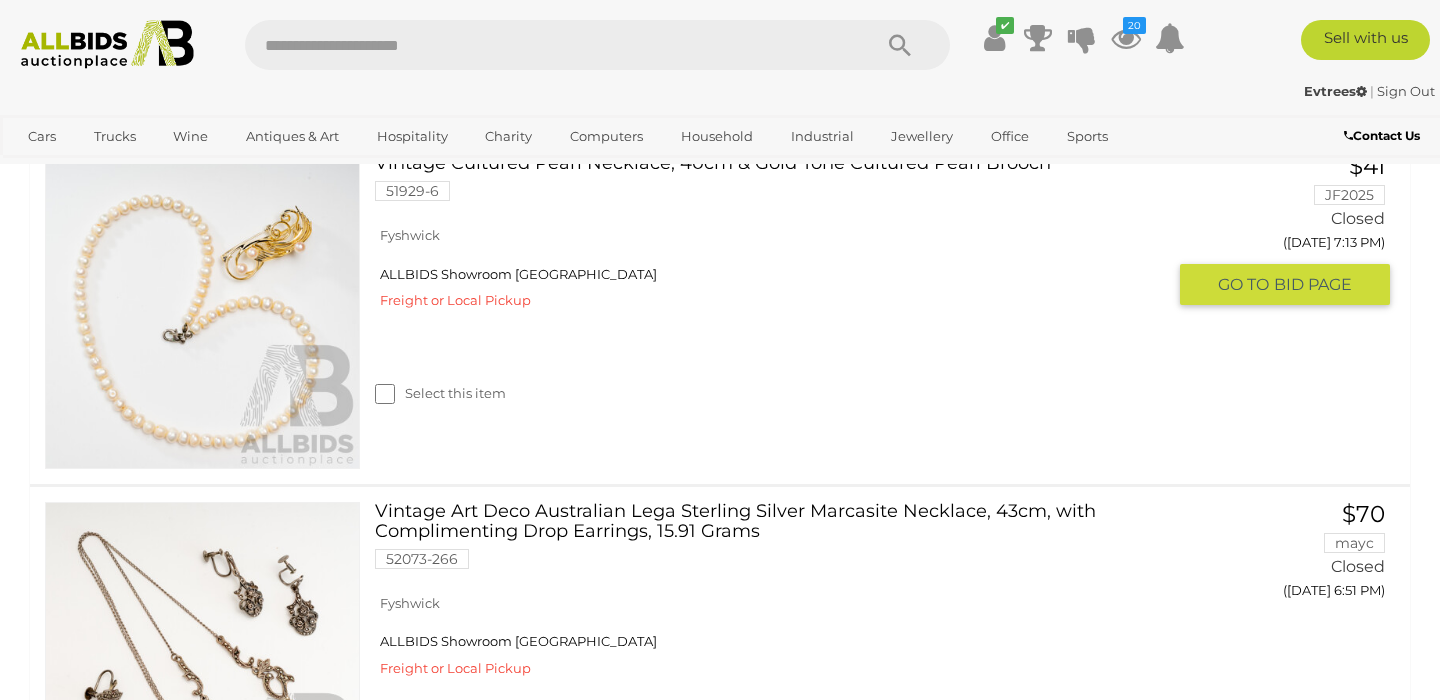 scroll, scrollTop: 16934, scrollLeft: 0, axis: vertical 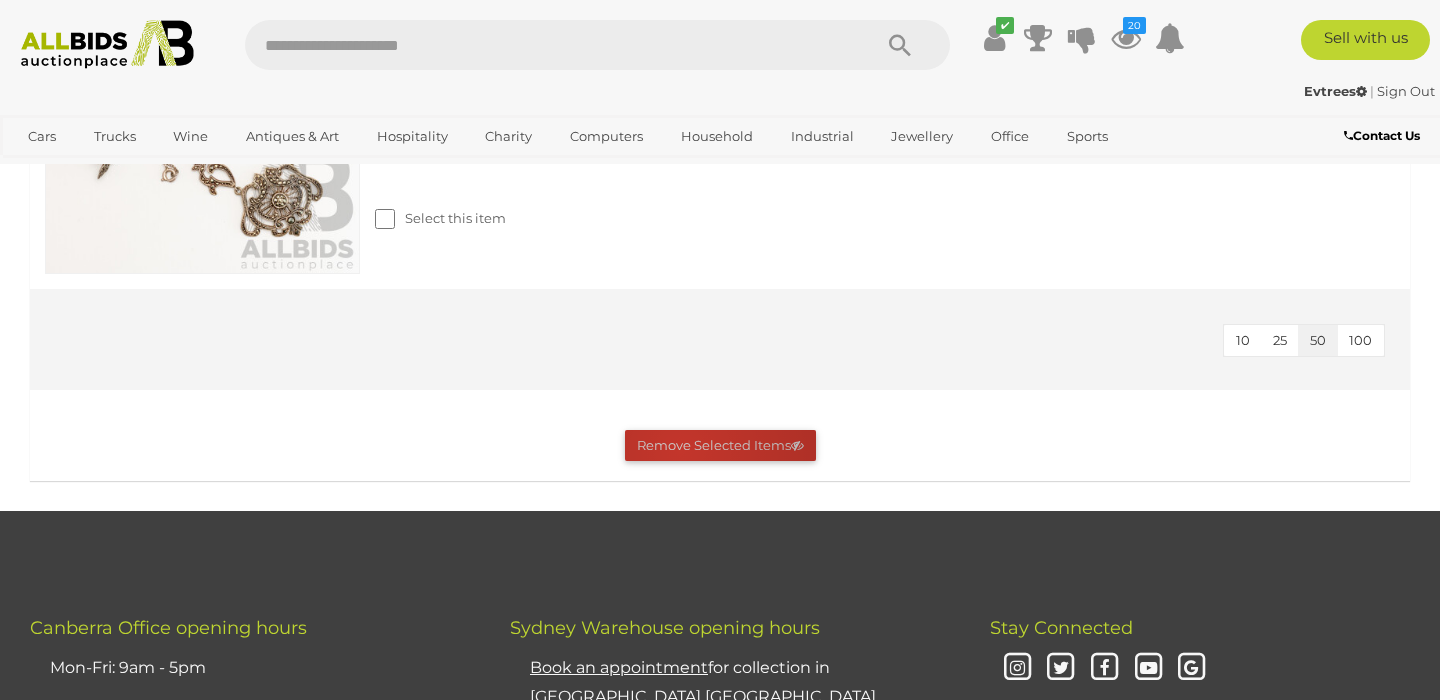 click on "Remove Selected Items" at bounding box center (720, 445) 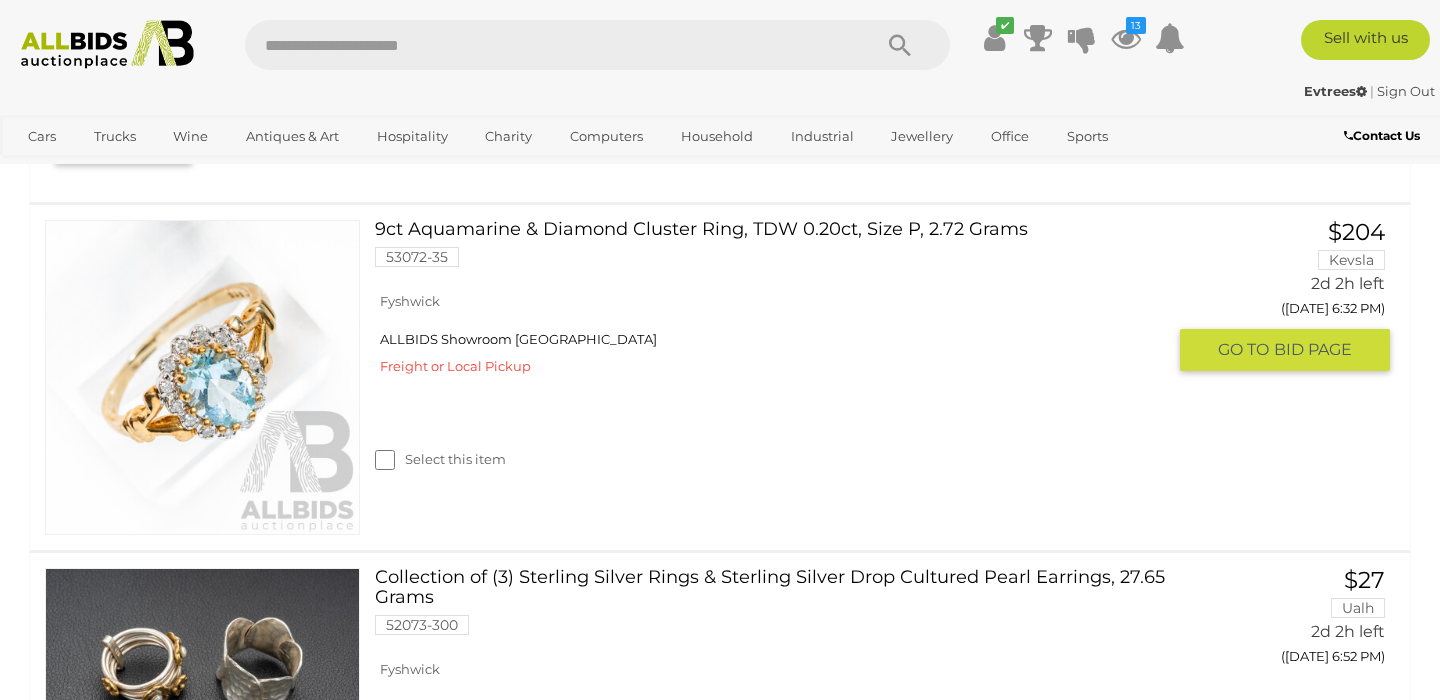 scroll, scrollTop: 0, scrollLeft: 0, axis: both 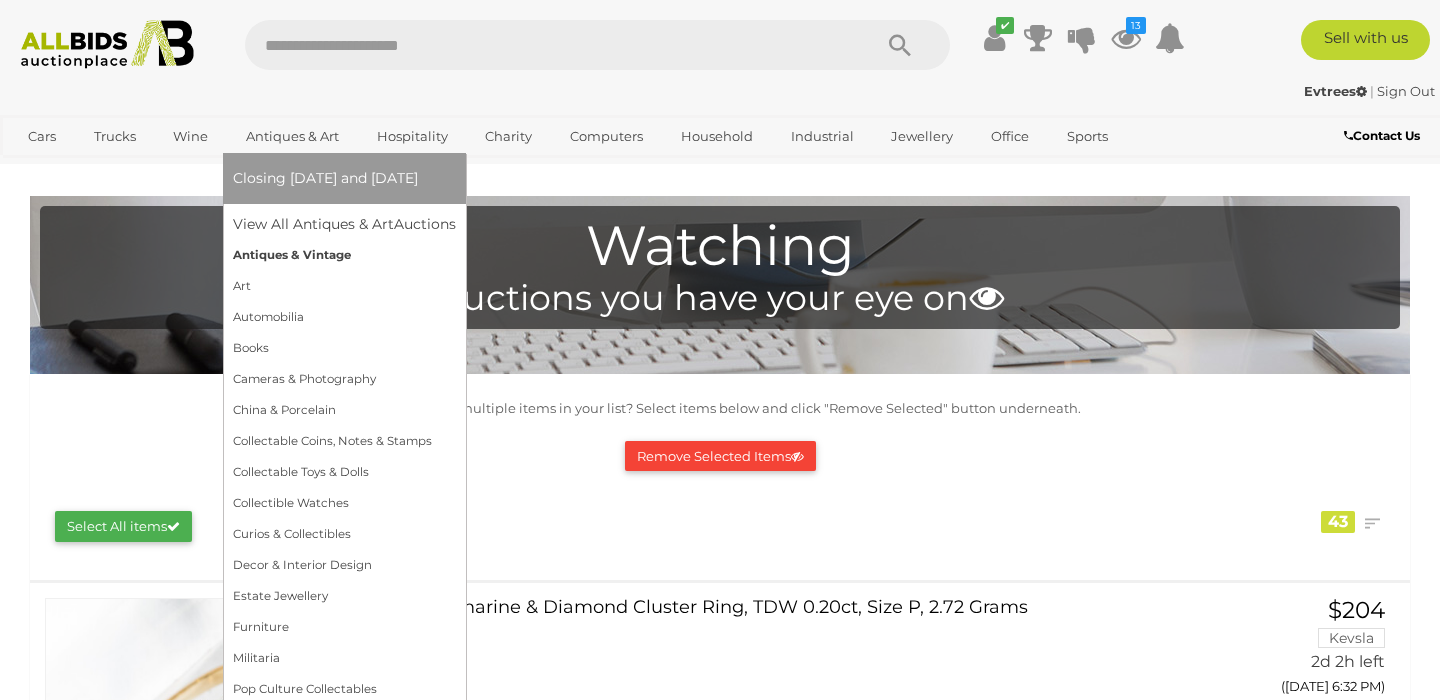 click on "Antiques & Vintage" at bounding box center [344, 255] 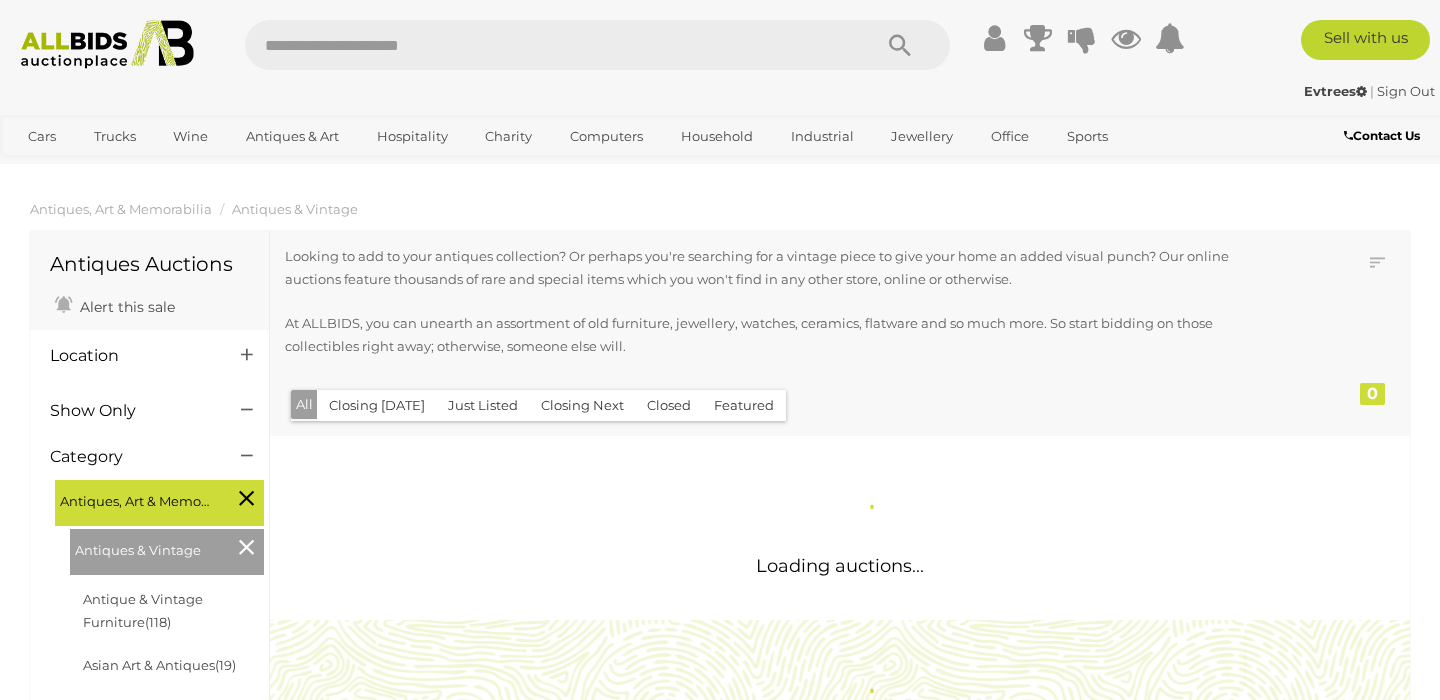 scroll, scrollTop: 0, scrollLeft: 0, axis: both 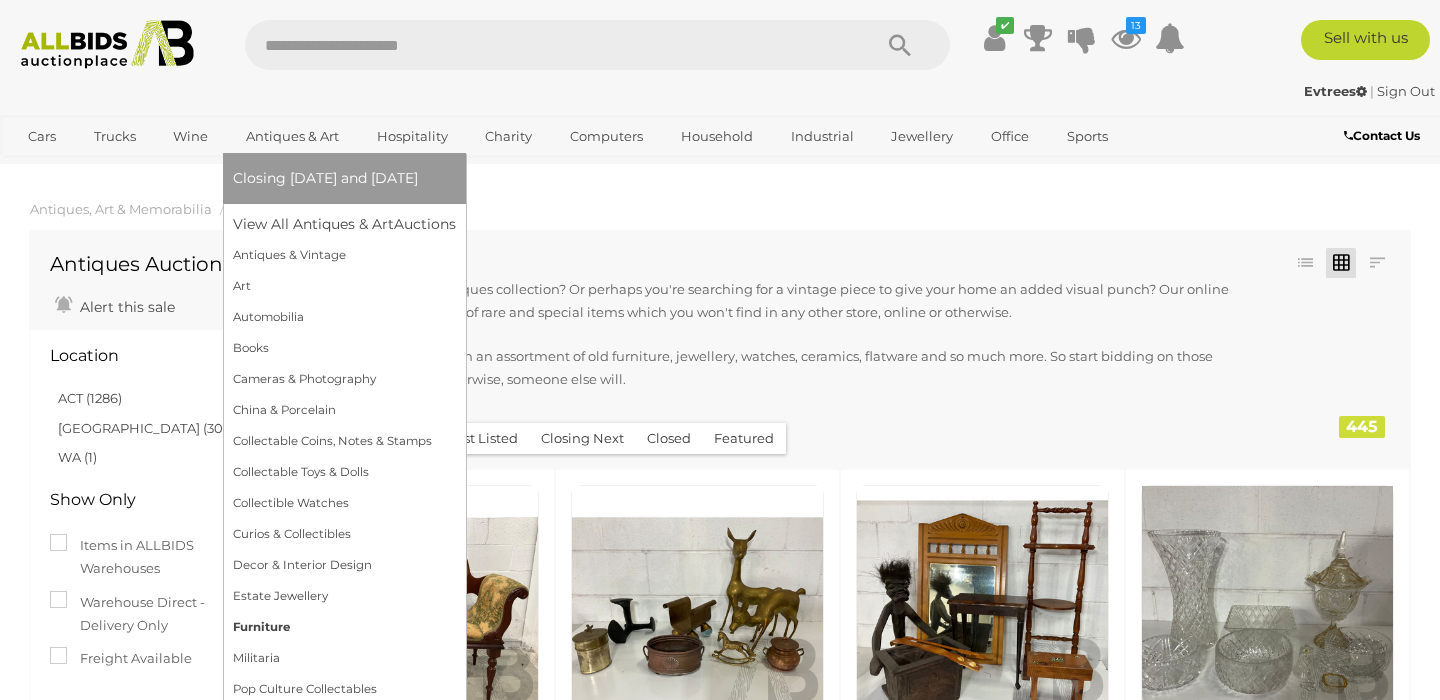 click on "Furniture" at bounding box center [344, 627] 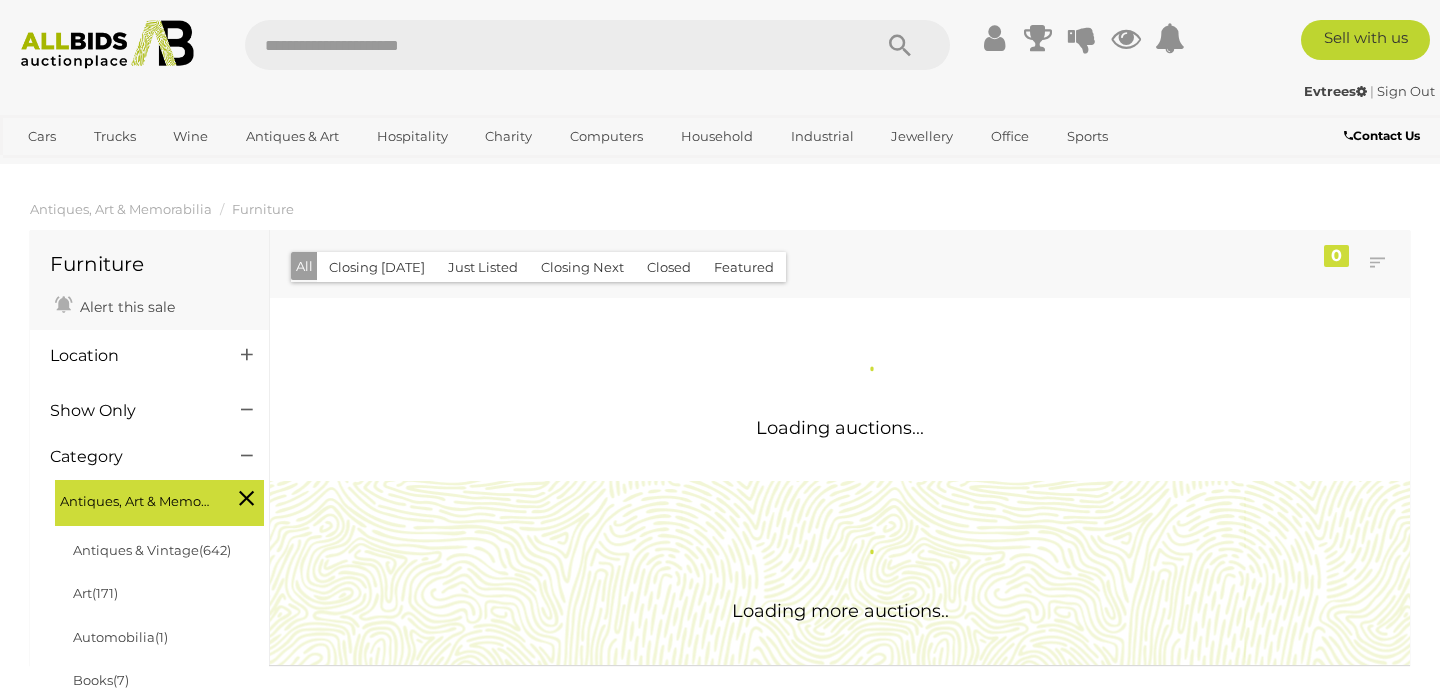 scroll, scrollTop: 0, scrollLeft: 0, axis: both 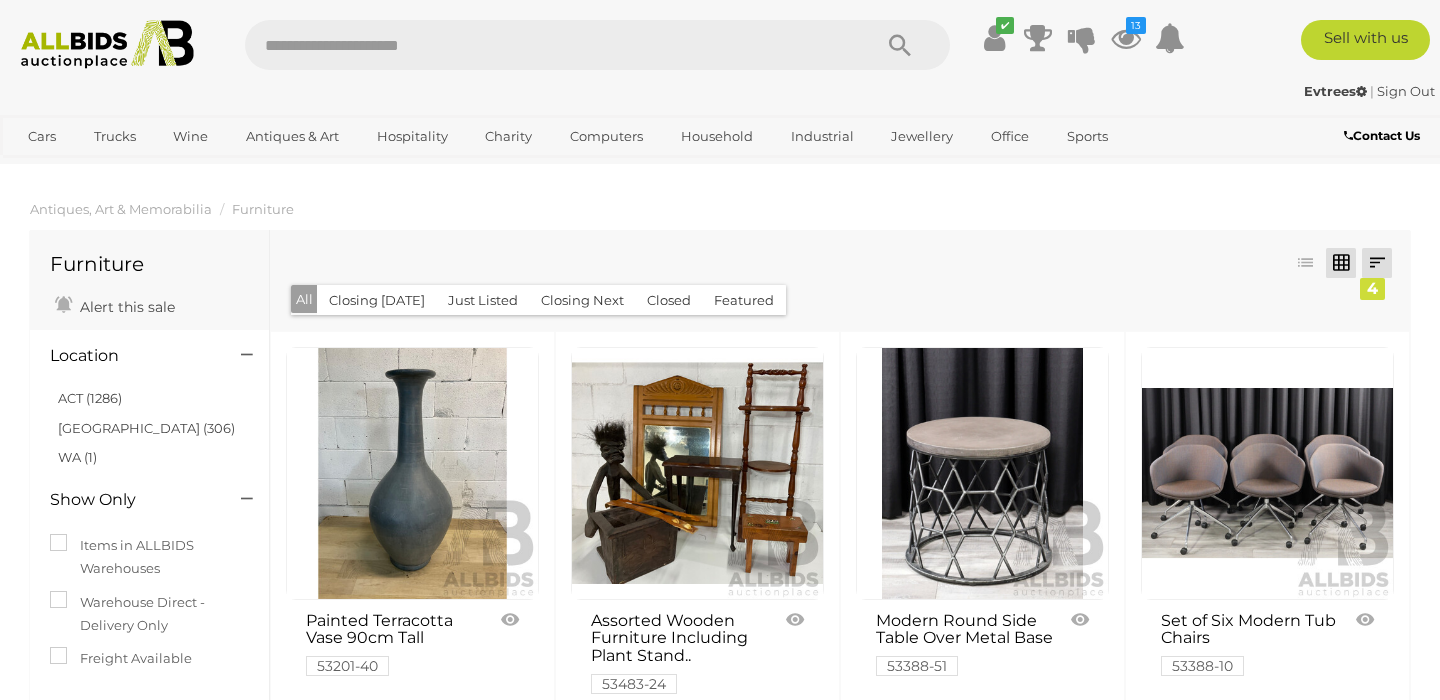 click at bounding box center (1377, 263) 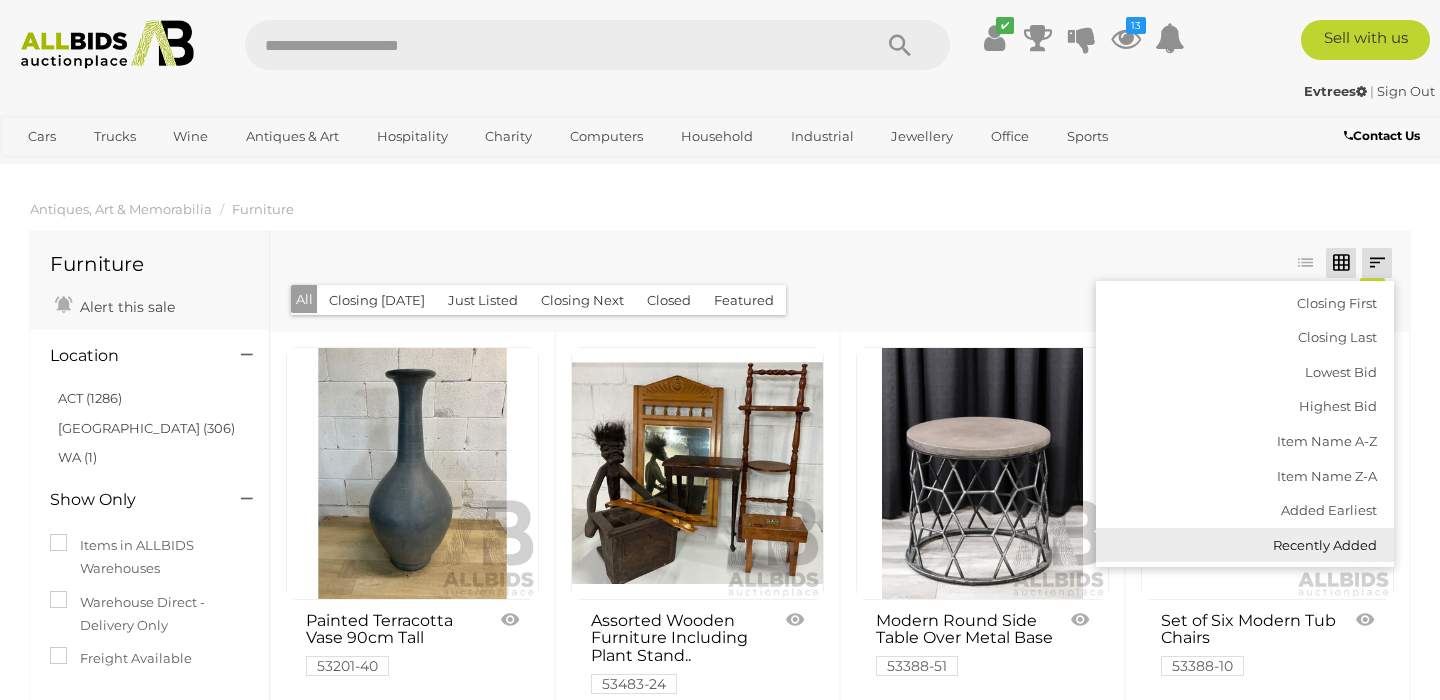 click on "Recently Added" at bounding box center (1245, 545) 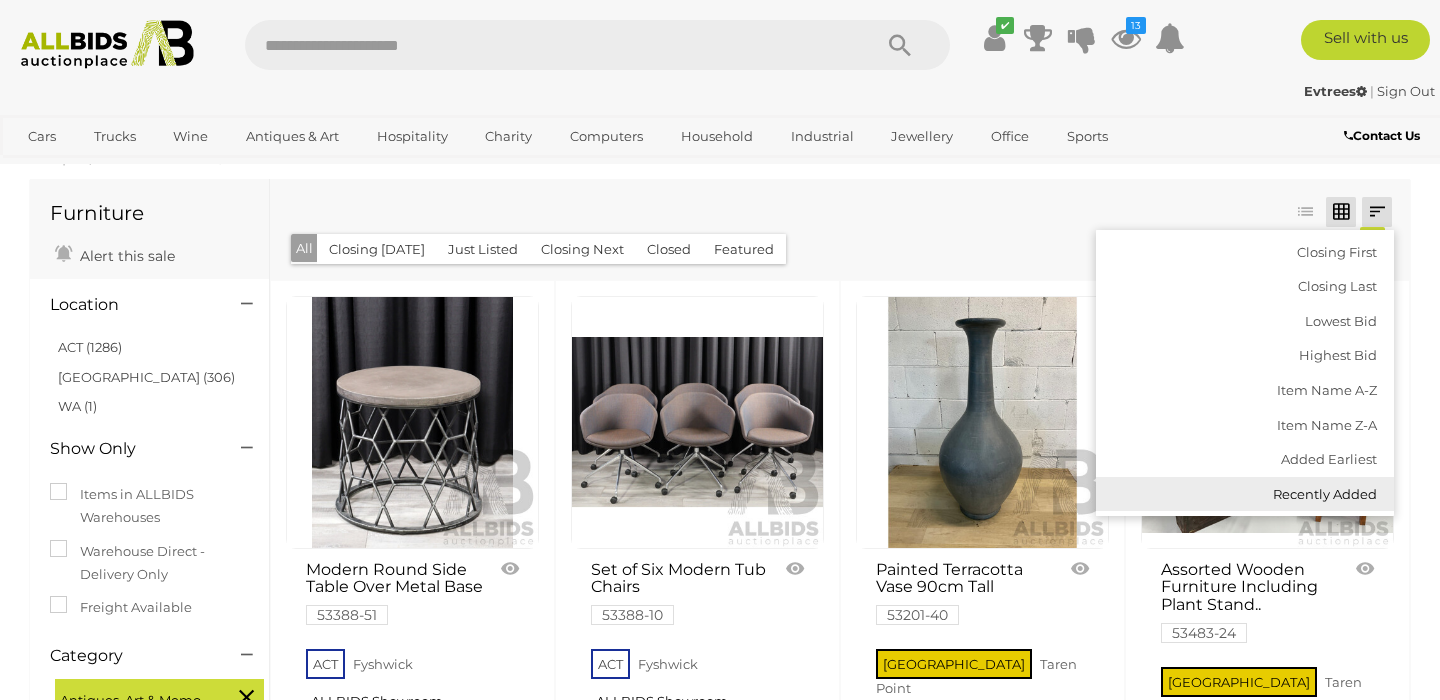 scroll, scrollTop: 54, scrollLeft: 0, axis: vertical 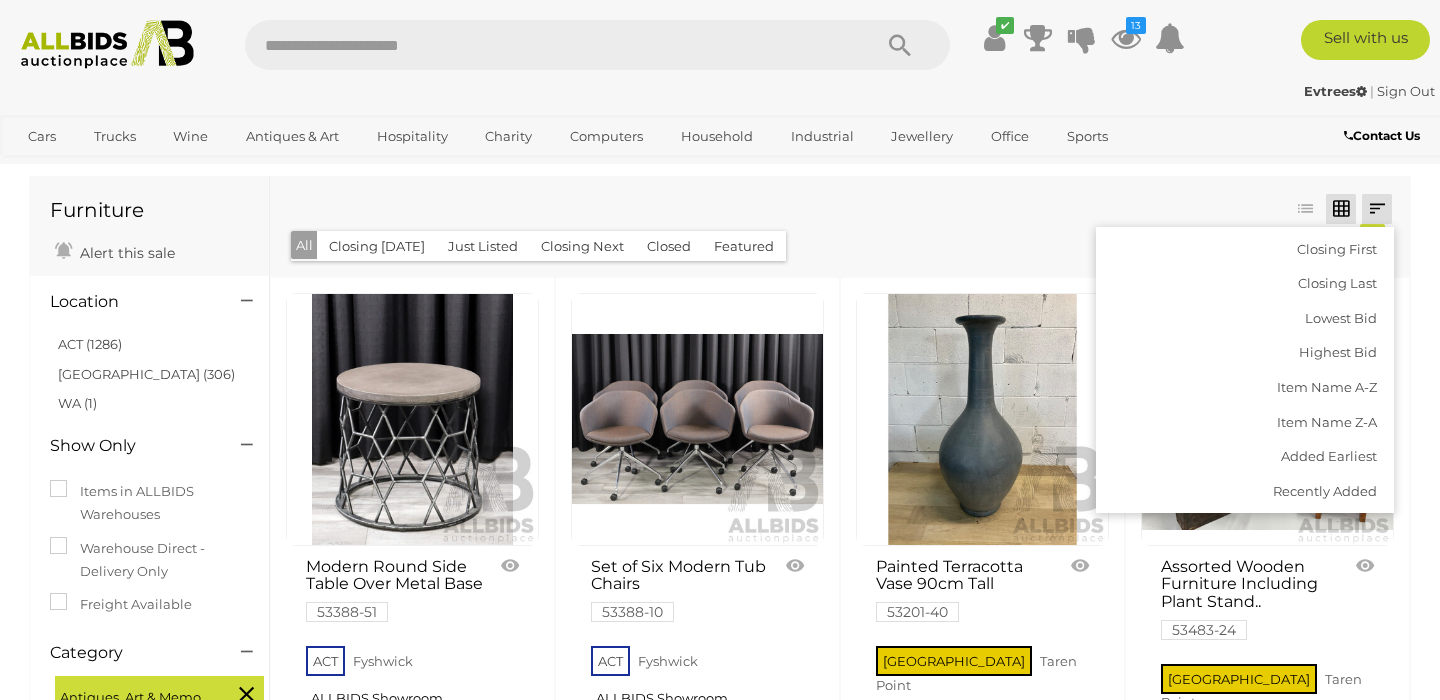 click at bounding box center (1377, 209) 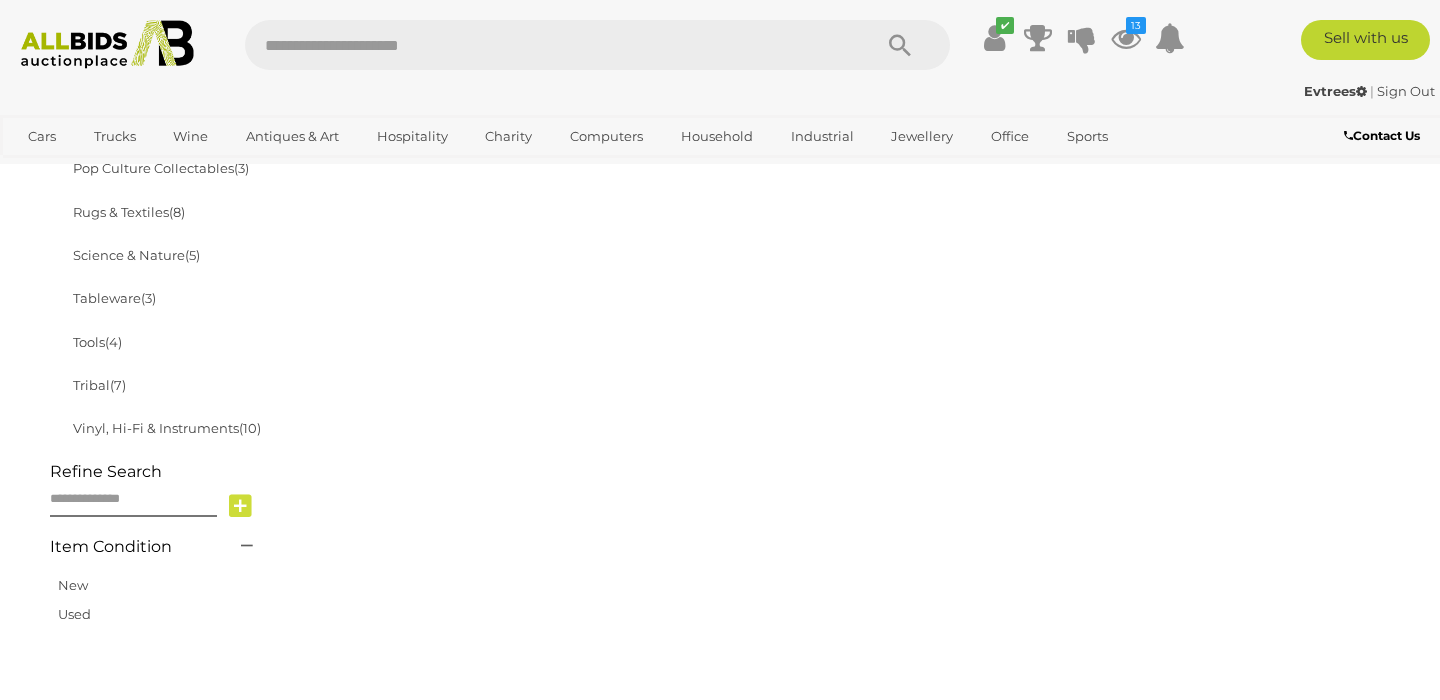 scroll, scrollTop: 1279, scrollLeft: 0, axis: vertical 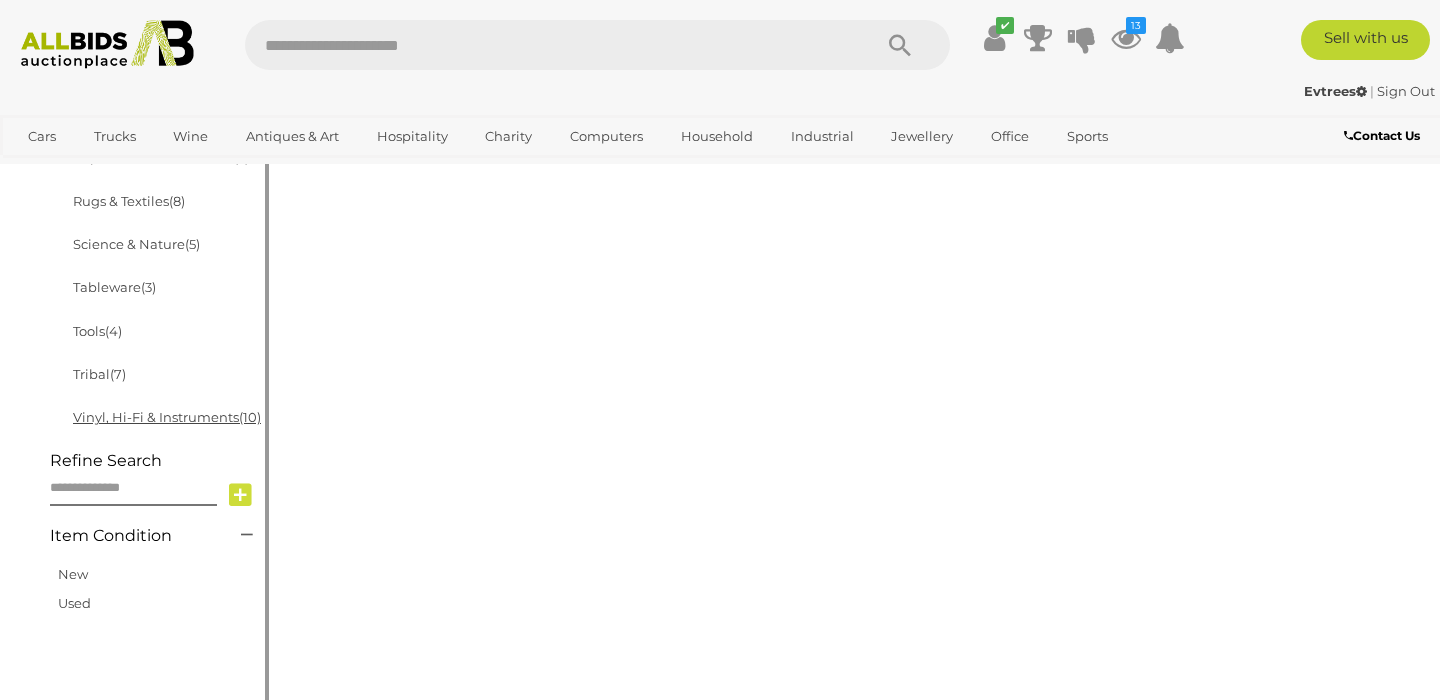 click on "Vinyl, Hi-Fi & Instruments
(10)" at bounding box center [167, 417] 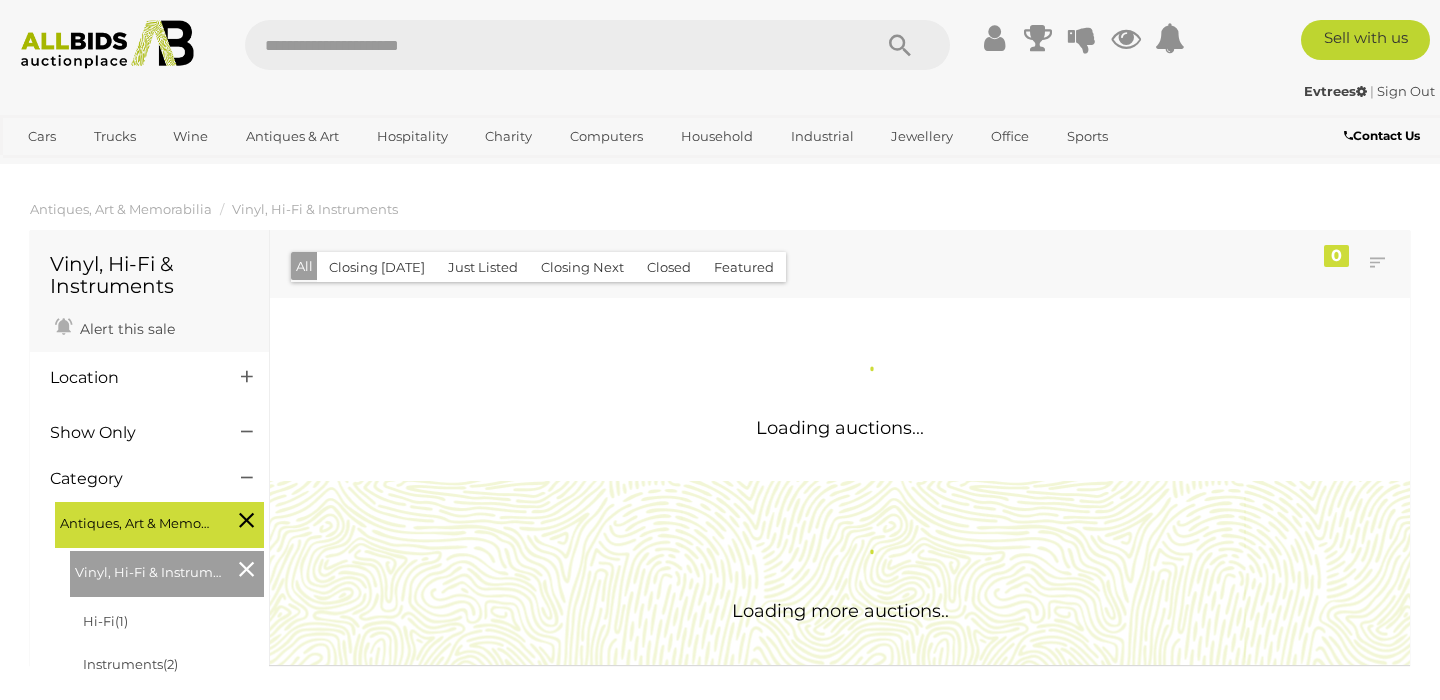 scroll, scrollTop: 0, scrollLeft: 0, axis: both 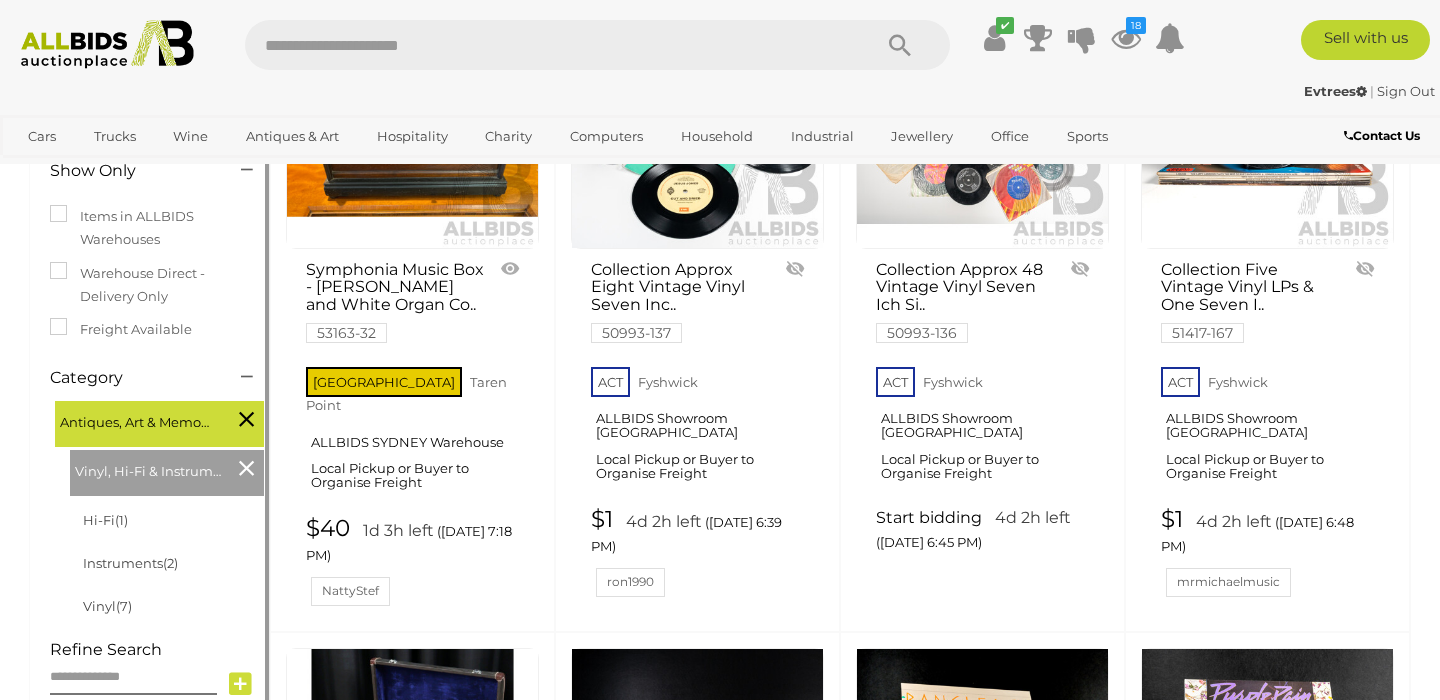 click at bounding box center (246, 468) 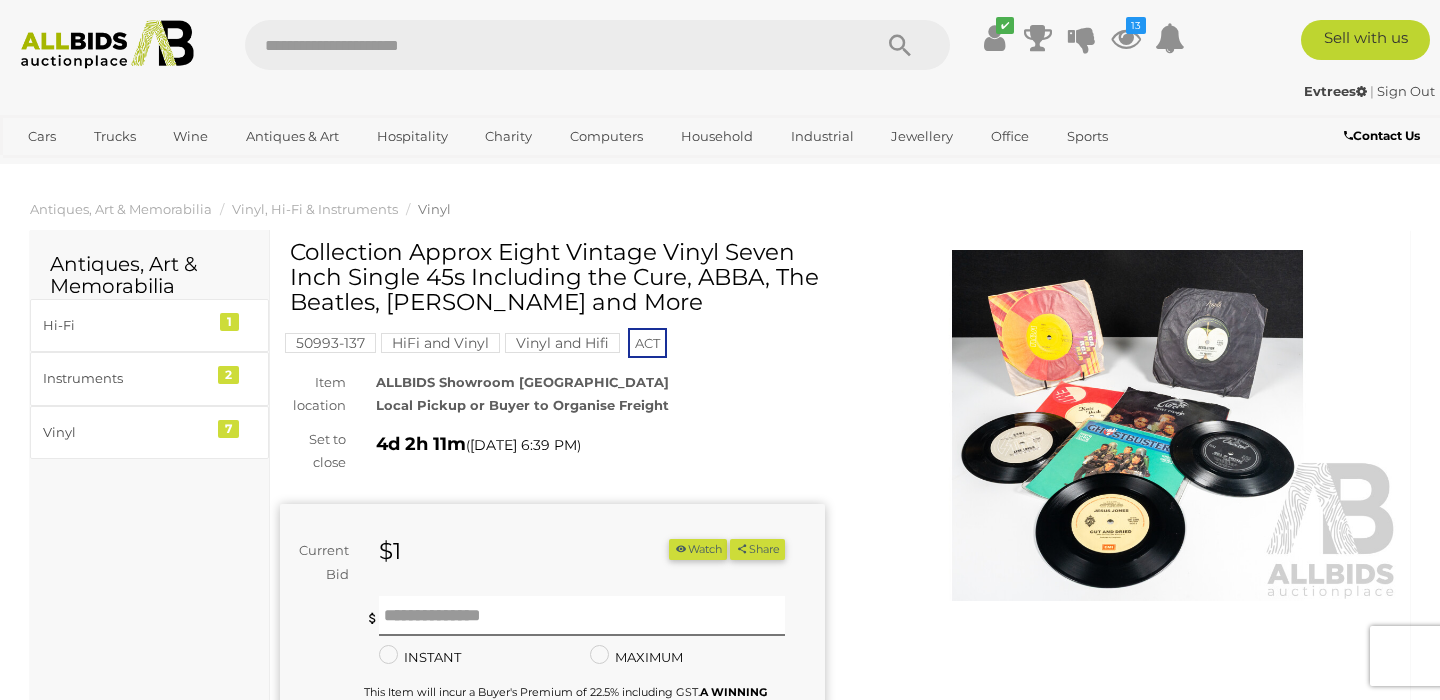 scroll, scrollTop: 0, scrollLeft: 0, axis: both 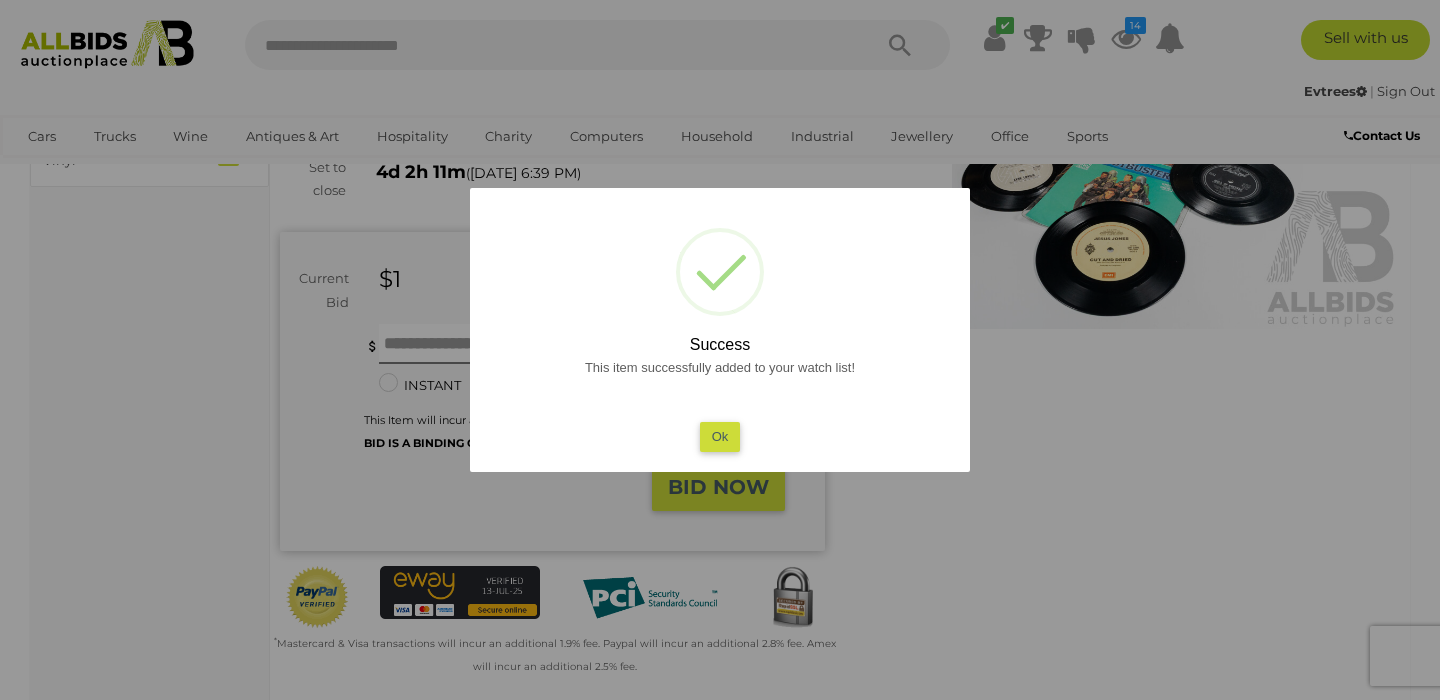 click on "Ok" at bounding box center [720, 436] 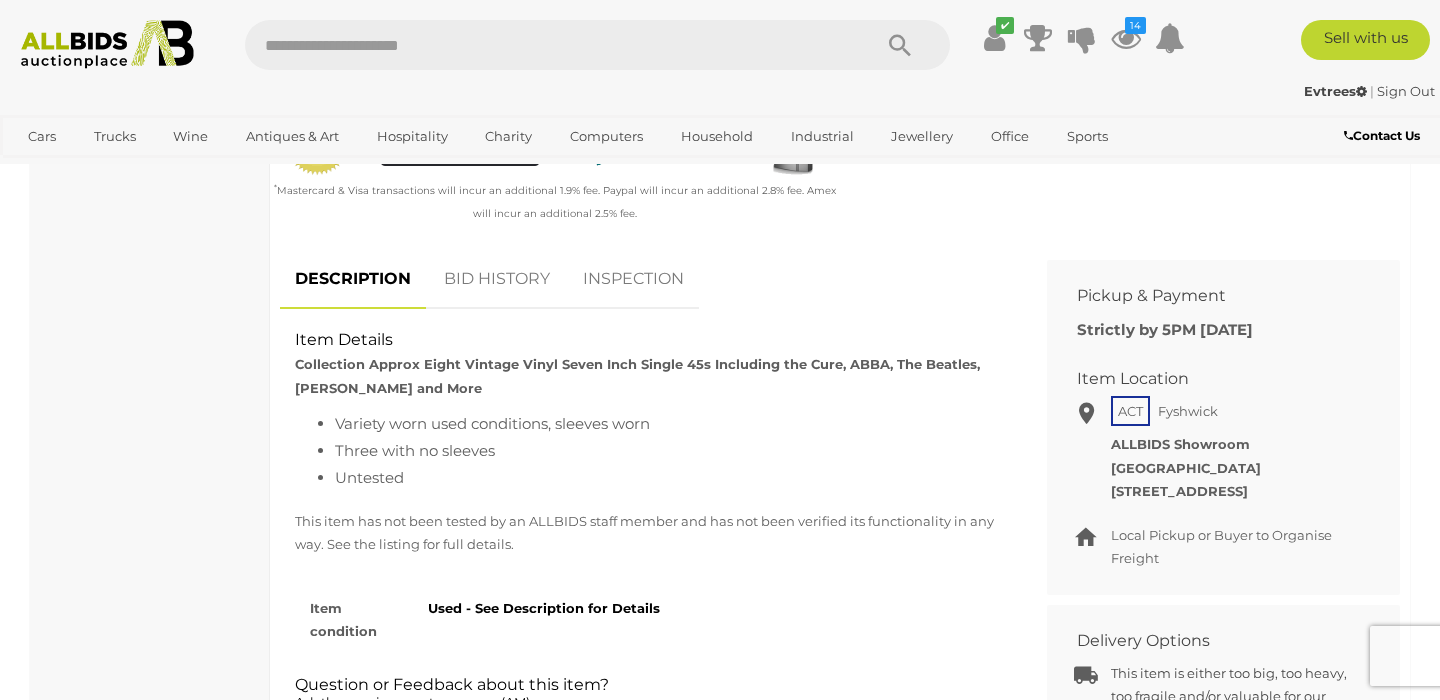 scroll, scrollTop: 0, scrollLeft: 0, axis: both 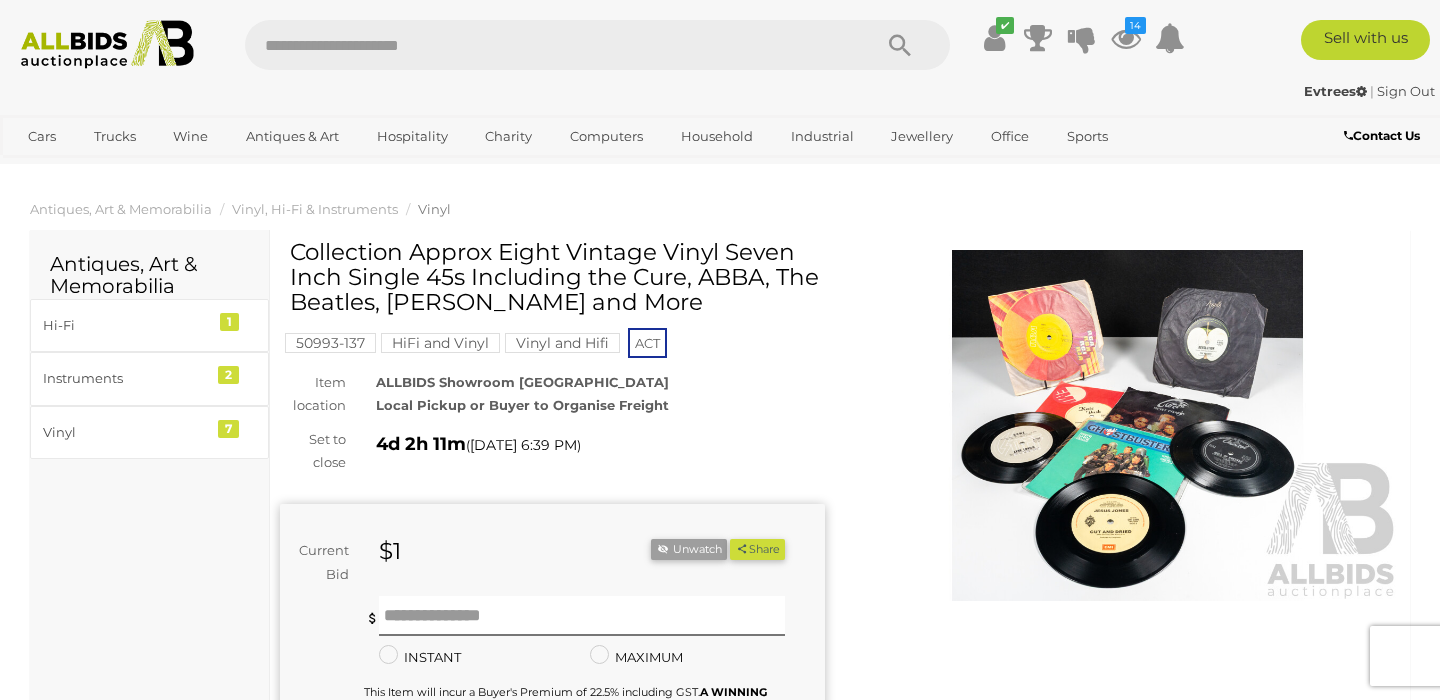 click at bounding box center [1127, 425] 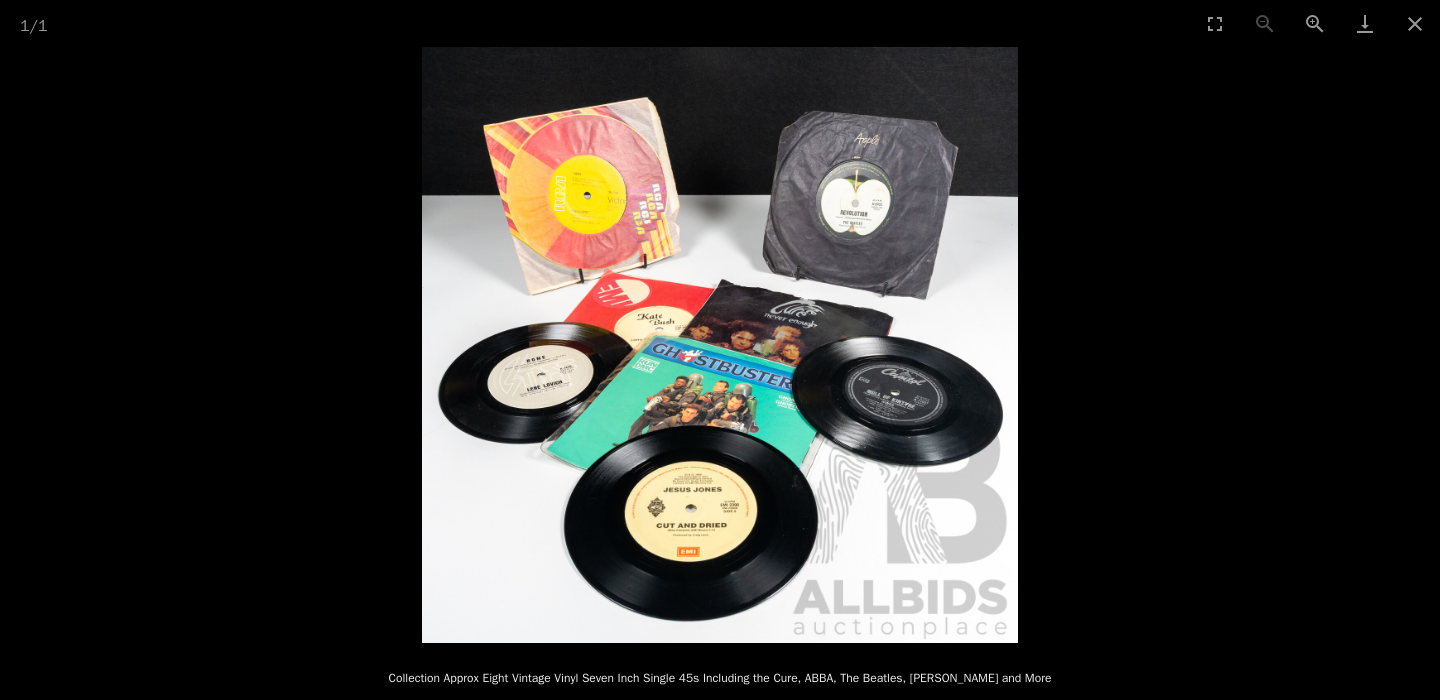 click at bounding box center [720, 345] 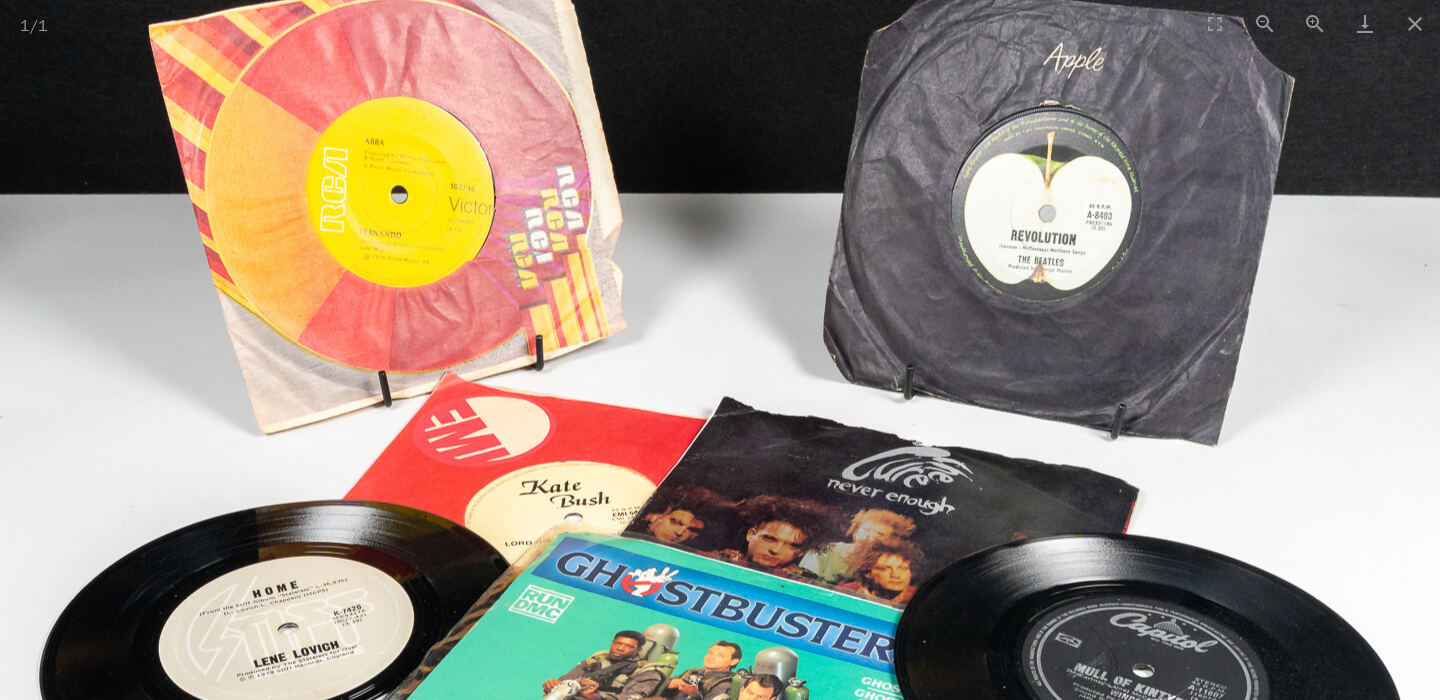 drag, startPoint x: 541, startPoint y: 345, endPoint x: 507, endPoint y: 620, distance: 277.09384 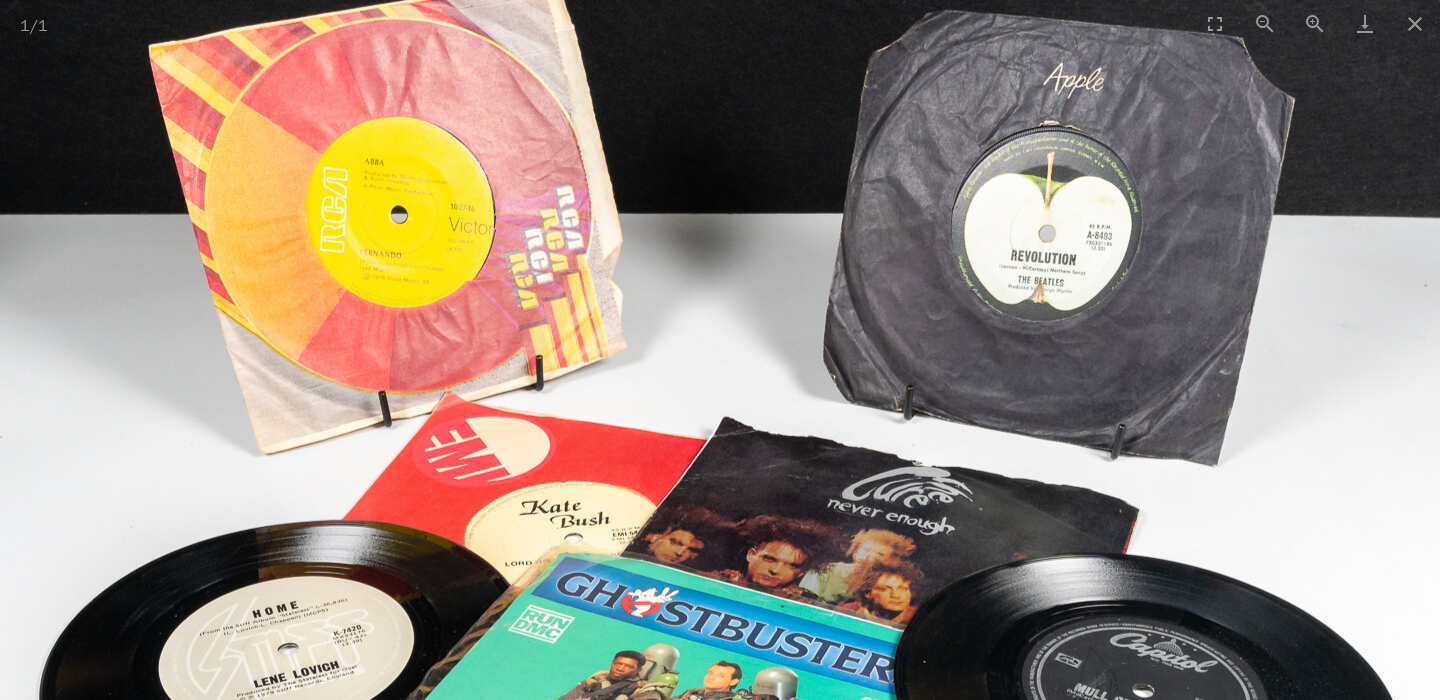 click at bounding box center (720, 576) 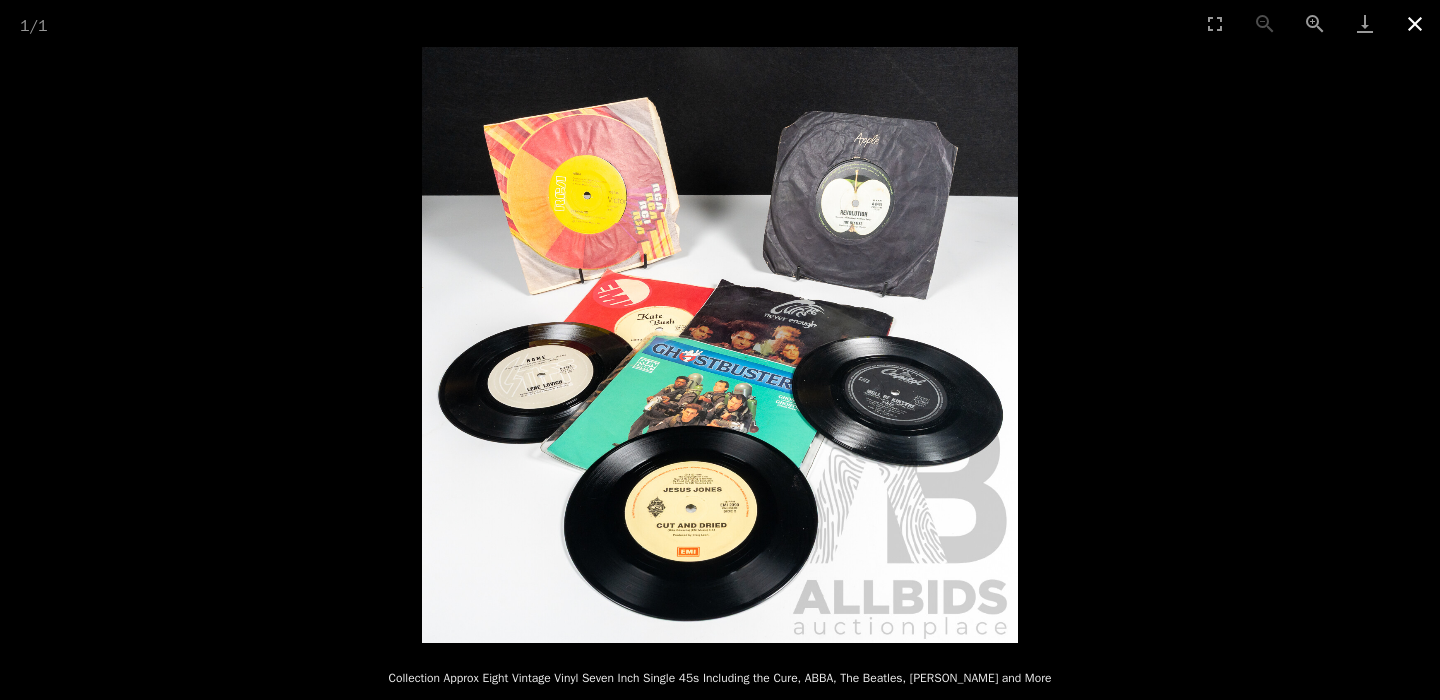 click at bounding box center (1415, 23) 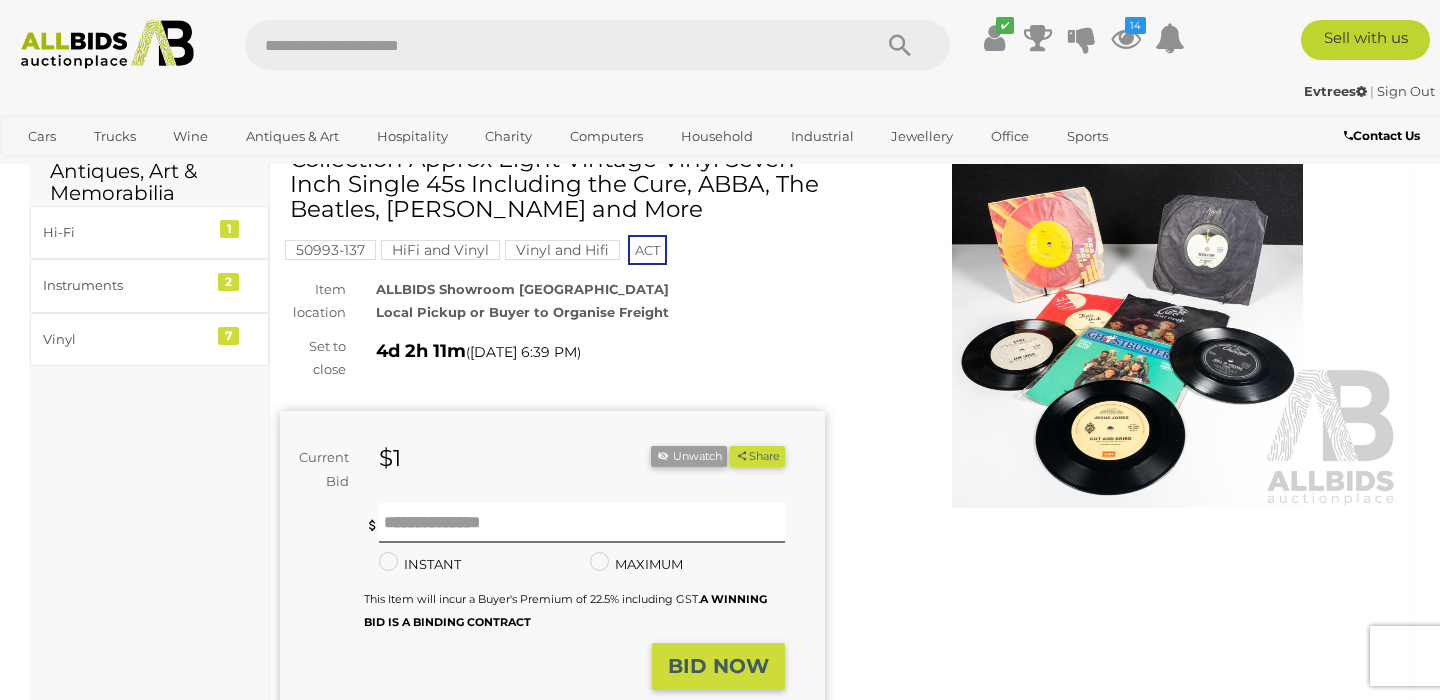 scroll, scrollTop: 0, scrollLeft: 0, axis: both 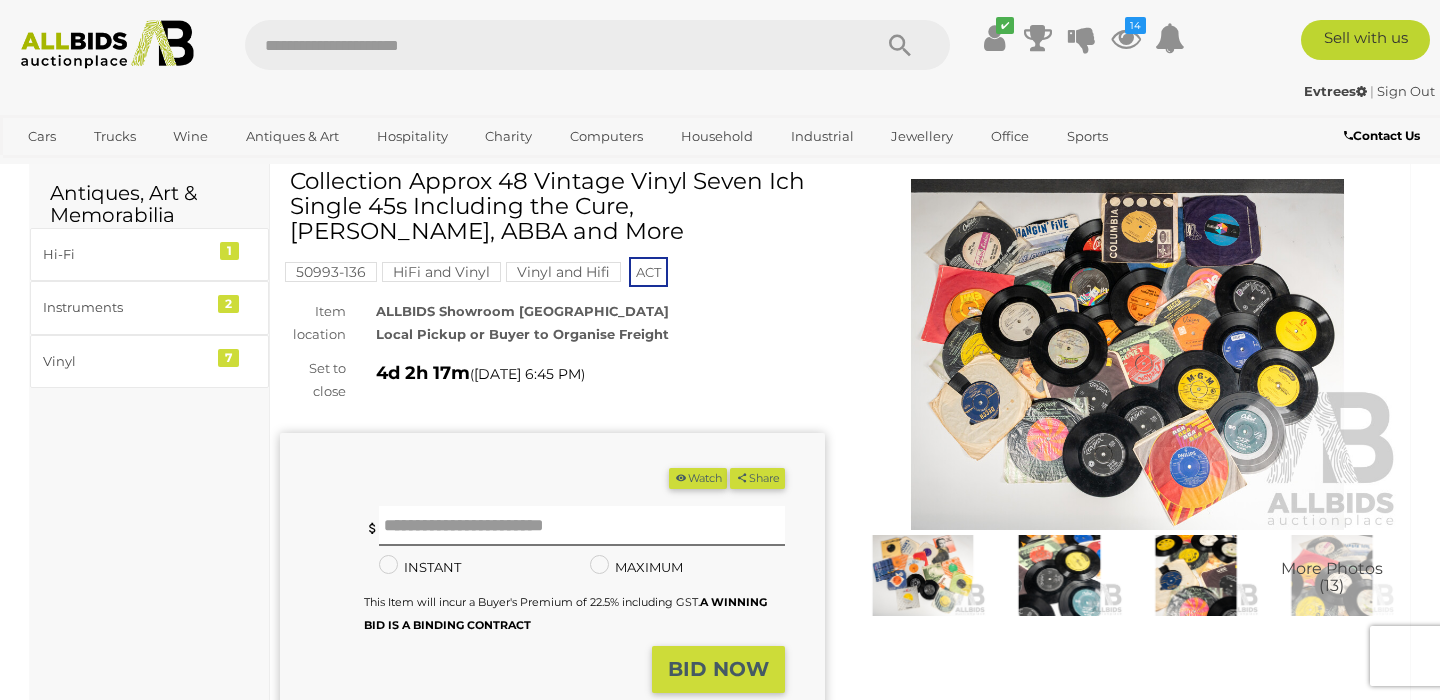 click at bounding box center [1127, 354] 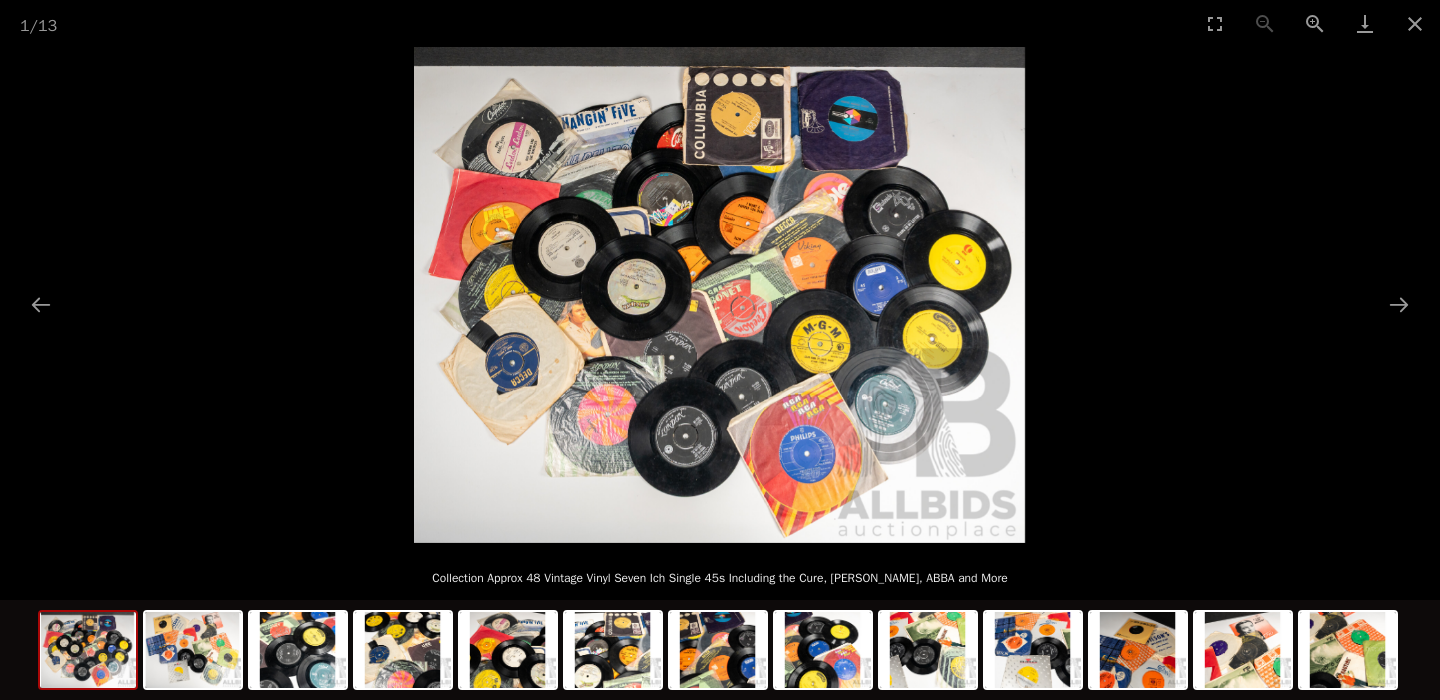 click at bounding box center [719, 295] 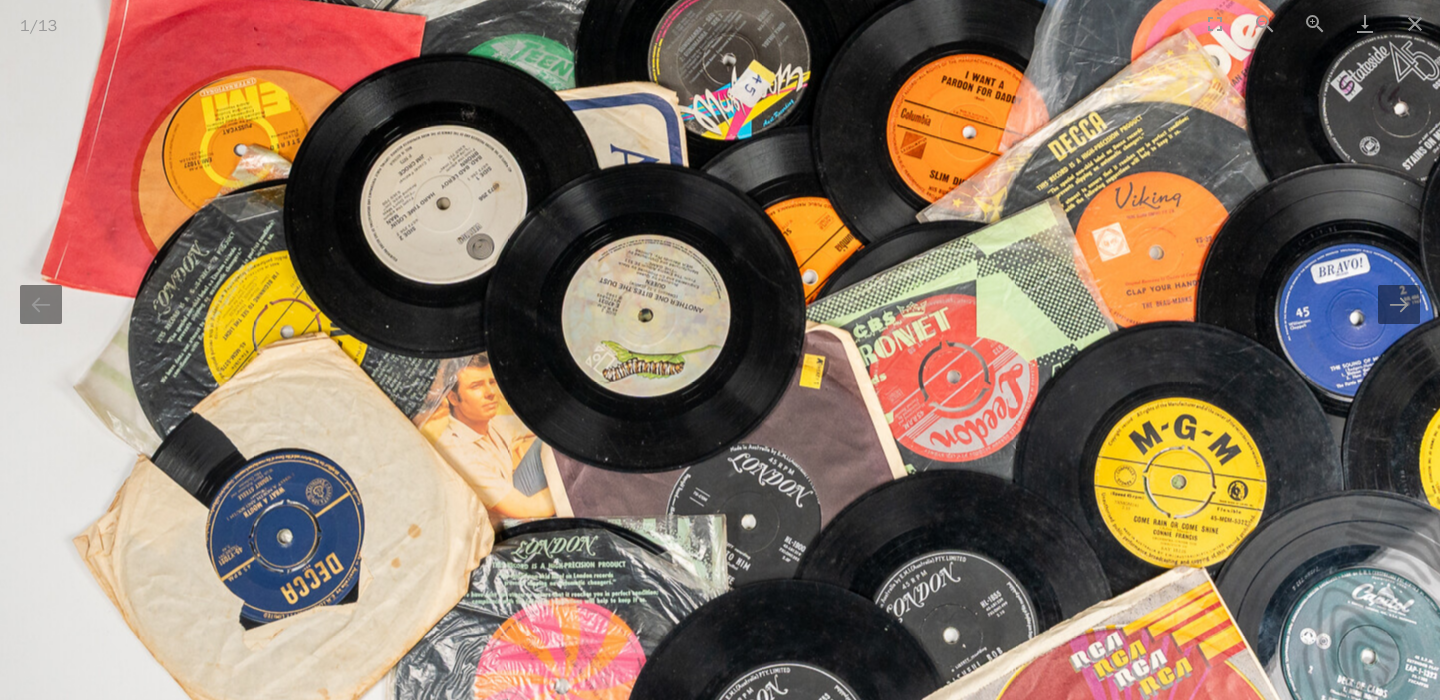 scroll, scrollTop: 0, scrollLeft: 0, axis: both 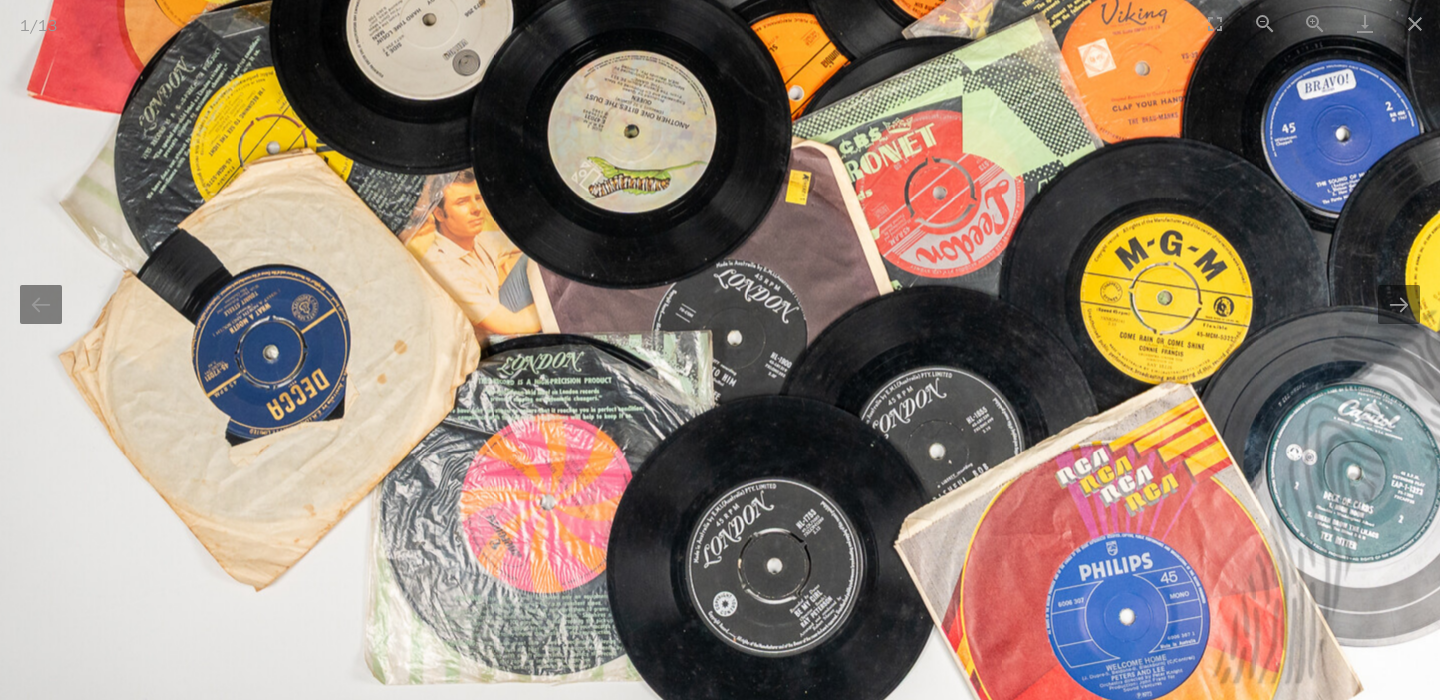 drag, startPoint x: 657, startPoint y: 503, endPoint x: 655, endPoint y: 196, distance: 307.0065 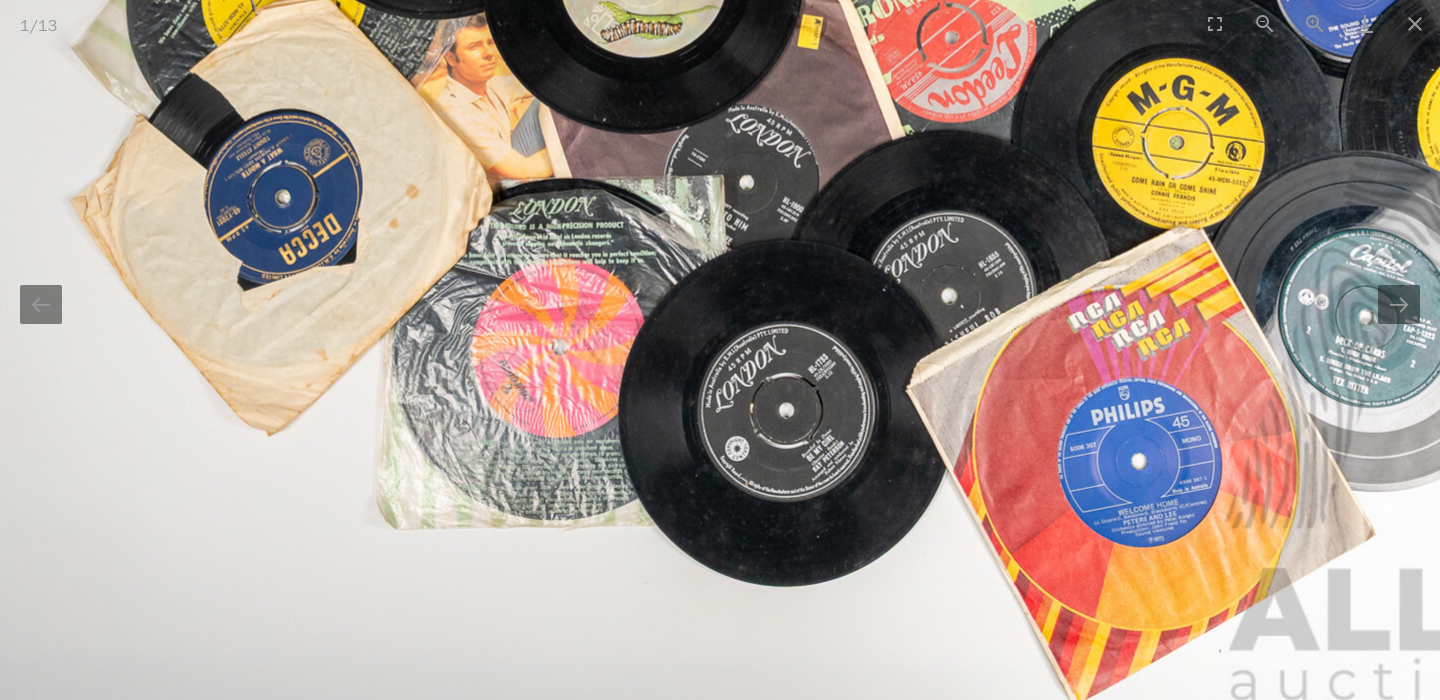 scroll, scrollTop: 0, scrollLeft: 0, axis: both 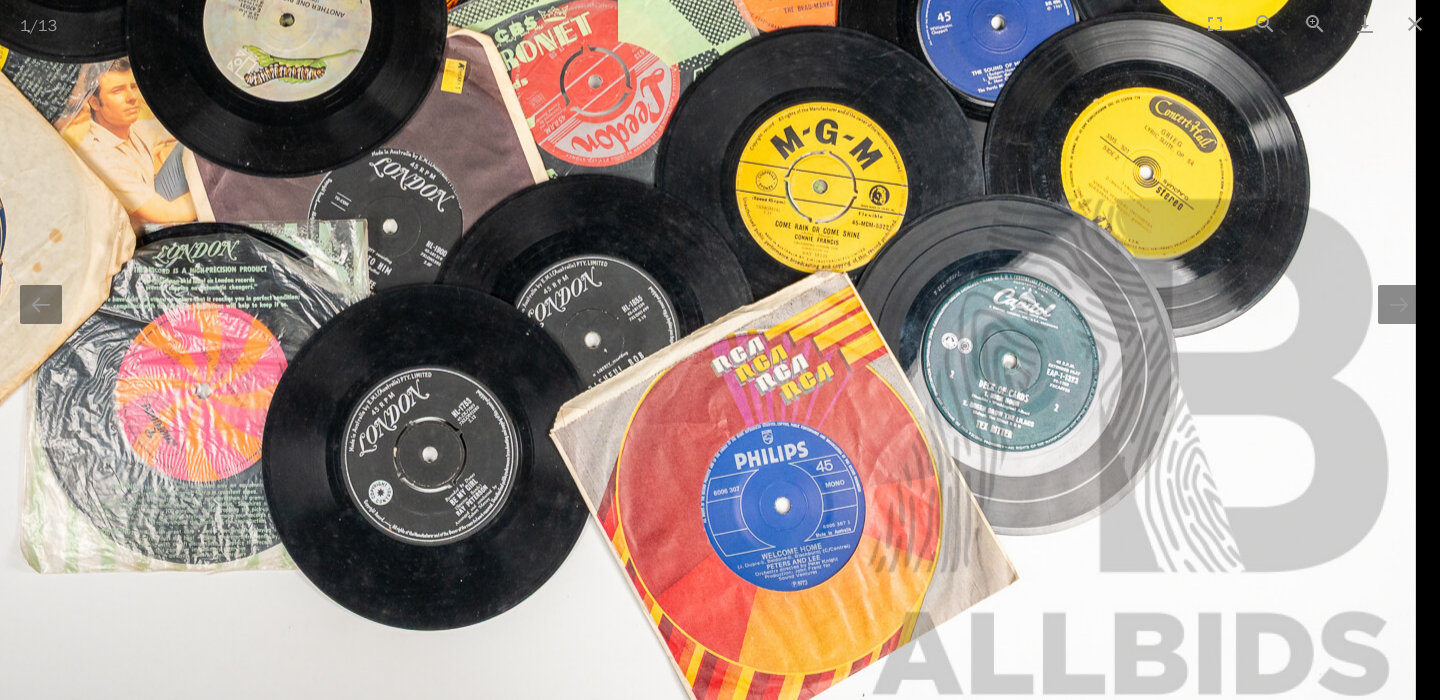 drag, startPoint x: 1000, startPoint y: 559, endPoint x: 525, endPoint y: 603, distance: 477.03354 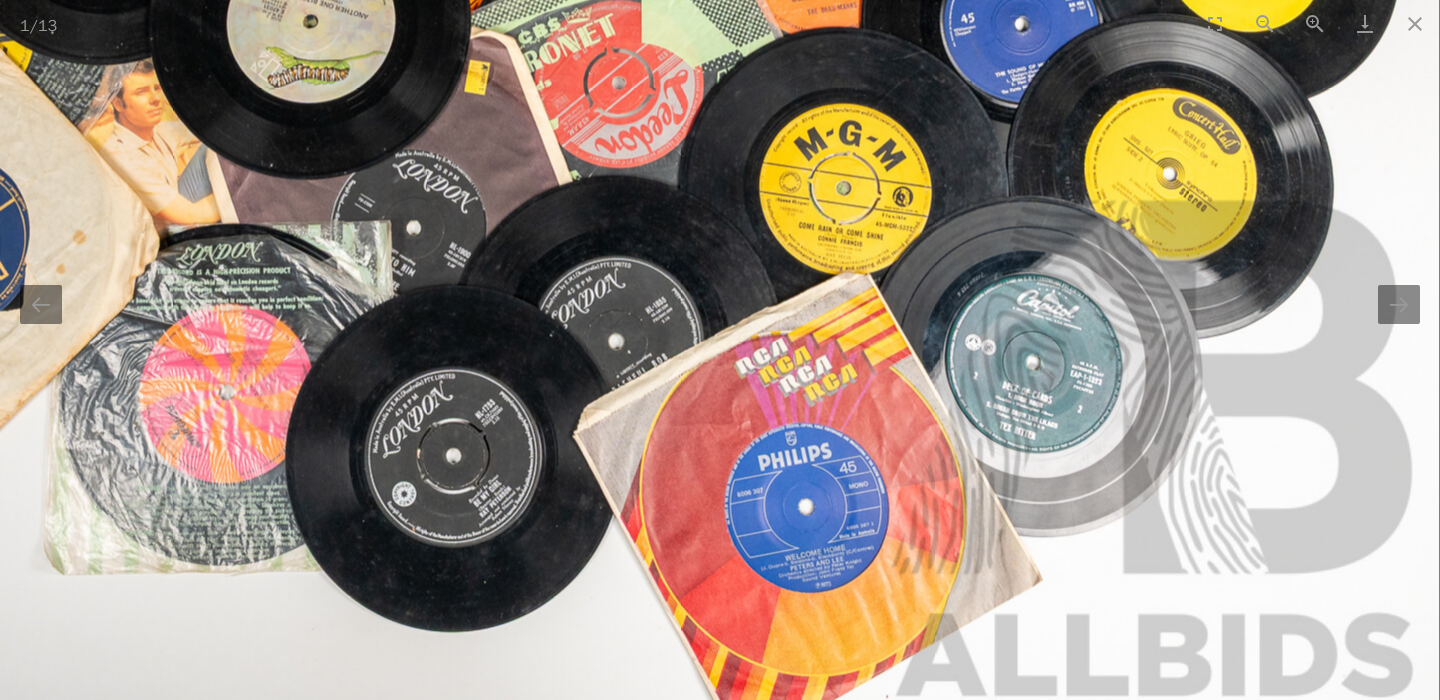 scroll, scrollTop: 0, scrollLeft: 0, axis: both 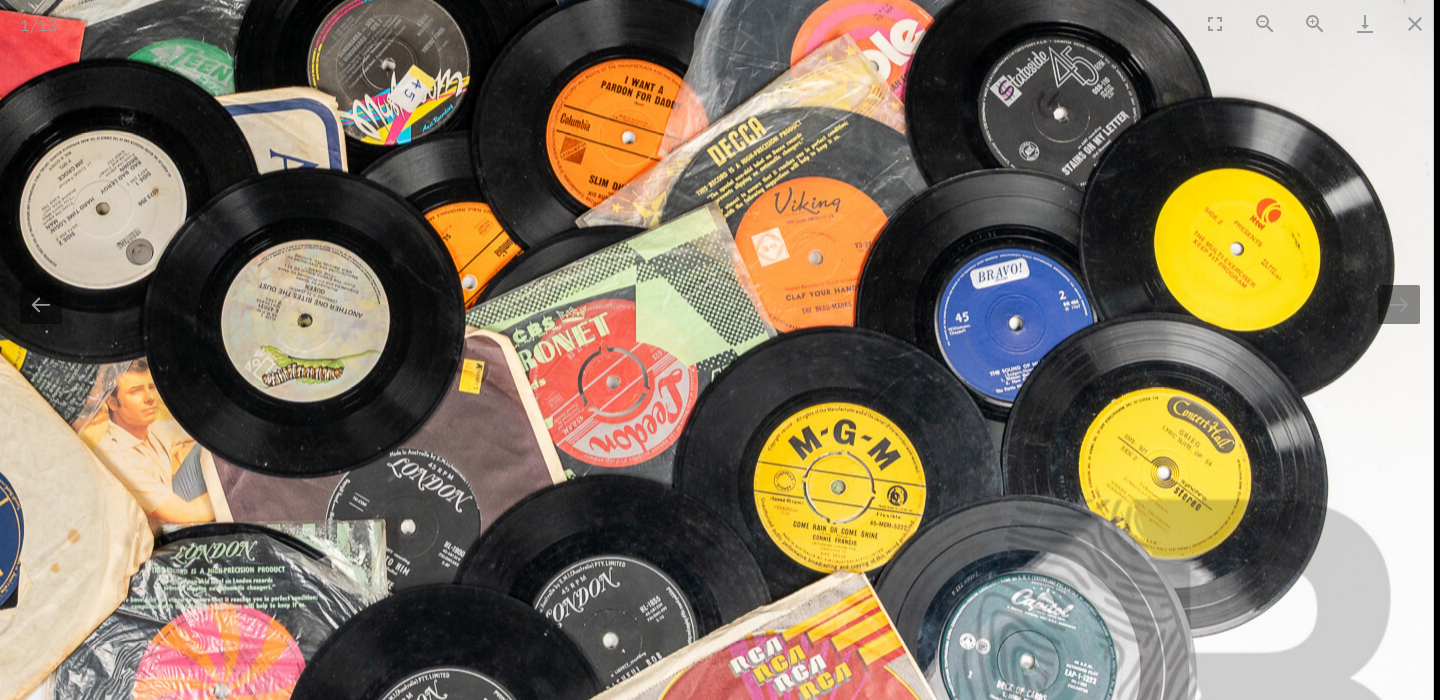 drag, startPoint x: 1090, startPoint y: 454, endPoint x: 1055, endPoint y: 752, distance: 300.04834 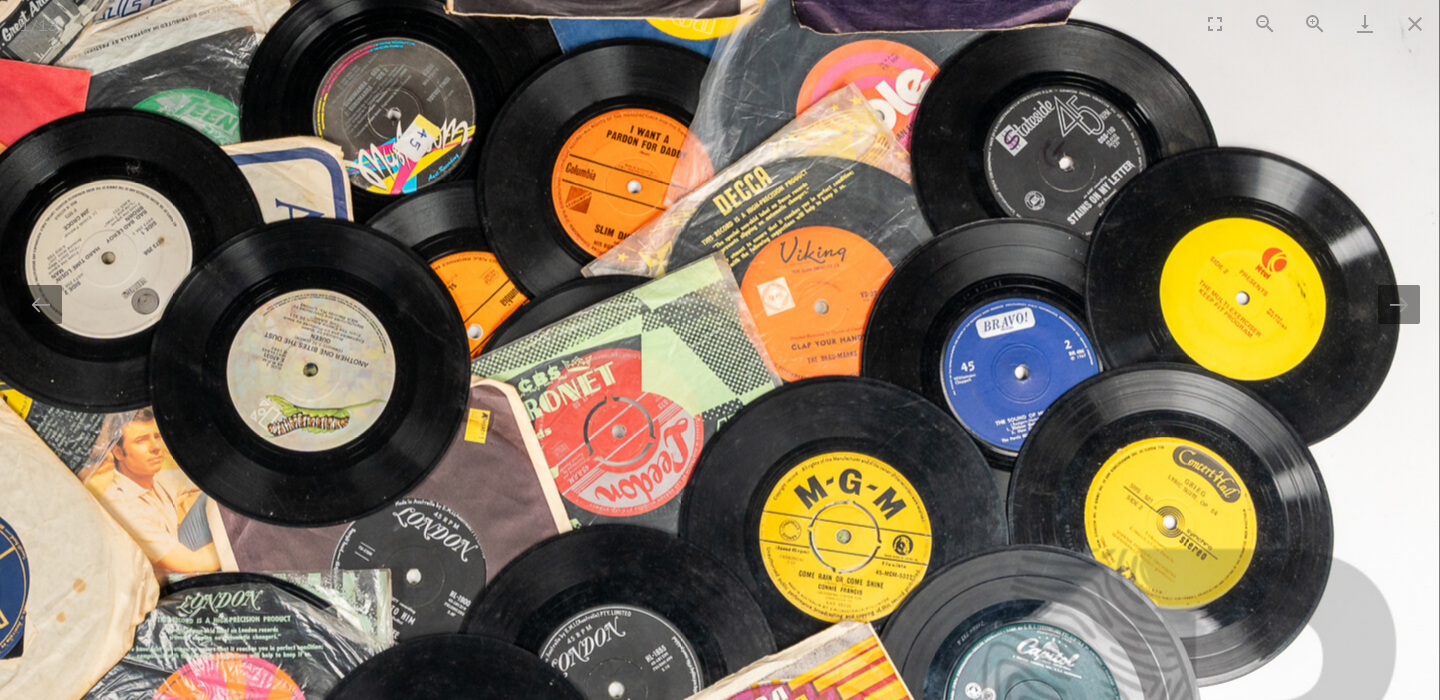 scroll, scrollTop: 0, scrollLeft: 0, axis: both 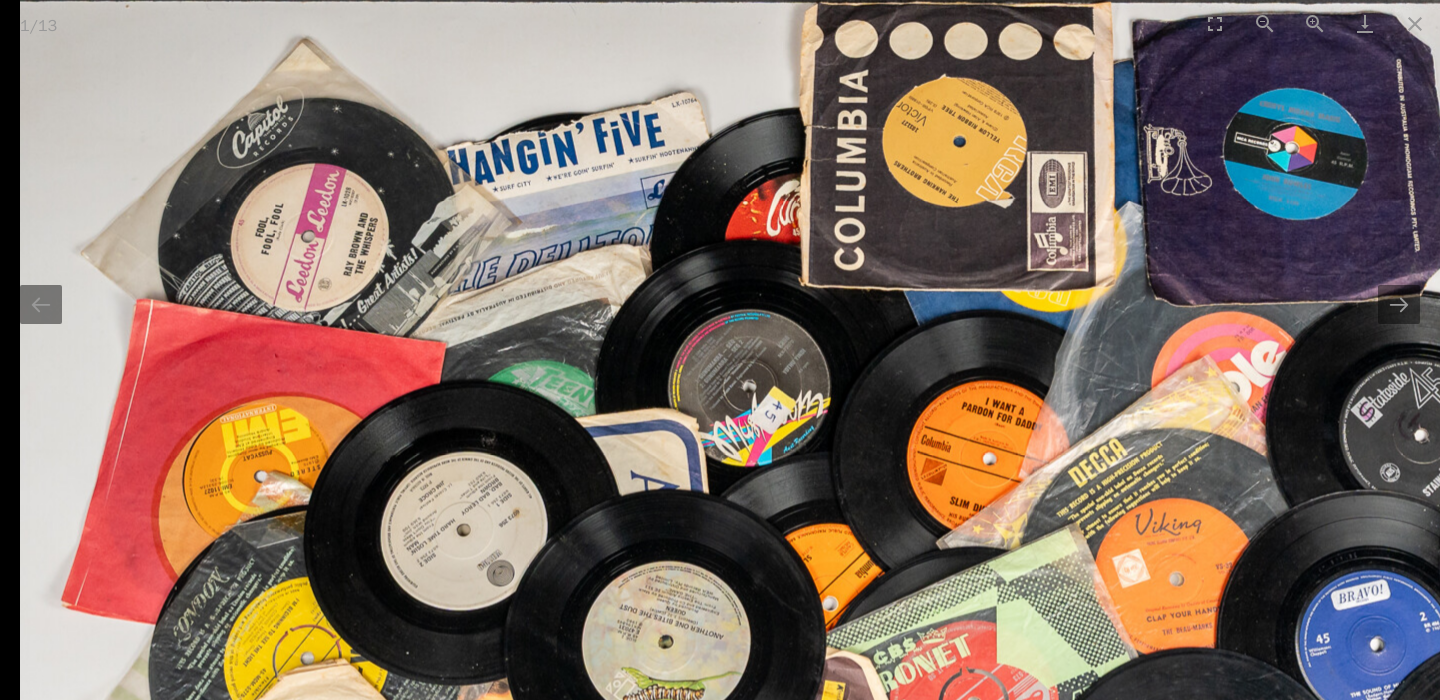 drag, startPoint x: 732, startPoint y: 207, endPoint x: 1188, endPoint y: 479, distance: 530.96136 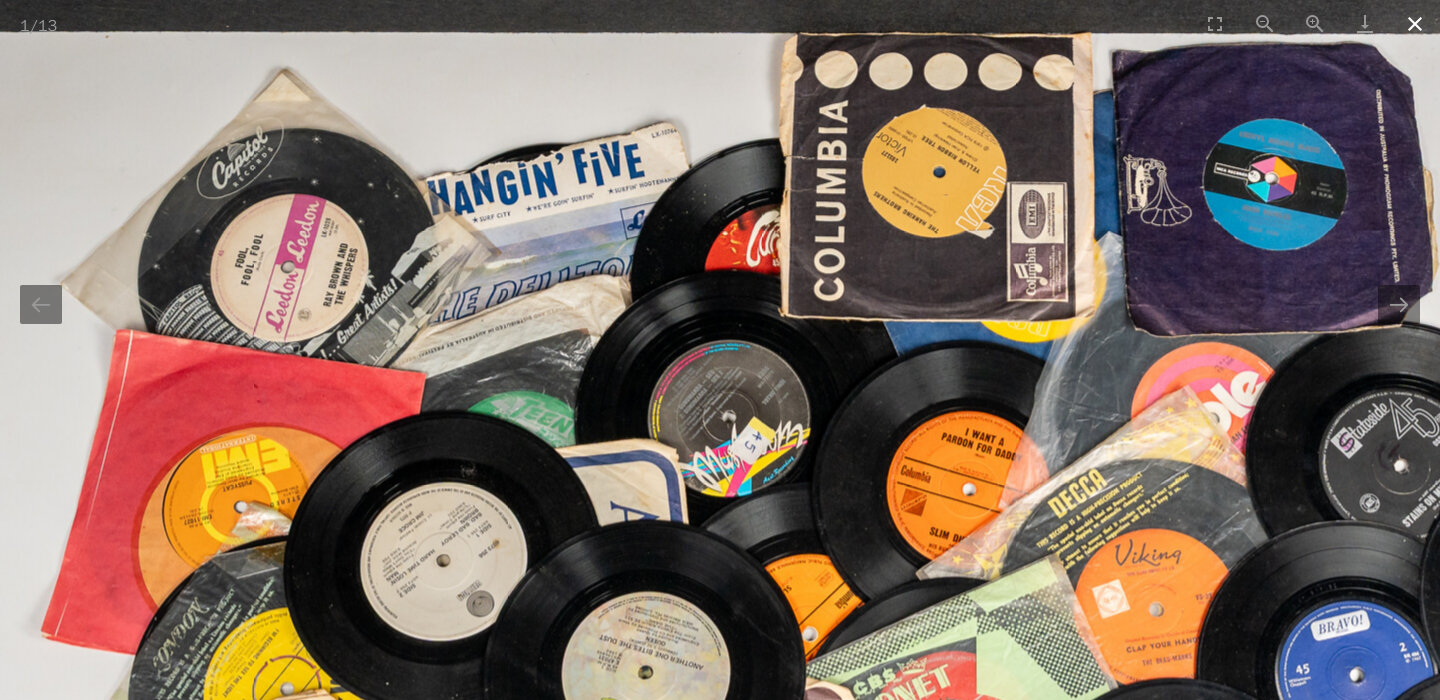 click at bounding box center [1415, 23] 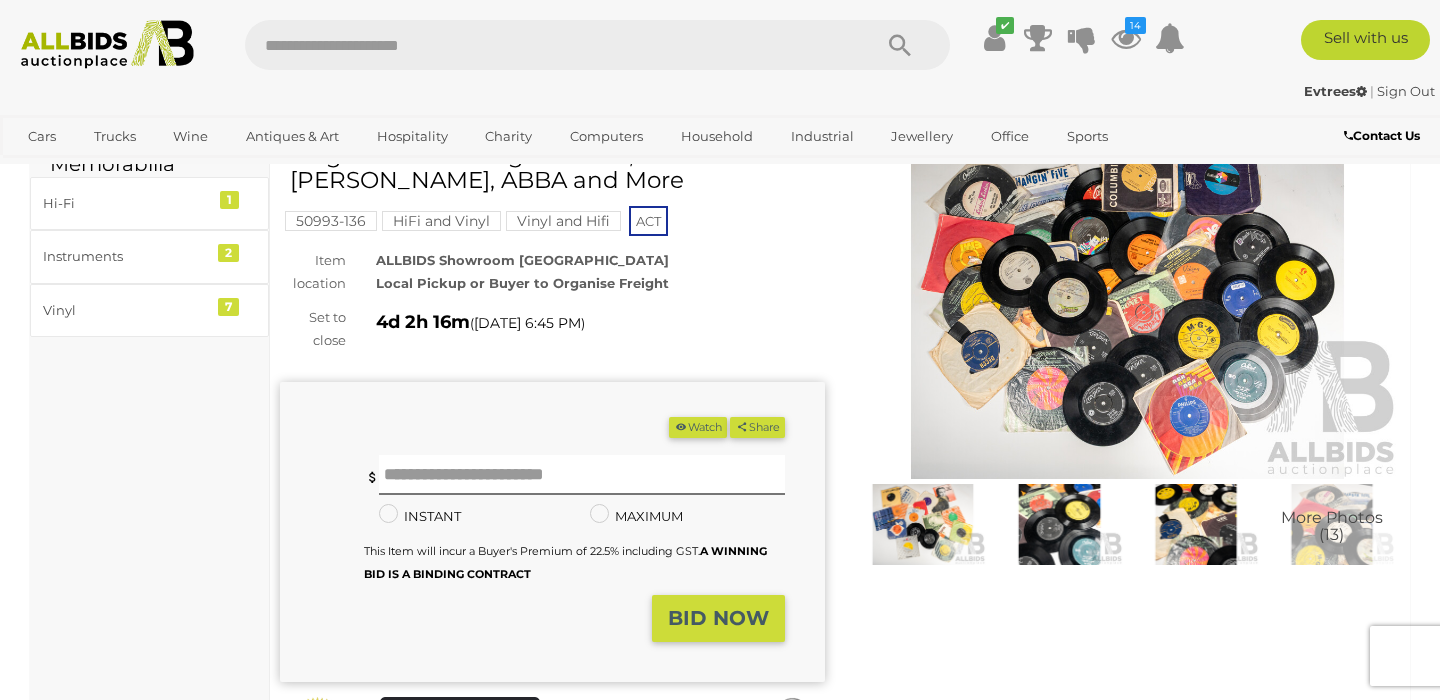 scroll, scrollTop: 123, scrollLeft: 0, axis: vertical 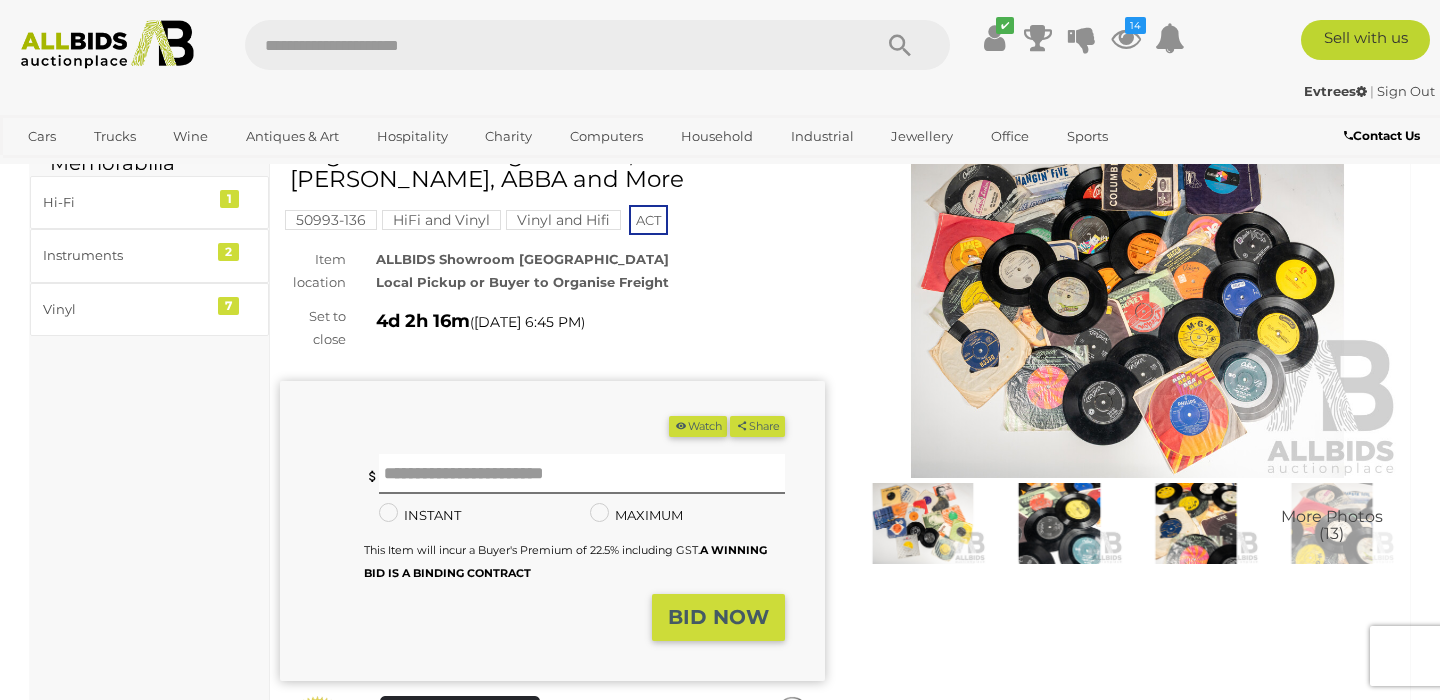 click at bounding box center (681, 425) 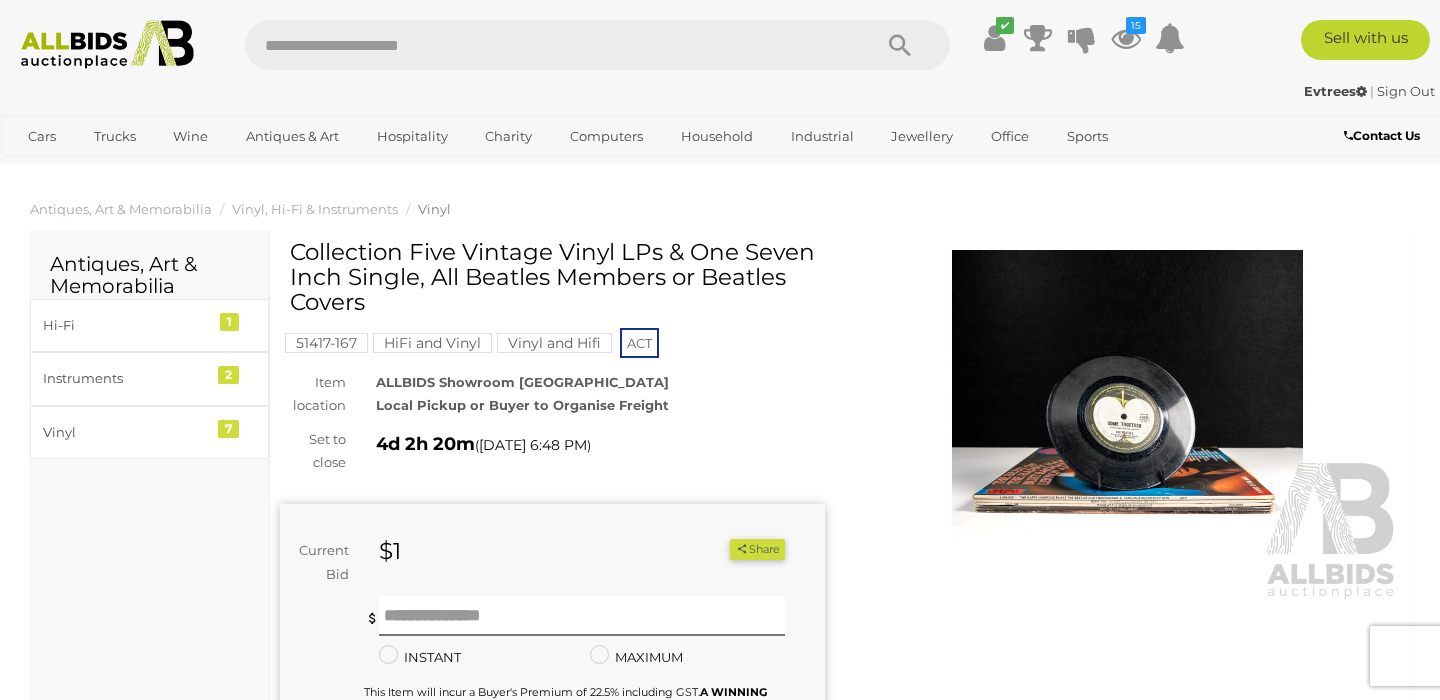 scroll, scrollTop: 0, scrollLeft: 0, axis: both 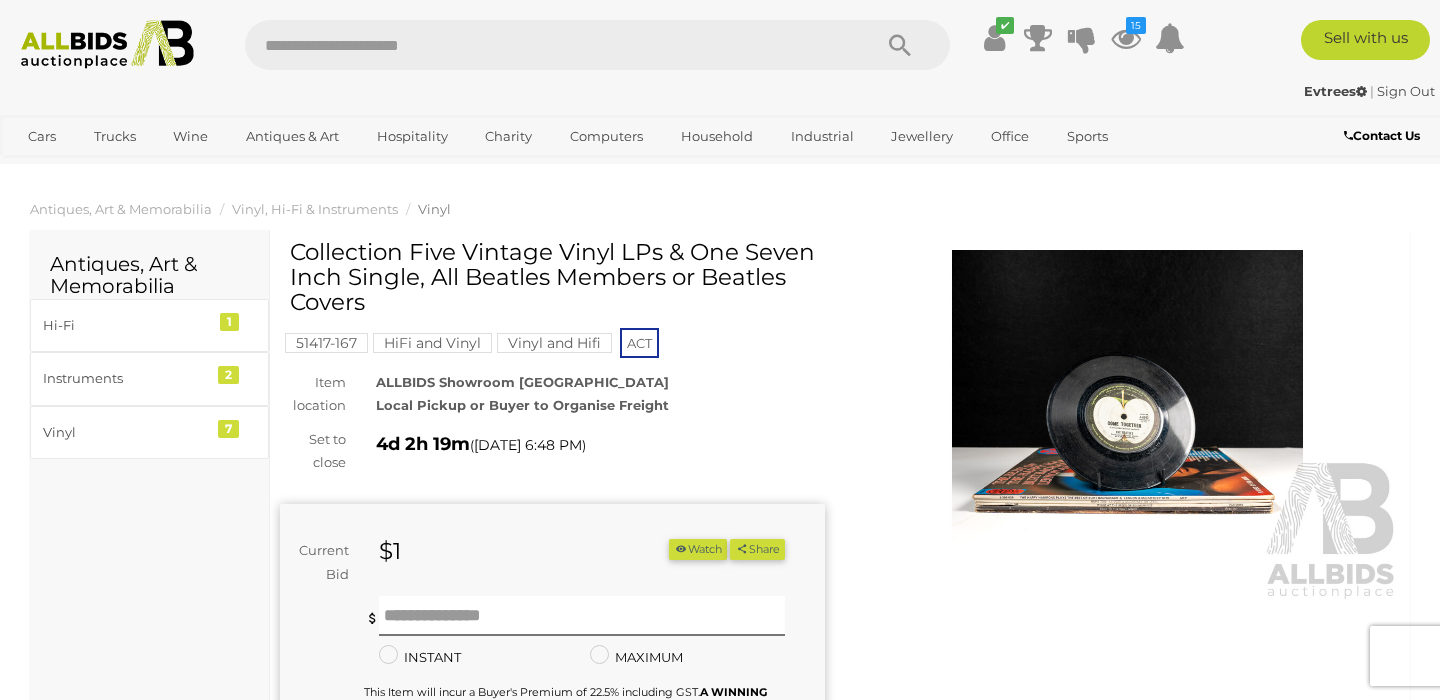 click at bounding box center [1127, 425] 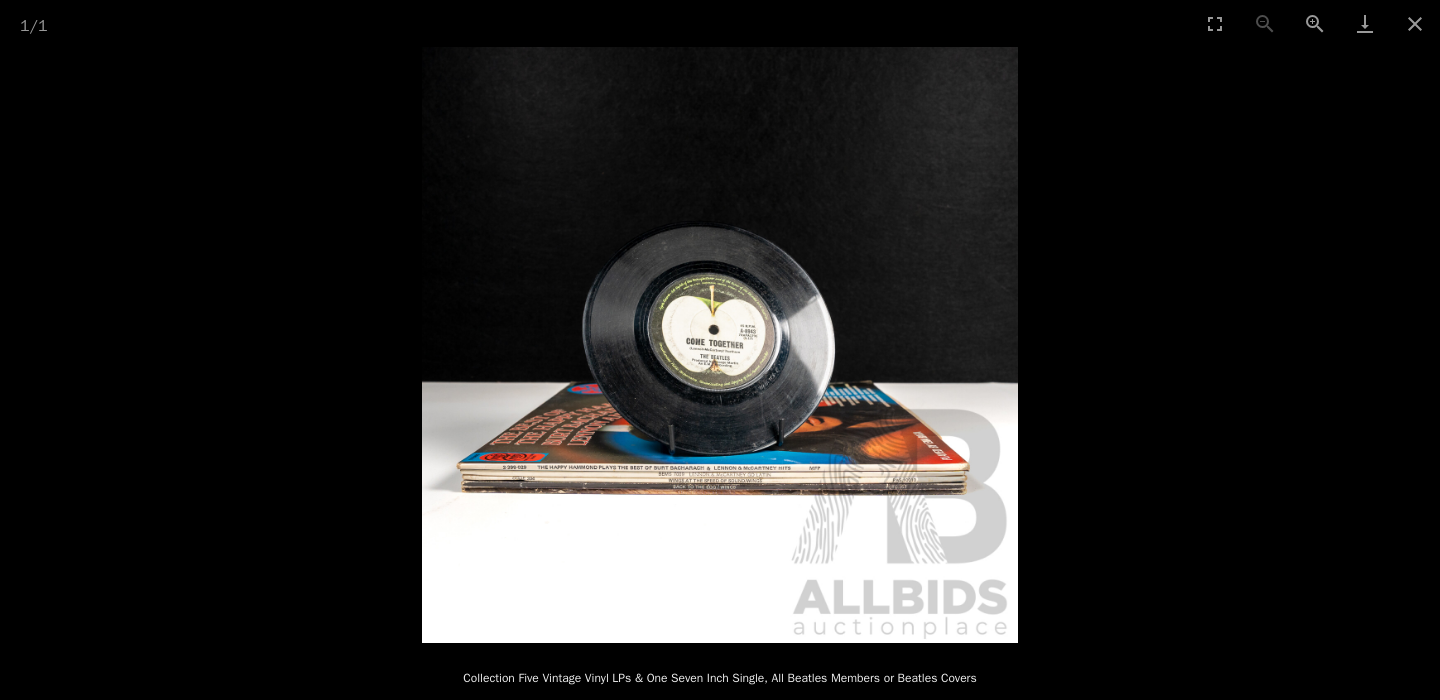 click at bounding box center [720, 345] 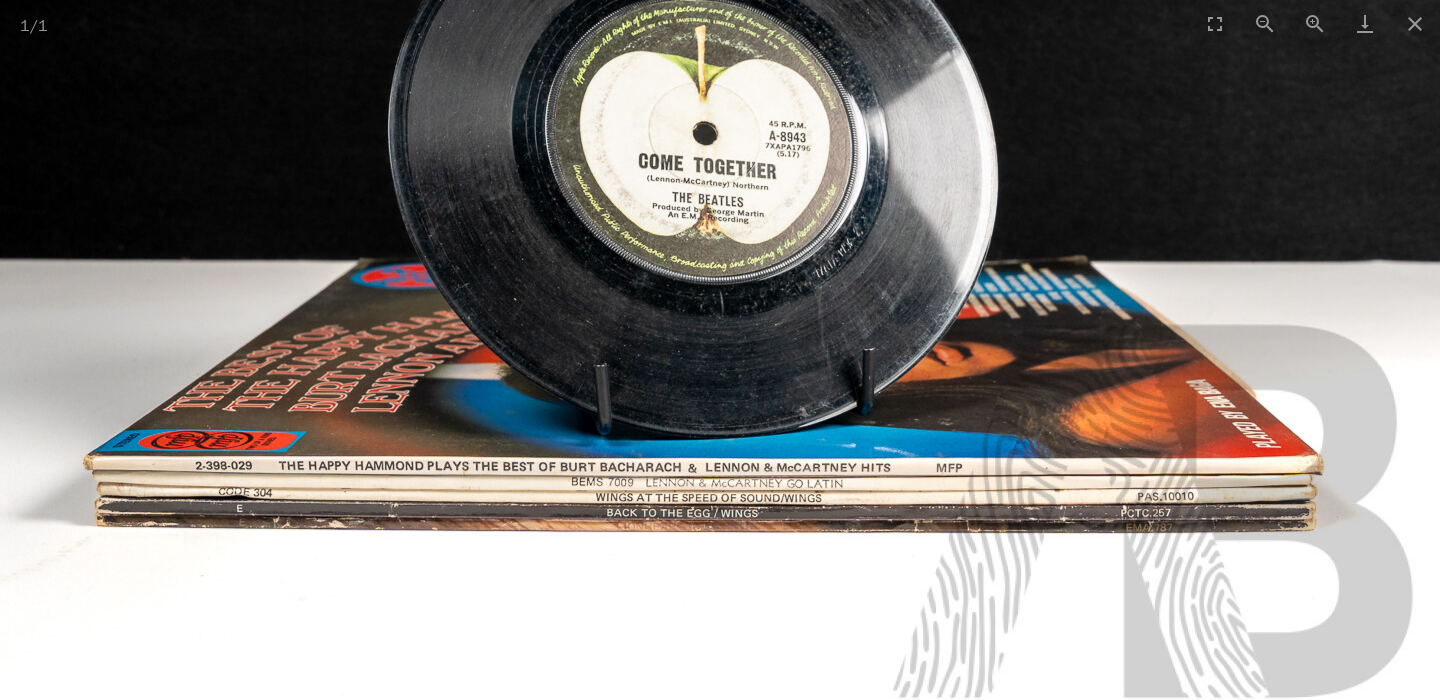 click at bounding box center (720, 170) 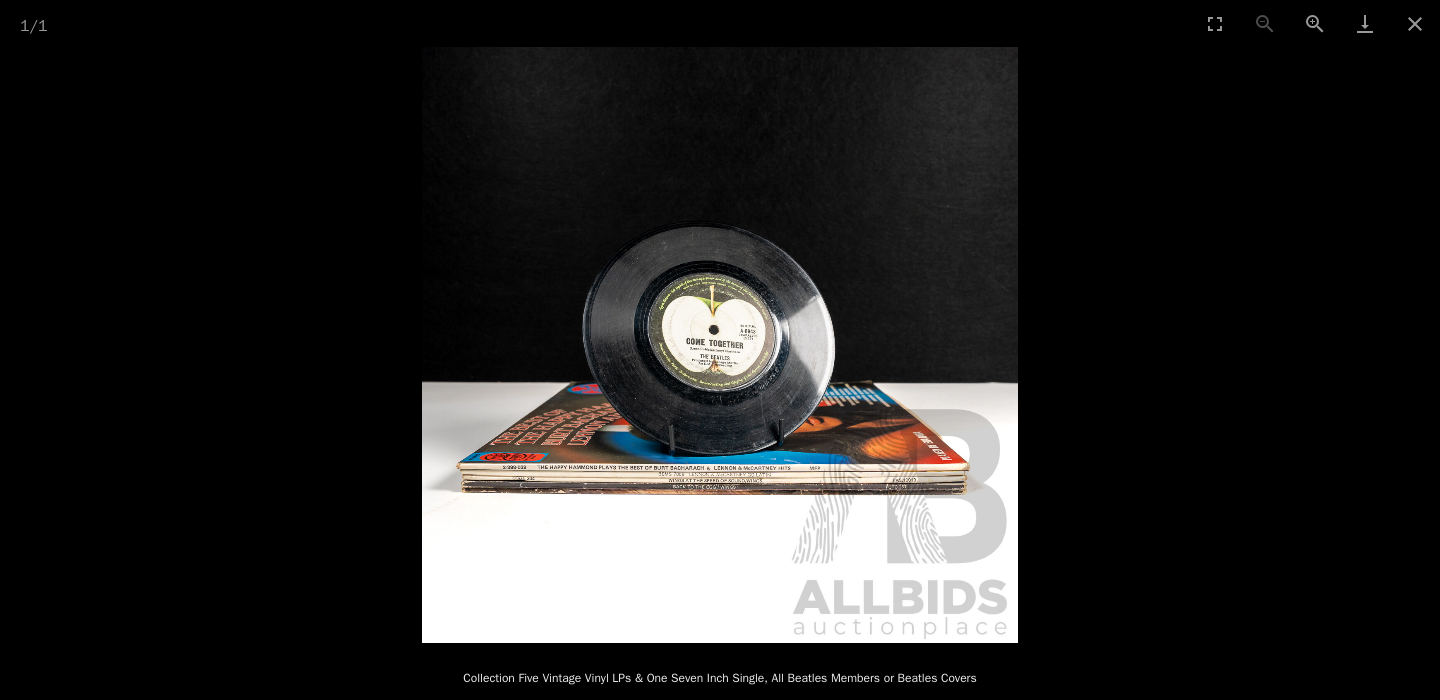 click at bounding box center (720, 345) 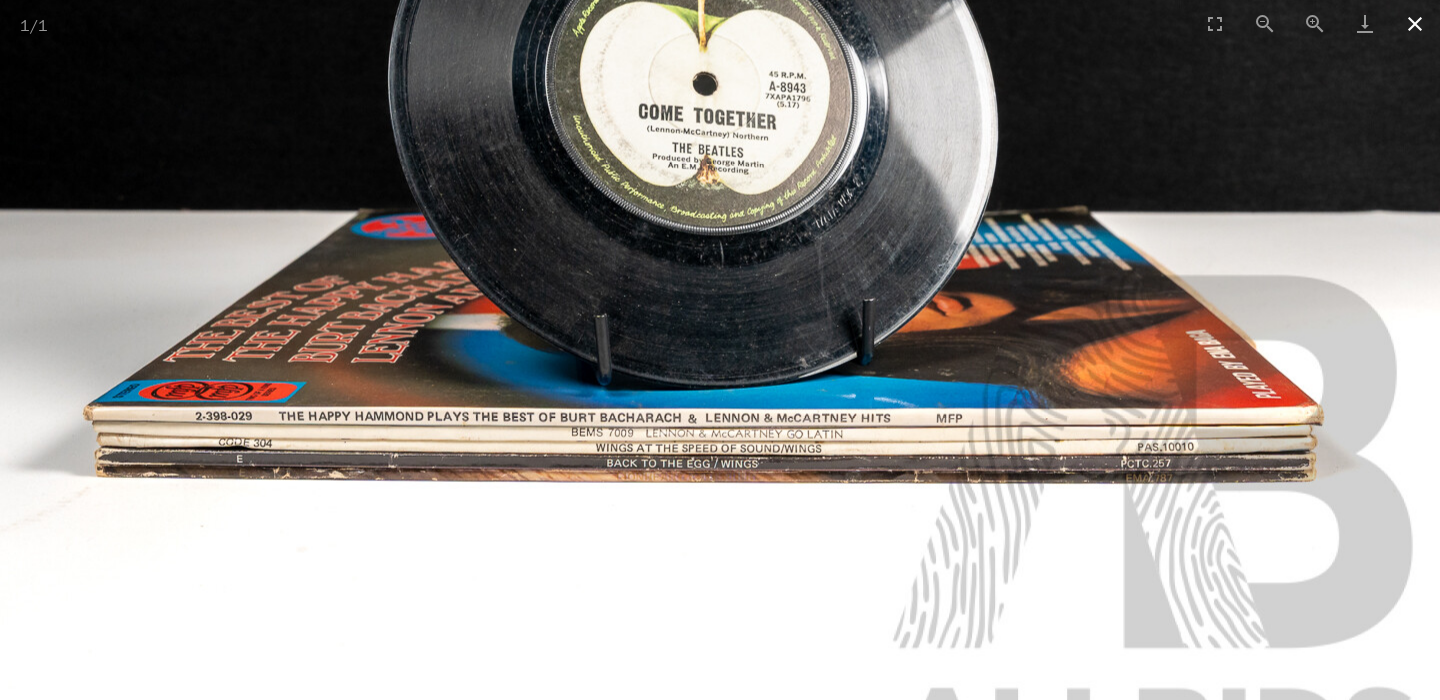 click at bounding box center (1415, 23) 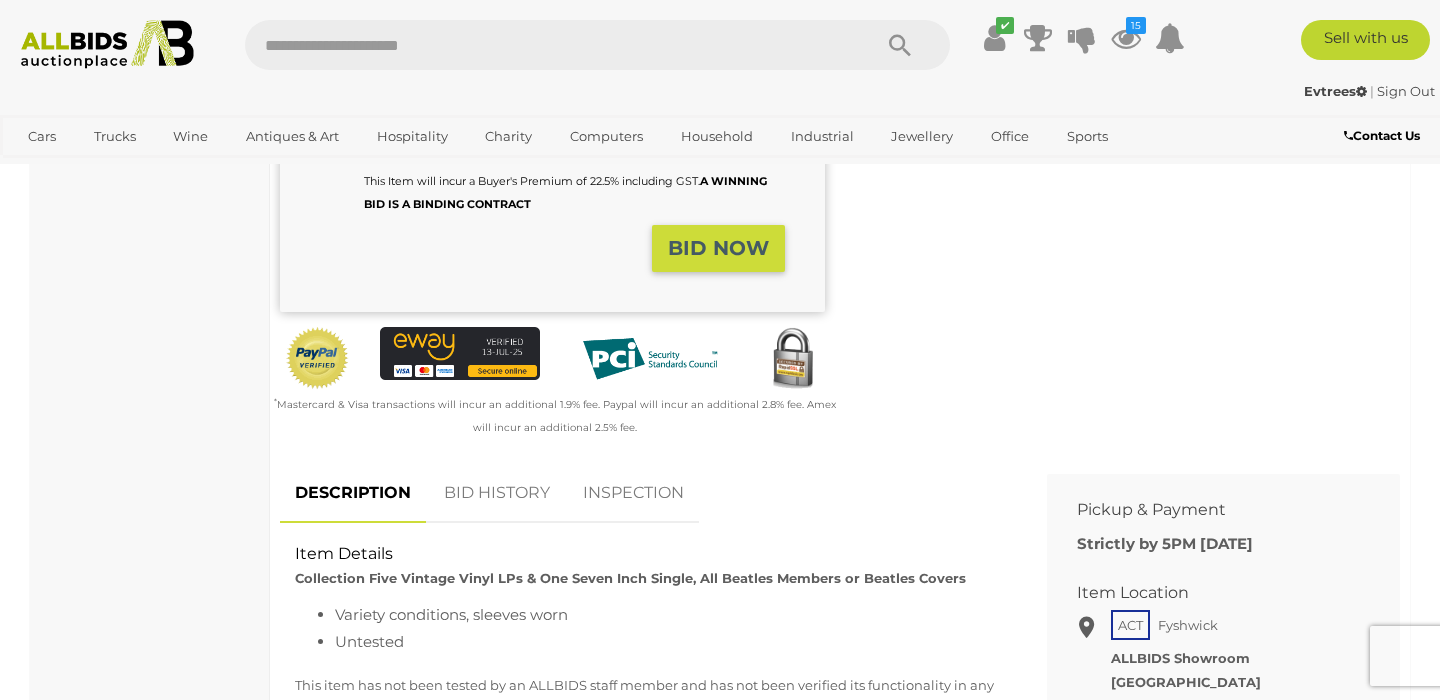 scroll, scrollTop: 0, scrollLeft: 0, axis: both 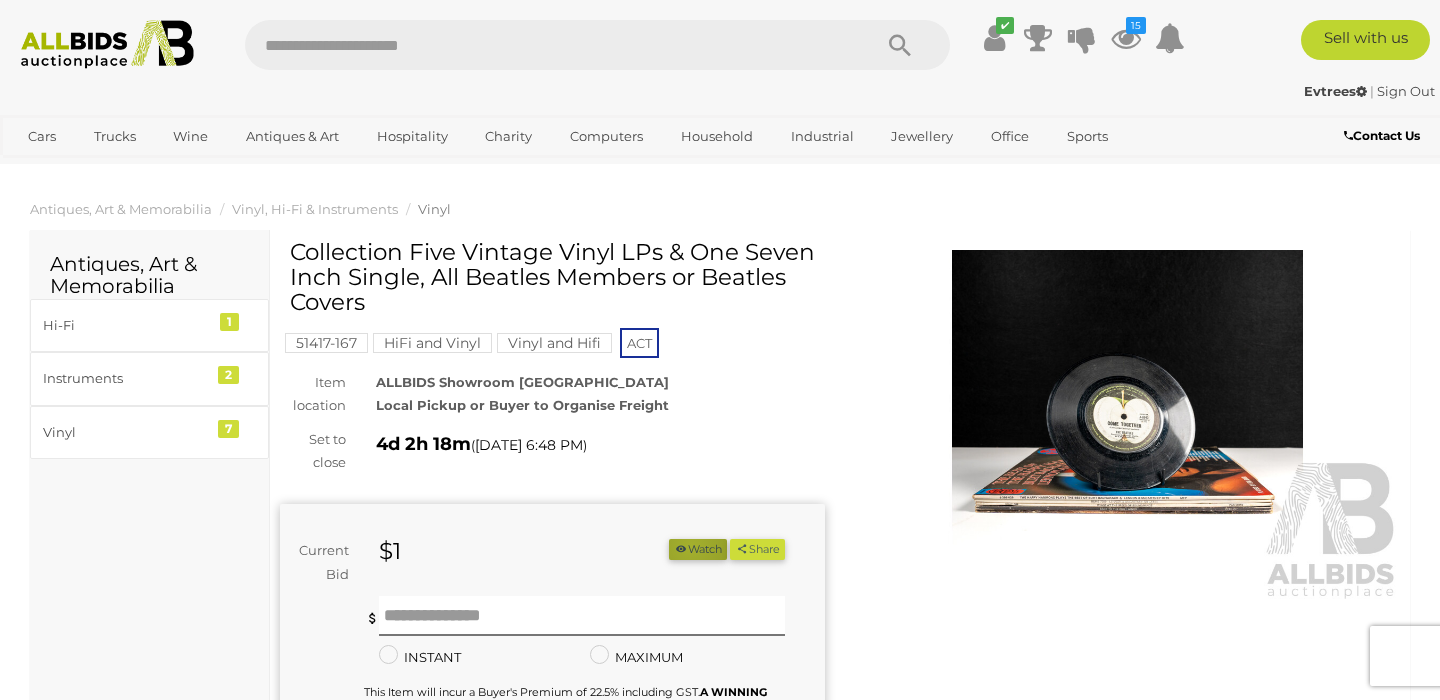 click on "Watch" at bounding box center [698, 549] 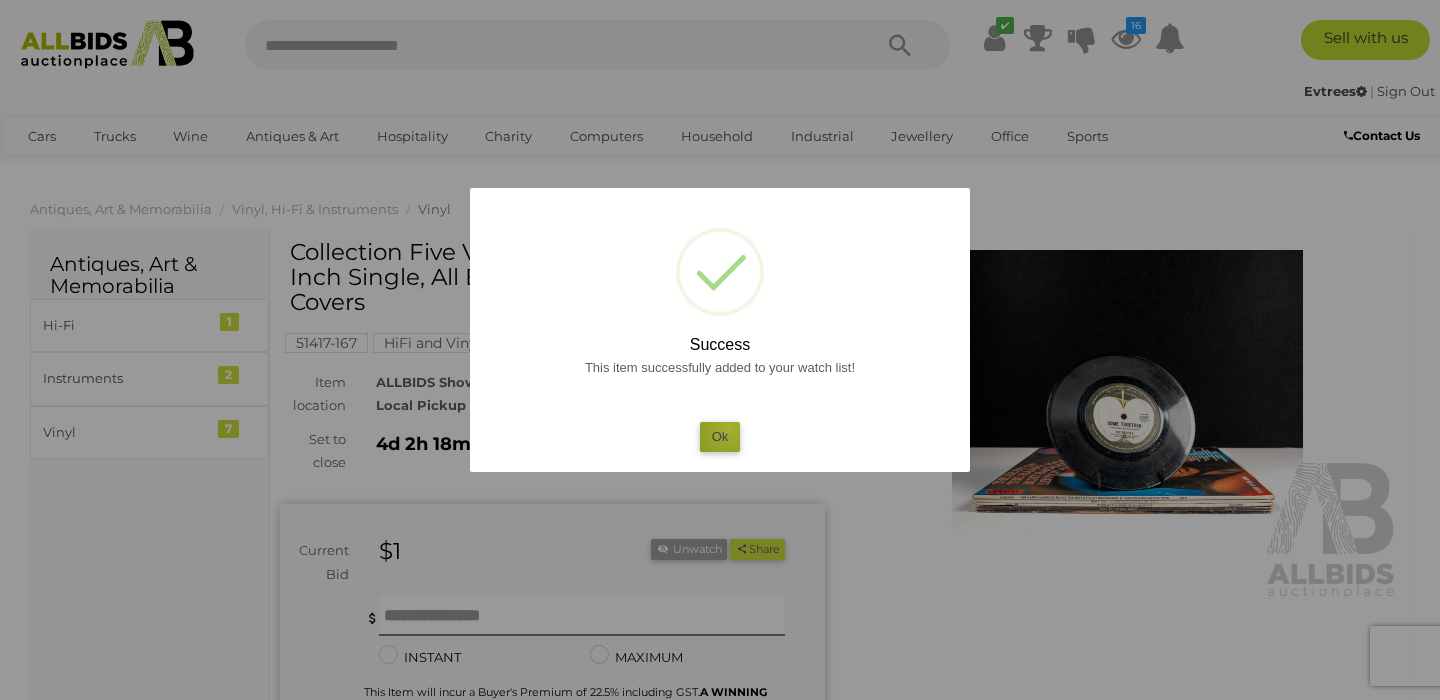 click on "Ok" at bounding box center (720, 436) 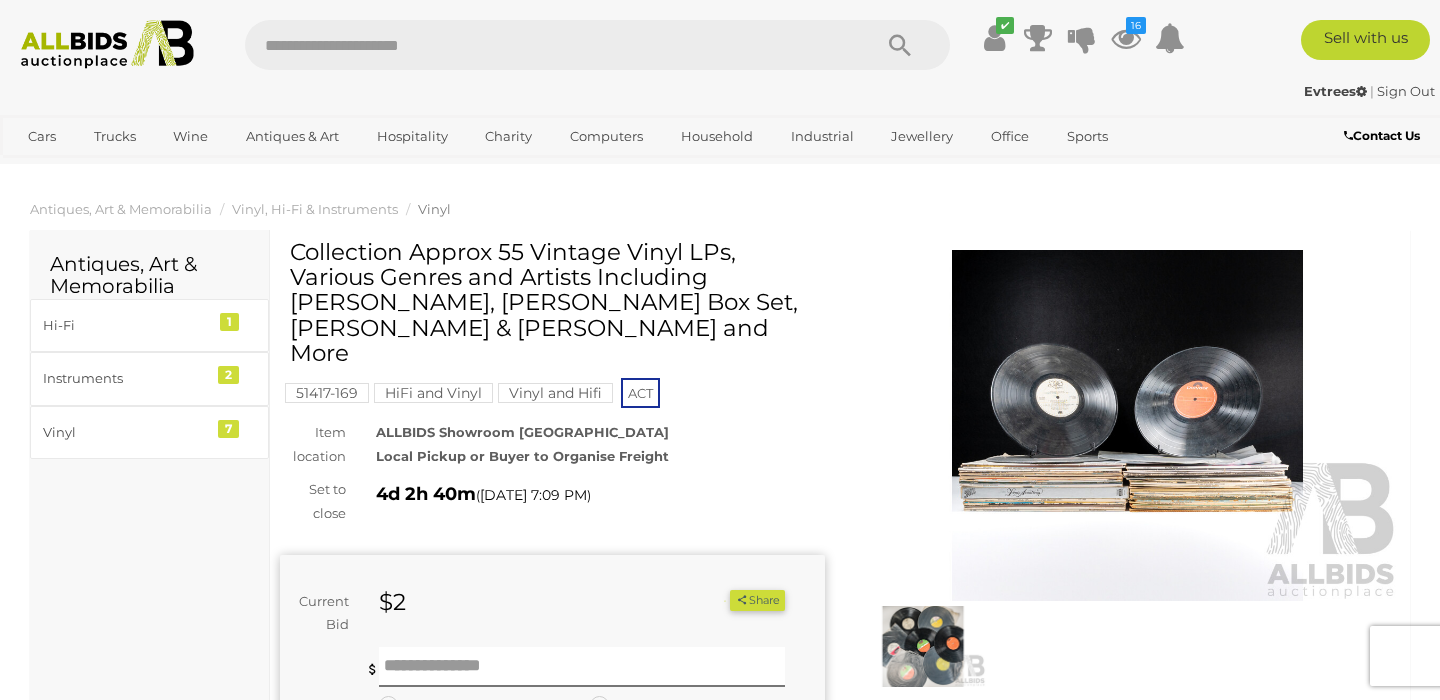 scroll, scrollTop: 0, scrollLeft: 0, axis: both 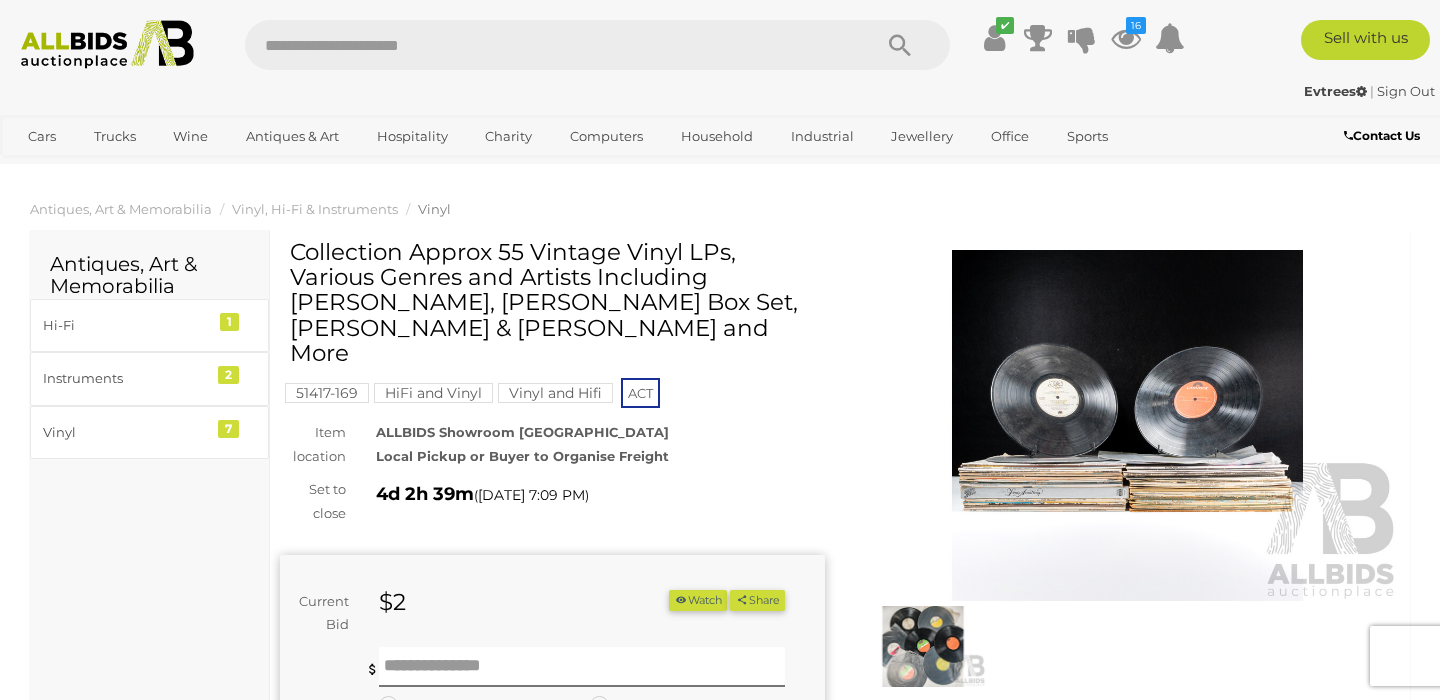 click at bounding box center (1127, 425) 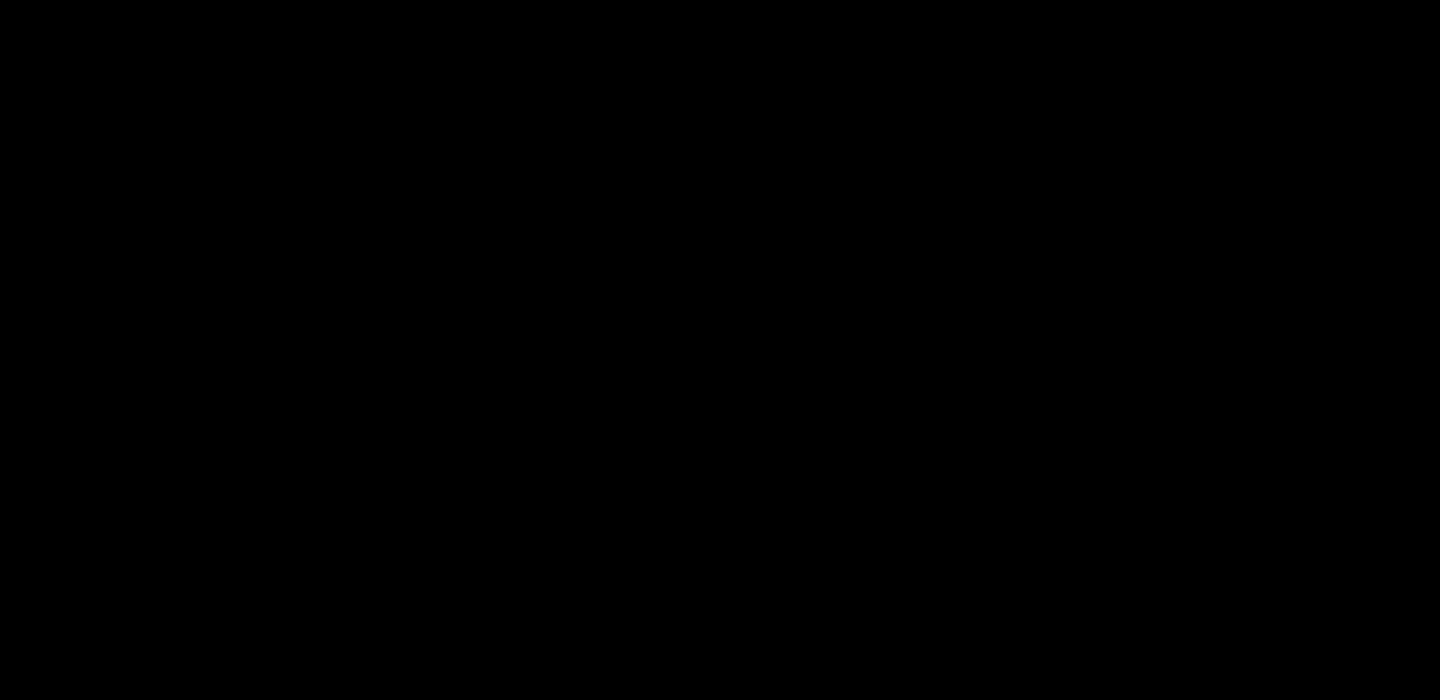 click at bounding box center (720, 295) 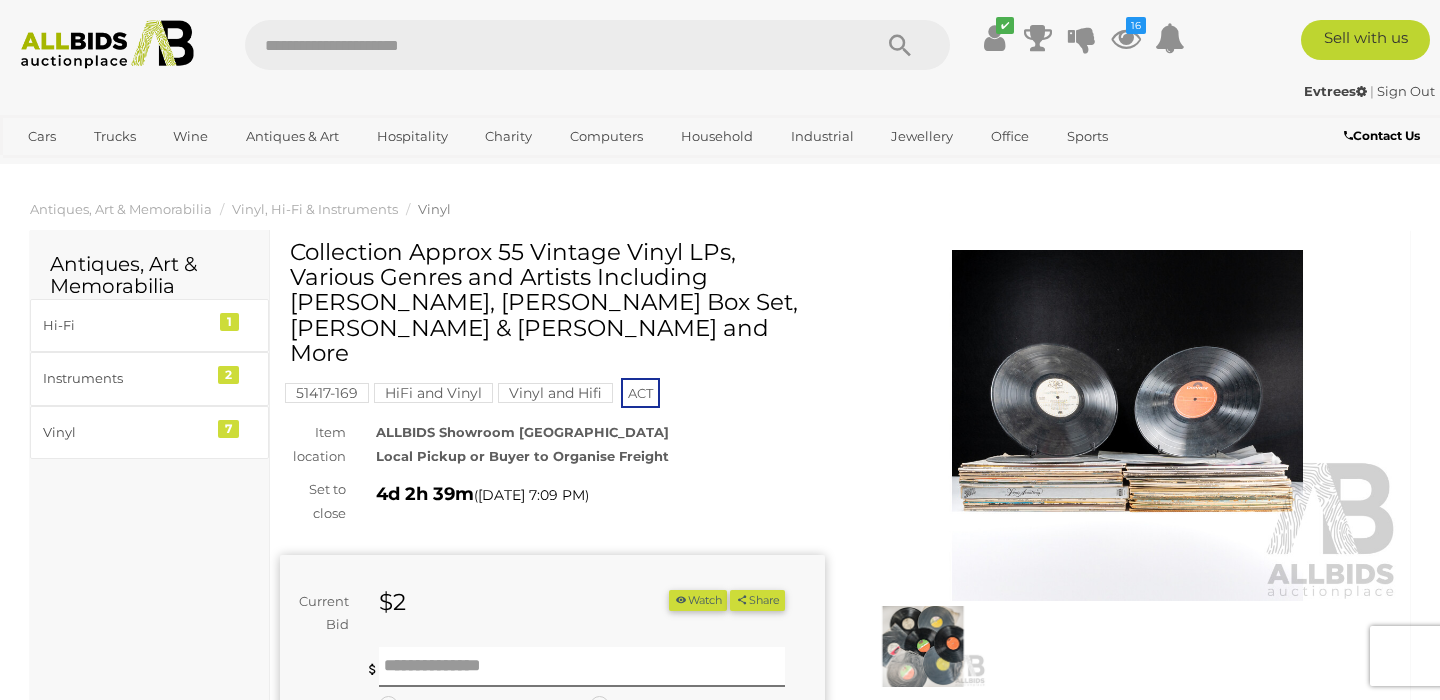 click at bounding box center [1127, 425] 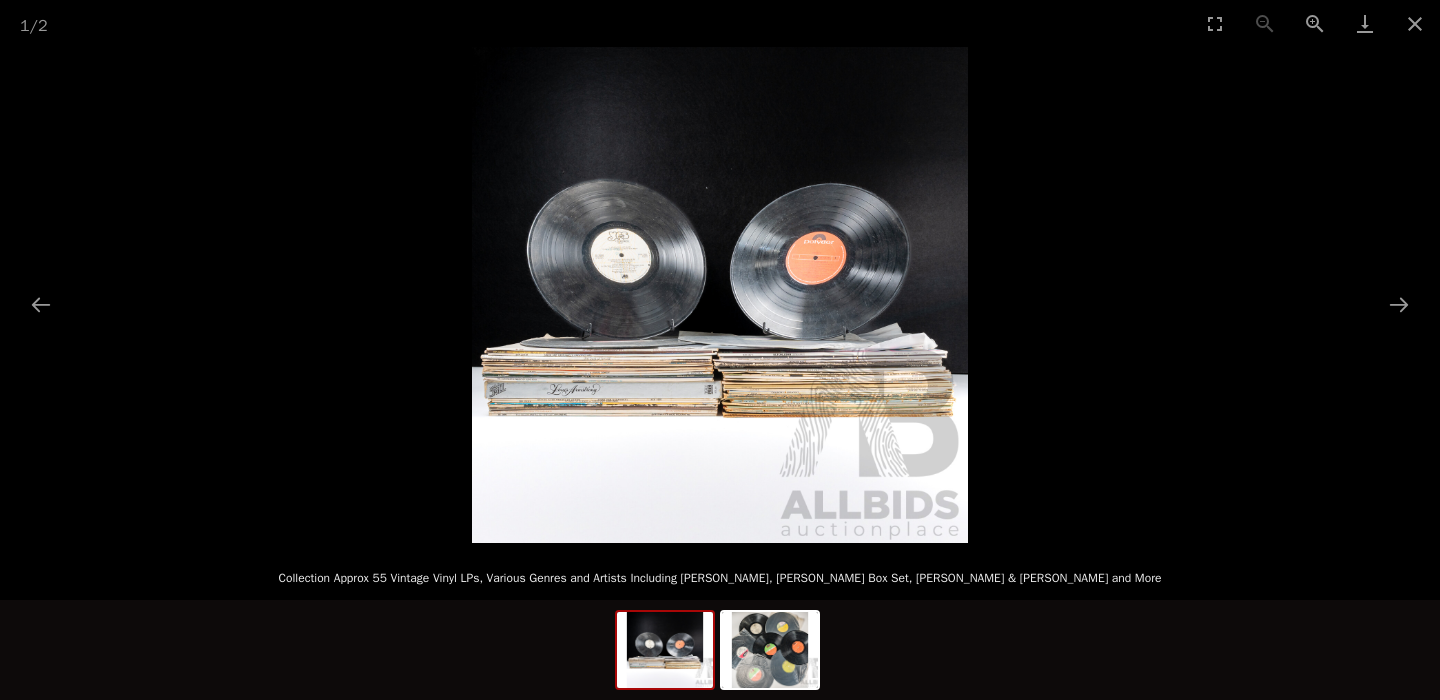 click at bounding box center (720, 295) 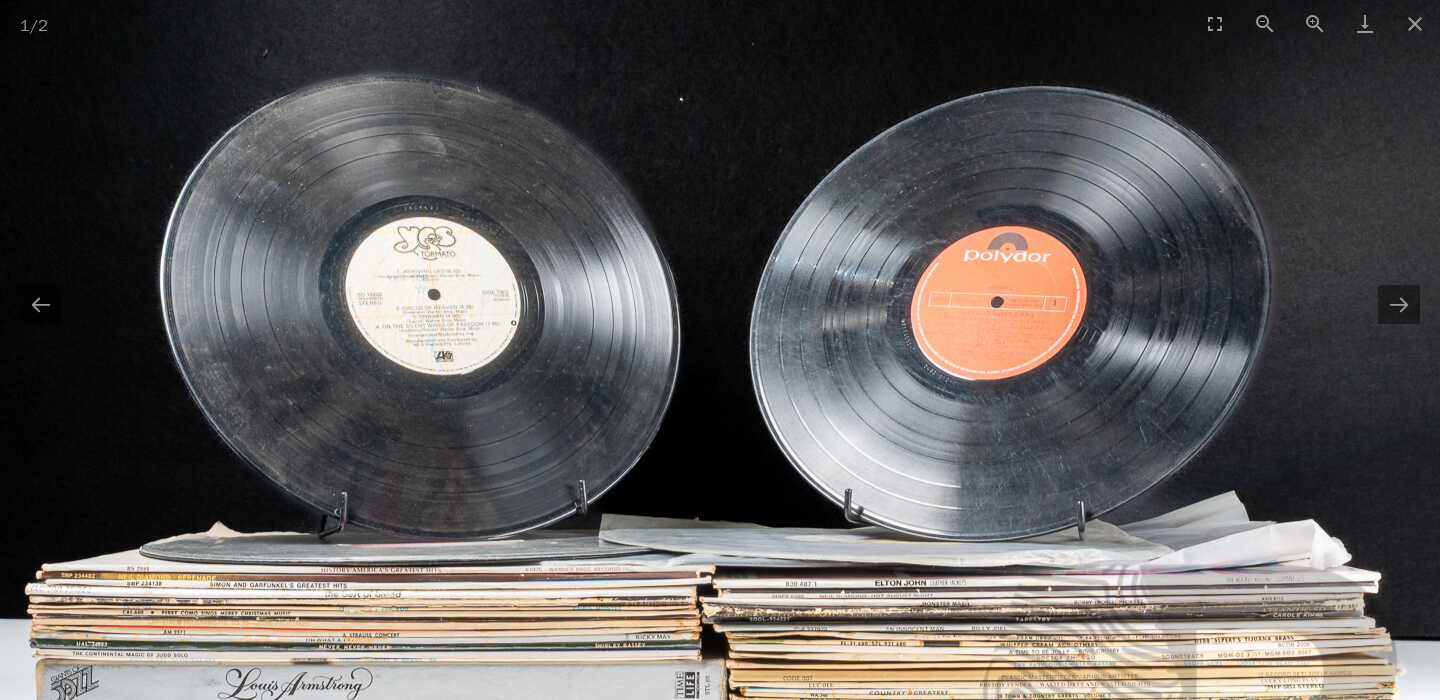 scroll, scrollTop: 0, scrollLeft: 0, axis: both 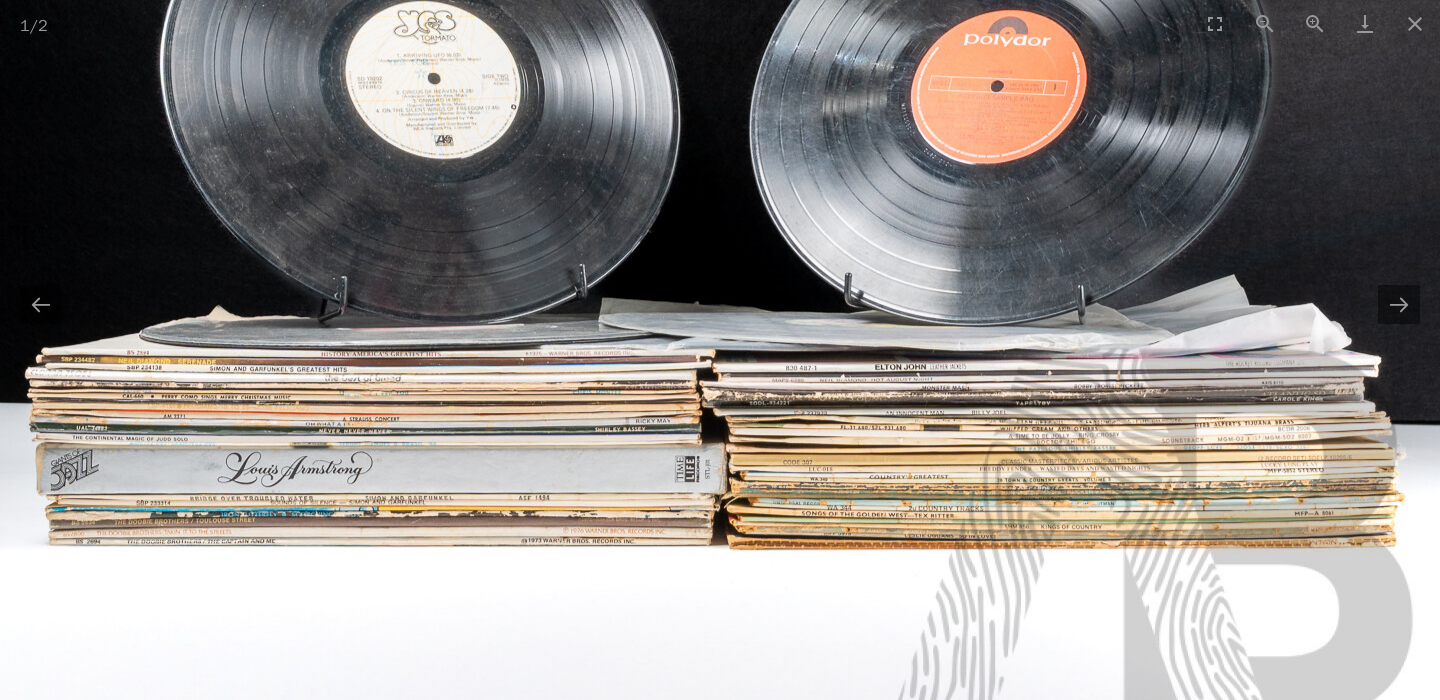 drag, startPoint x: 604, startPoint y: 439, endPoint x: 632, endPoint y: 223, distance: 217.80725 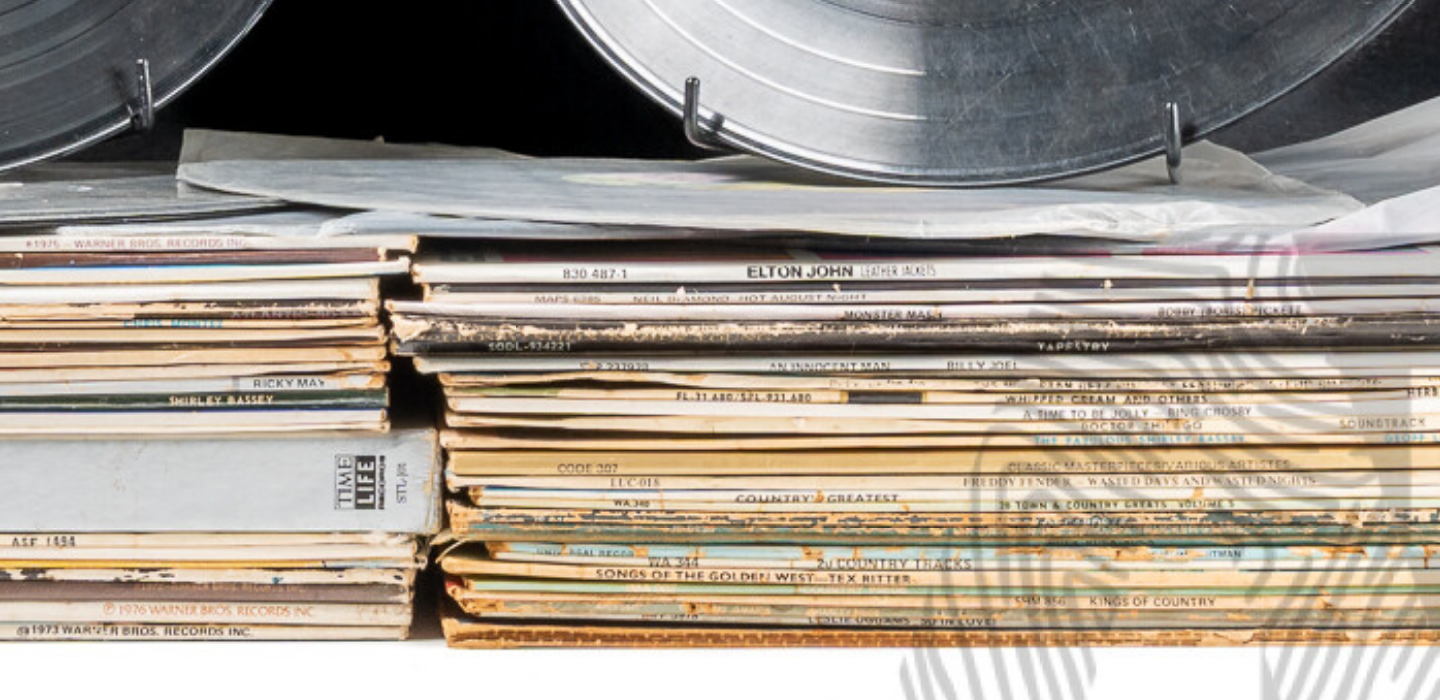 scroll, scrollTop: 0, scrollLeft: 0, axis: both 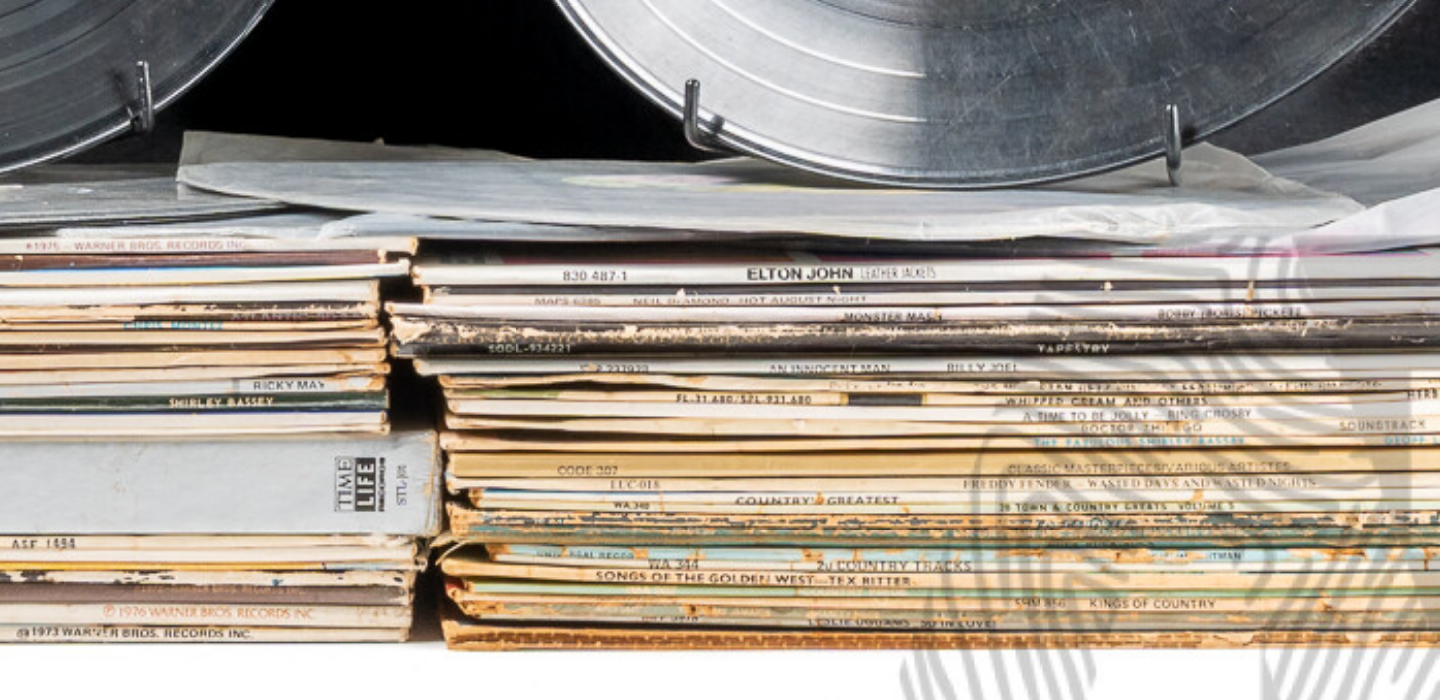 drag, startPoint x: 995, startPoint y: 380, endPoint x: 938, endPoint y: 381, distance: 57.00877 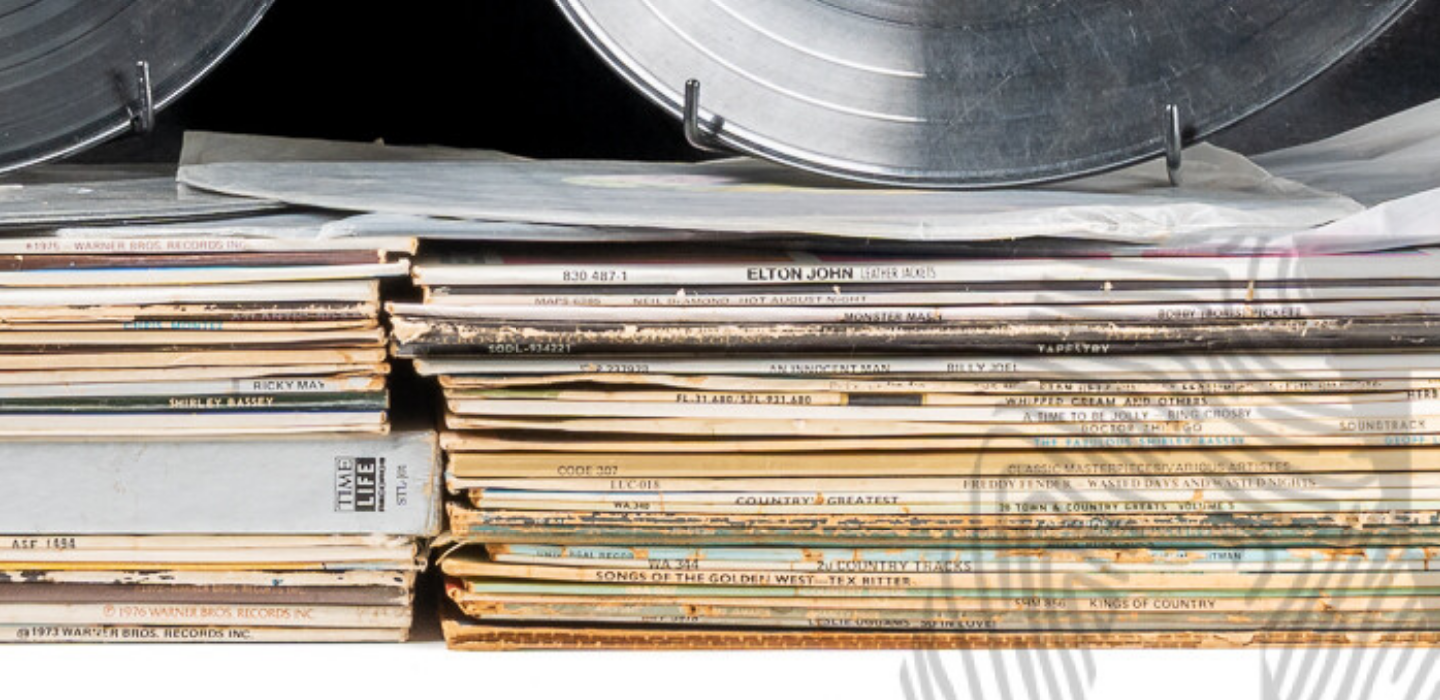 scroll, scrollTop: 0, scrollLeft: 0, axis: both 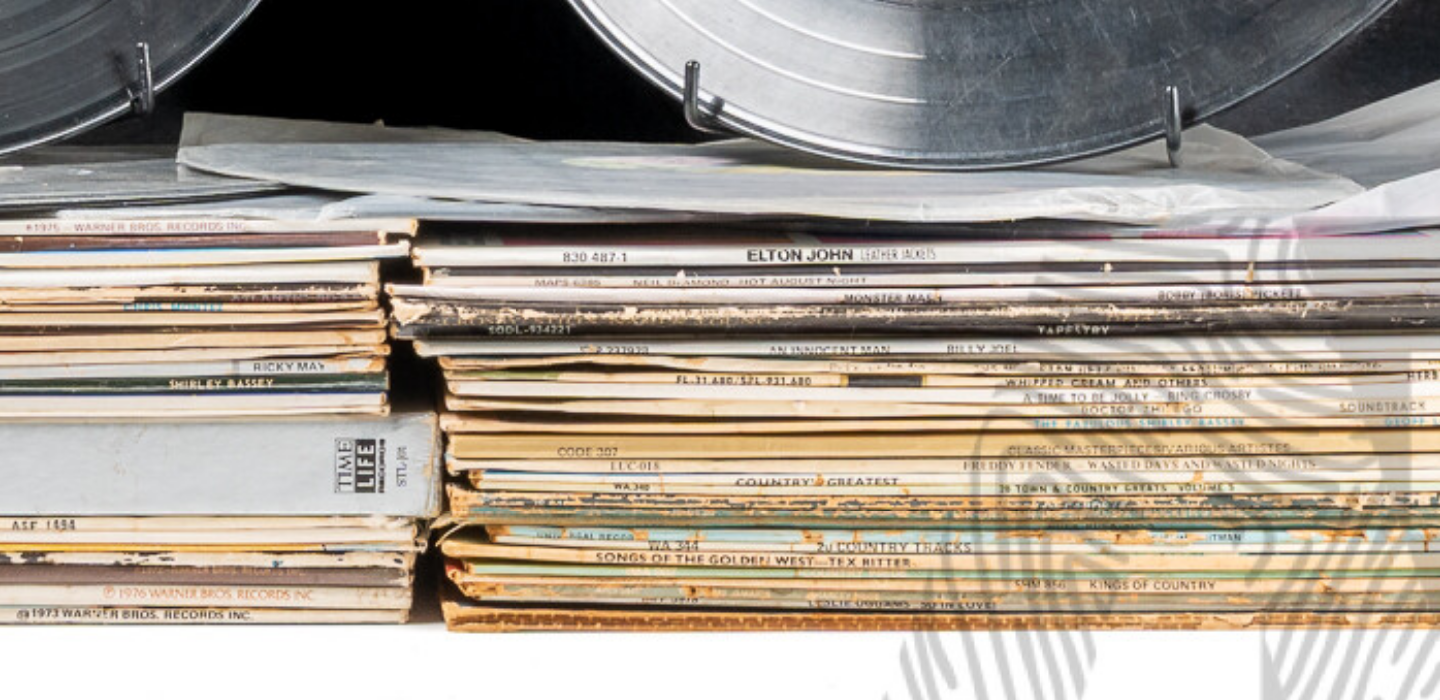 drag, startPoint x: 783, startPoint y: 436, endPoint x: 909, endPoint y: 421, distance: 126.88972 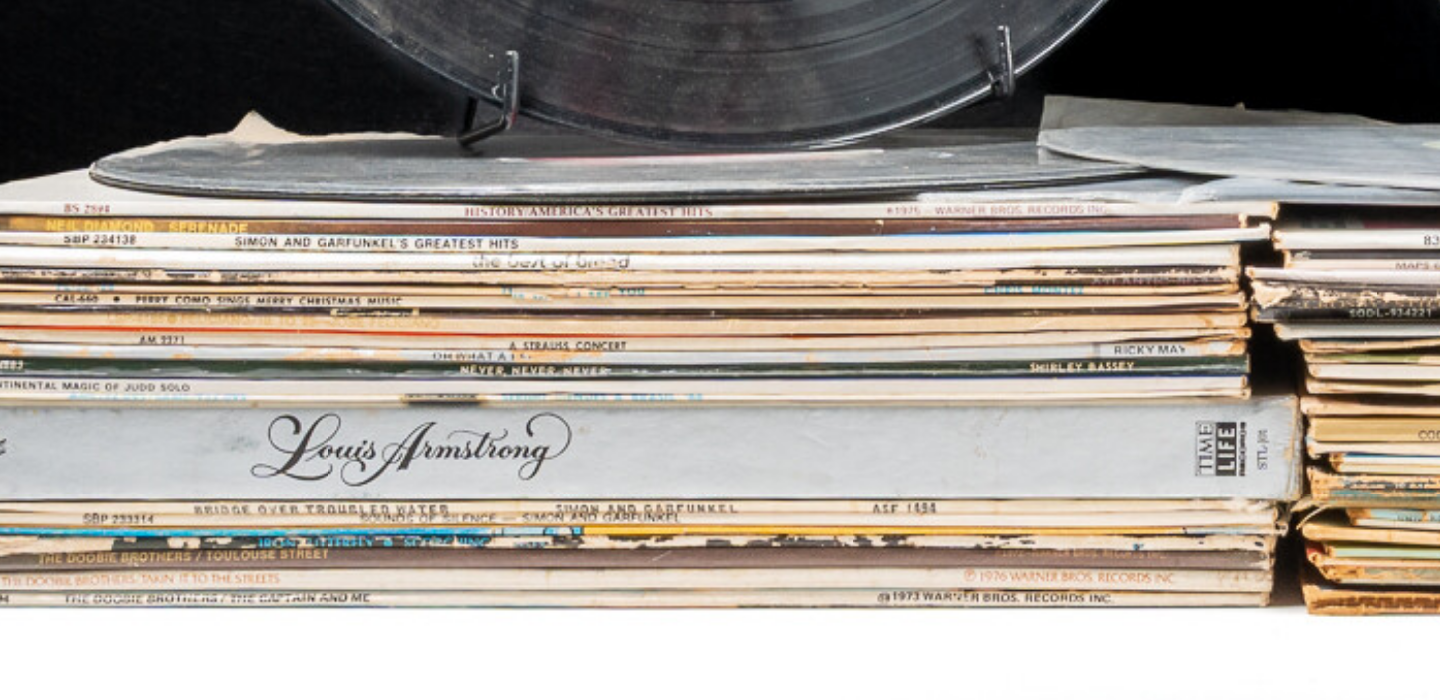 click at bounding box center [720, 141] 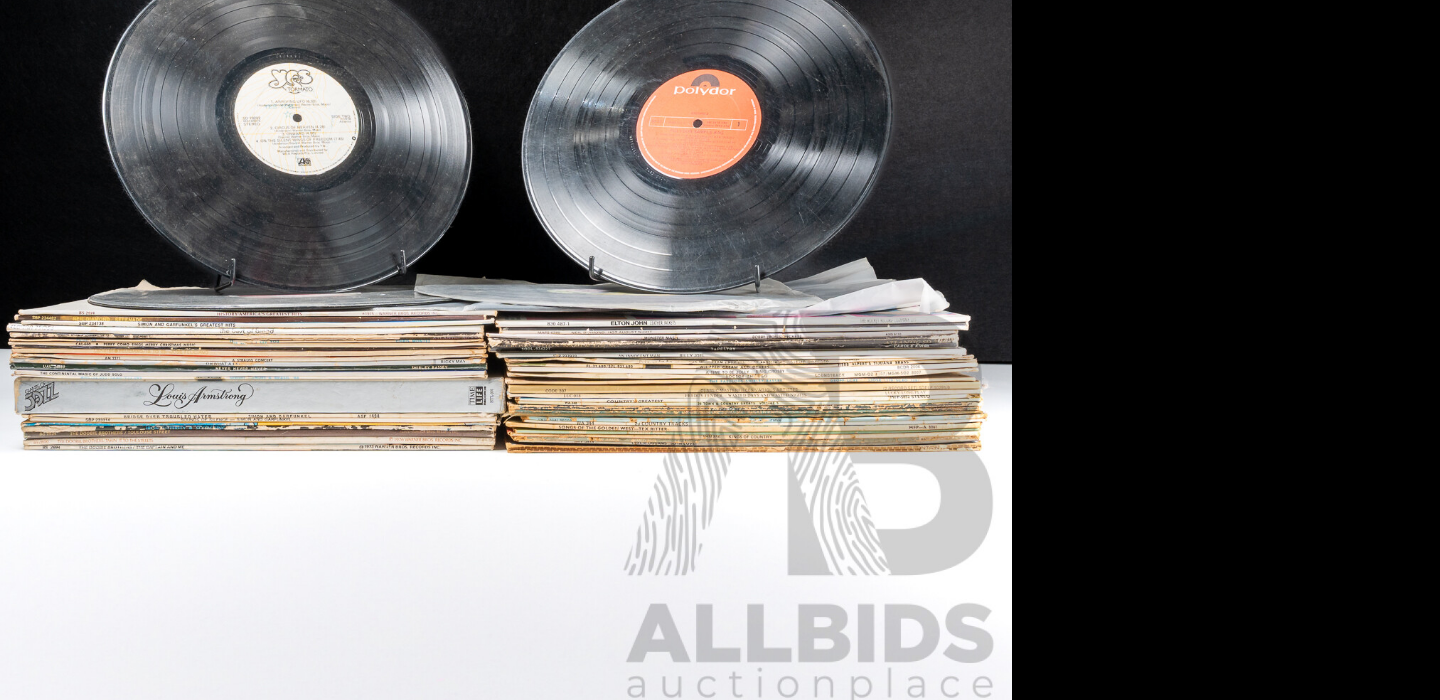click at bounding box center (720, 295) 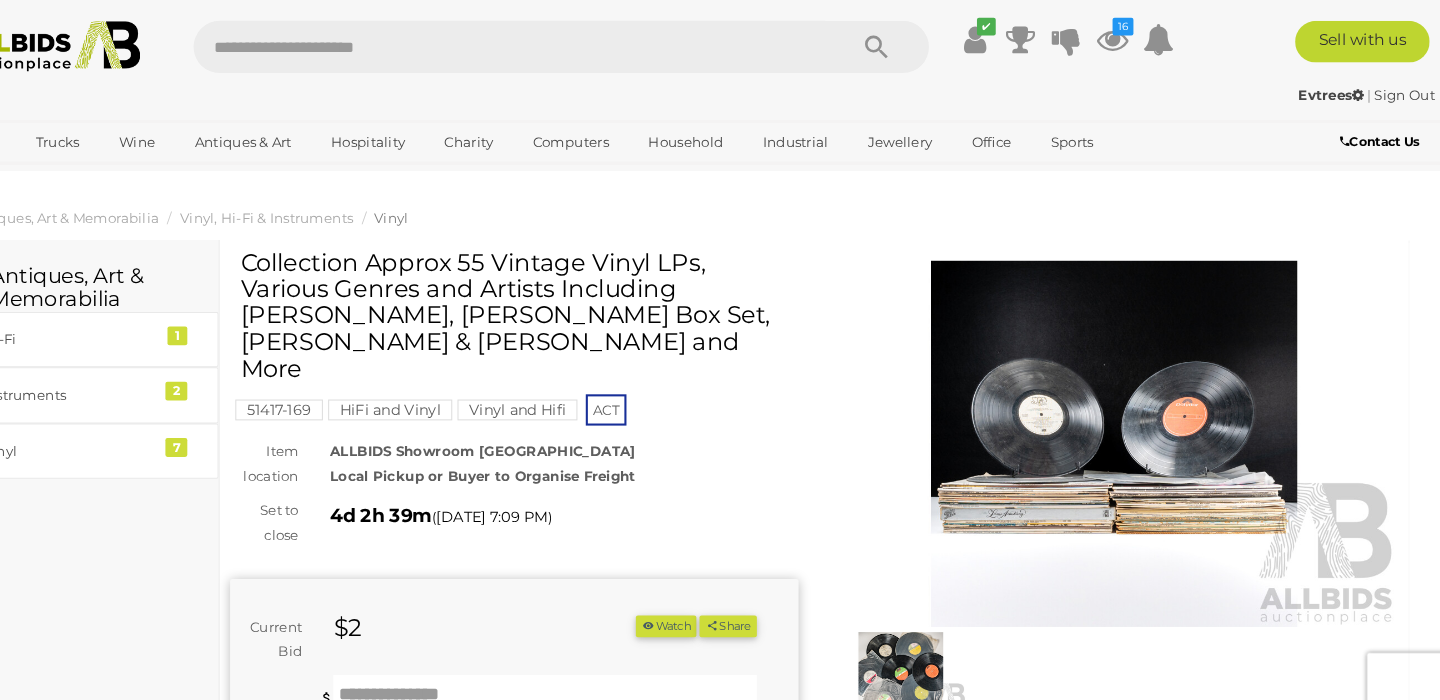 scroll, scrollTop: 0, scrollLeft: 0, axis: both 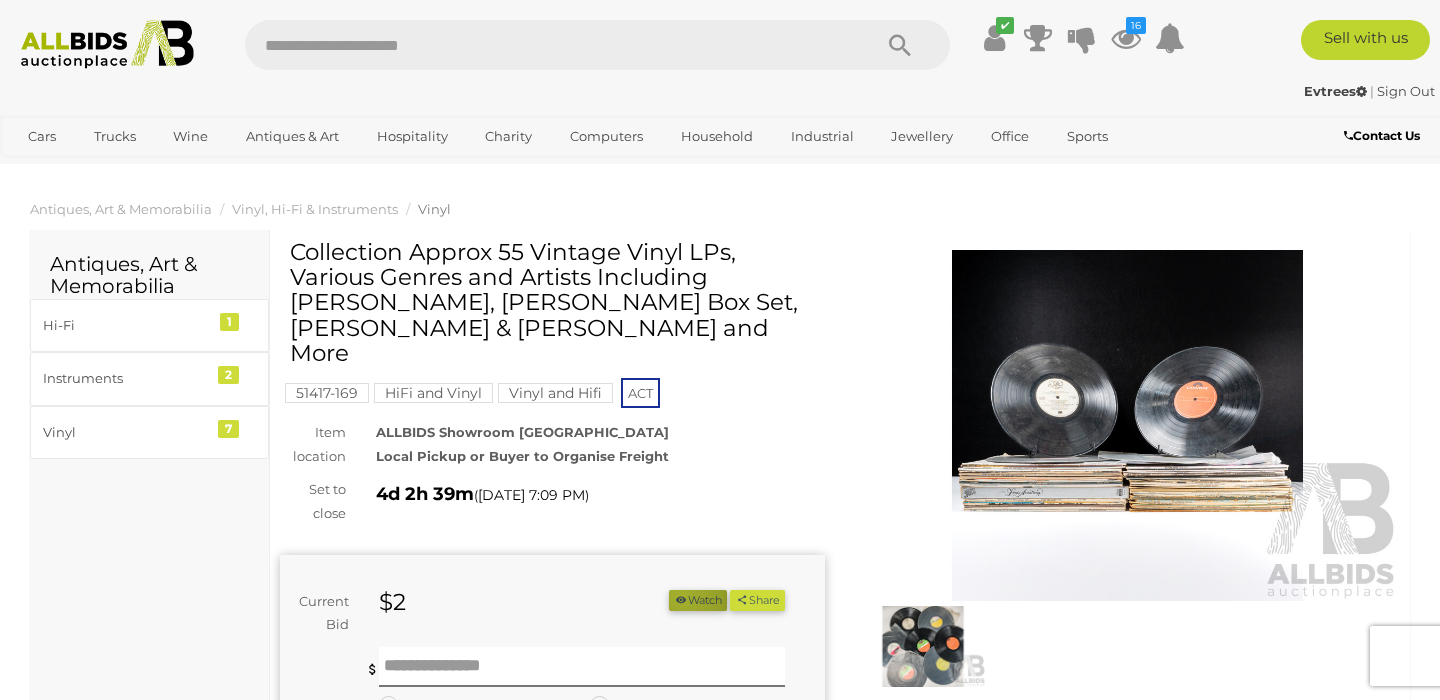 click at bounding box center [681, 599] 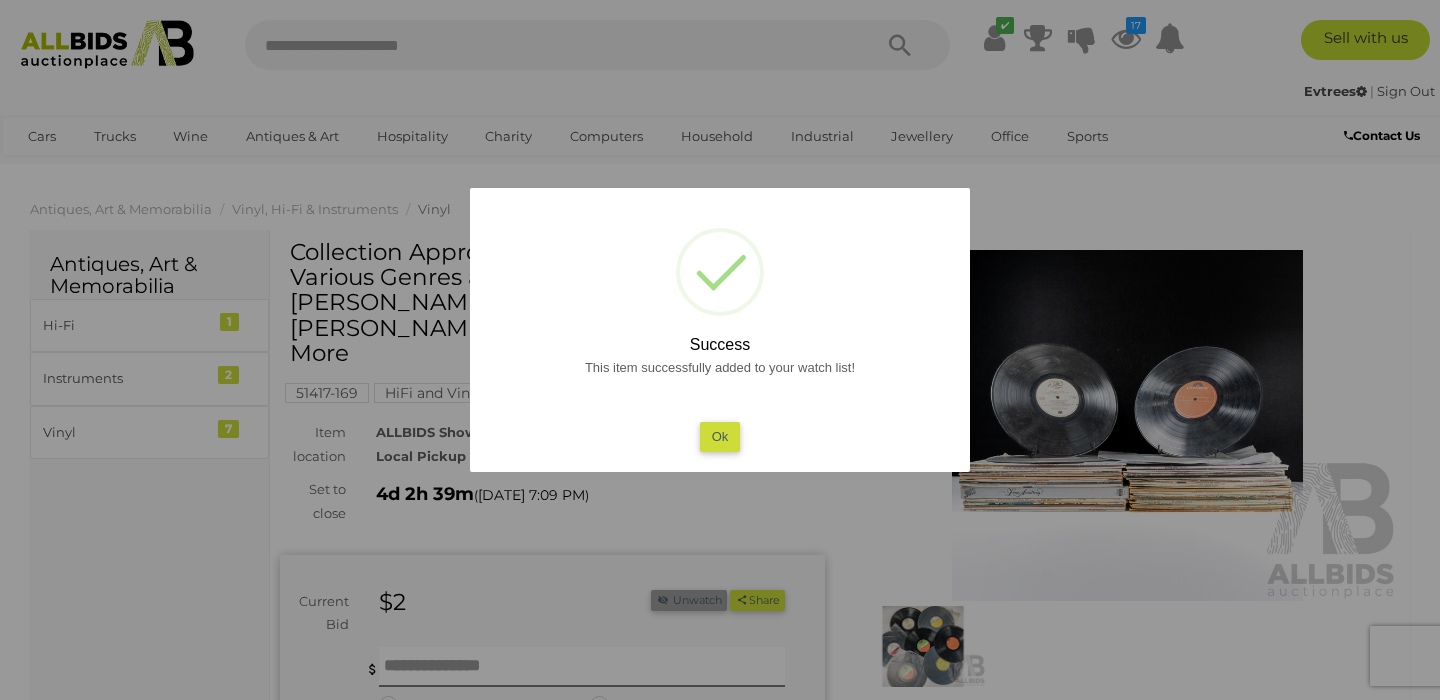 click on "Ok" at bounding box center [720, 436] 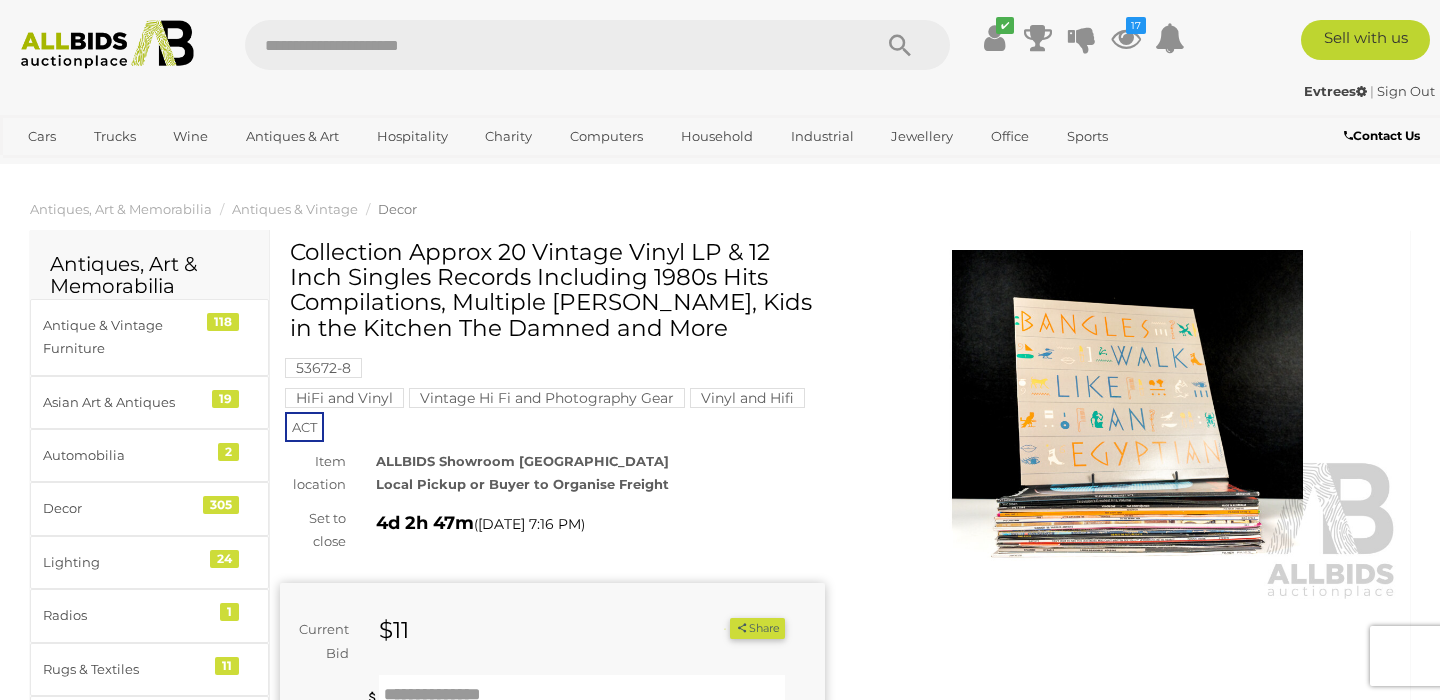 scroll, scrollTop: 0, scrollLeft: 0, axis: both 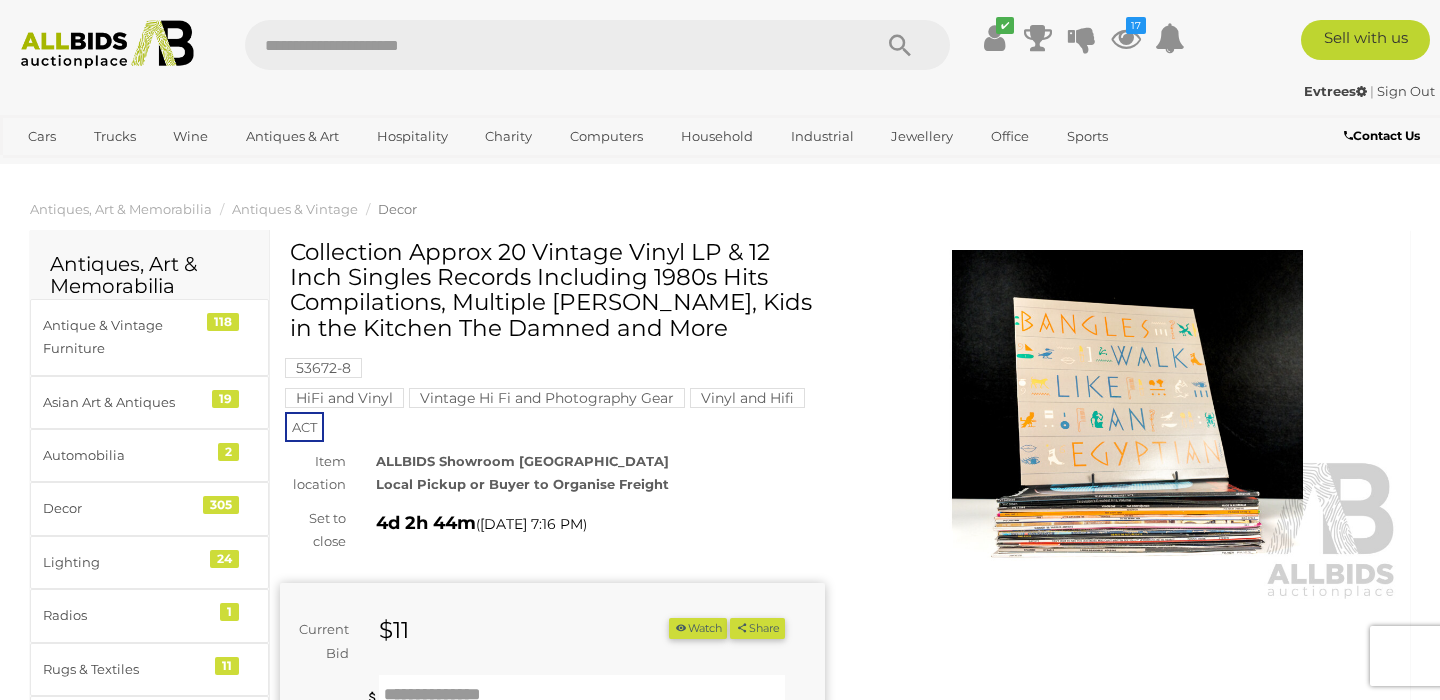 click at bounding box center [1127, 425] 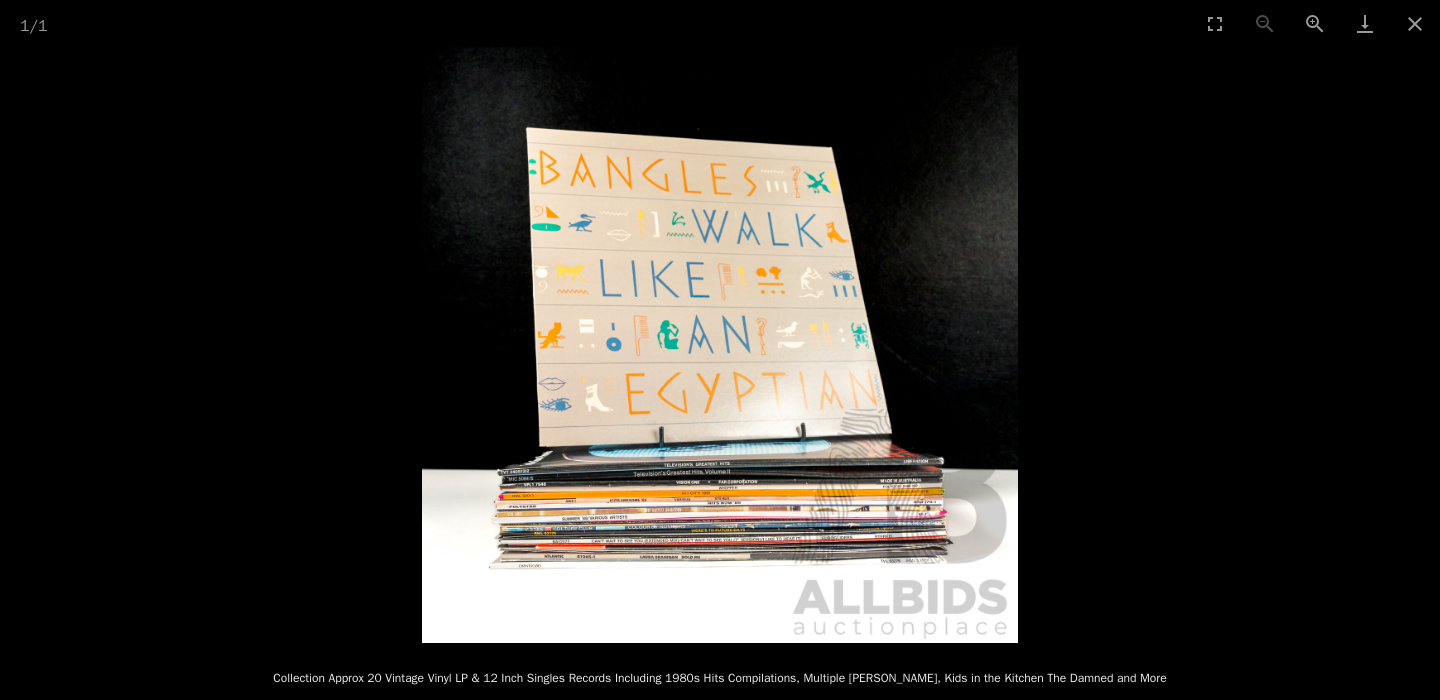 click at bounding box center [720, 345] 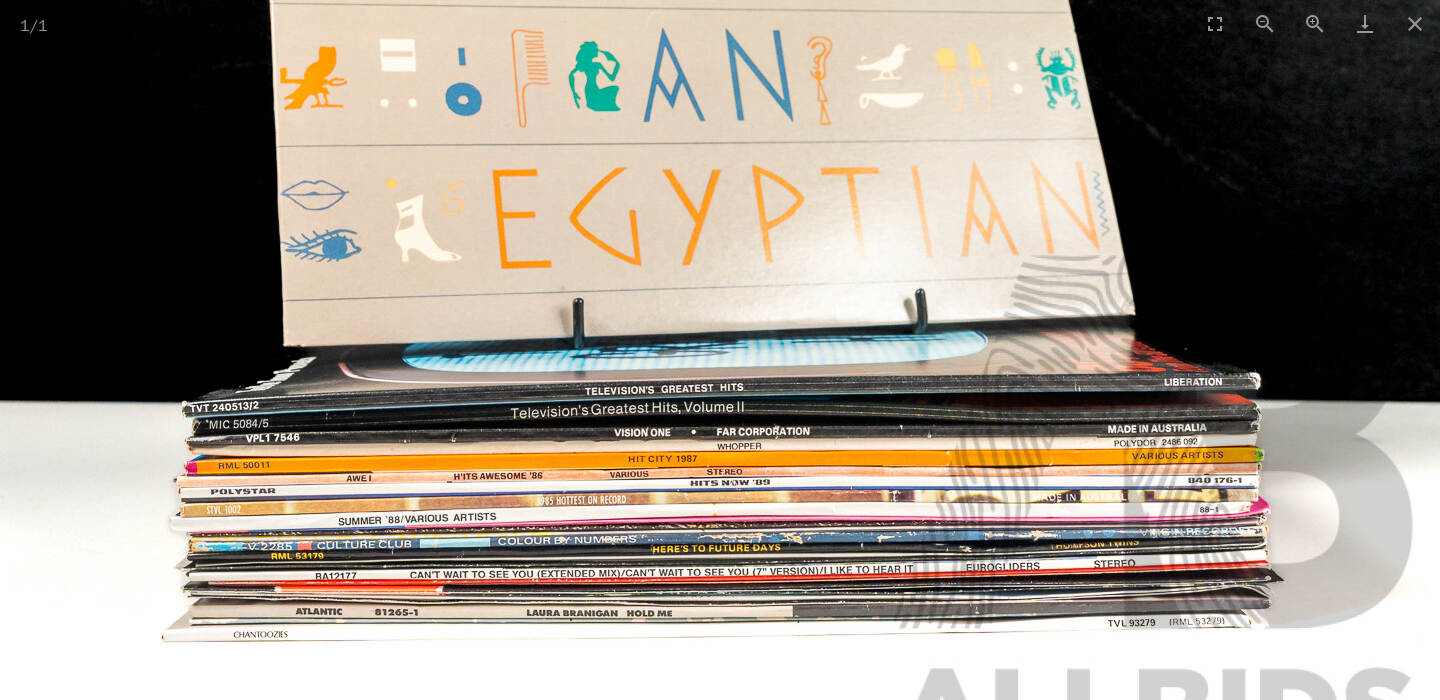 drag, startPoint x: 691, startPoint y: 575, endPoint x: 687, endPoint y: 537, distance: 38.209946 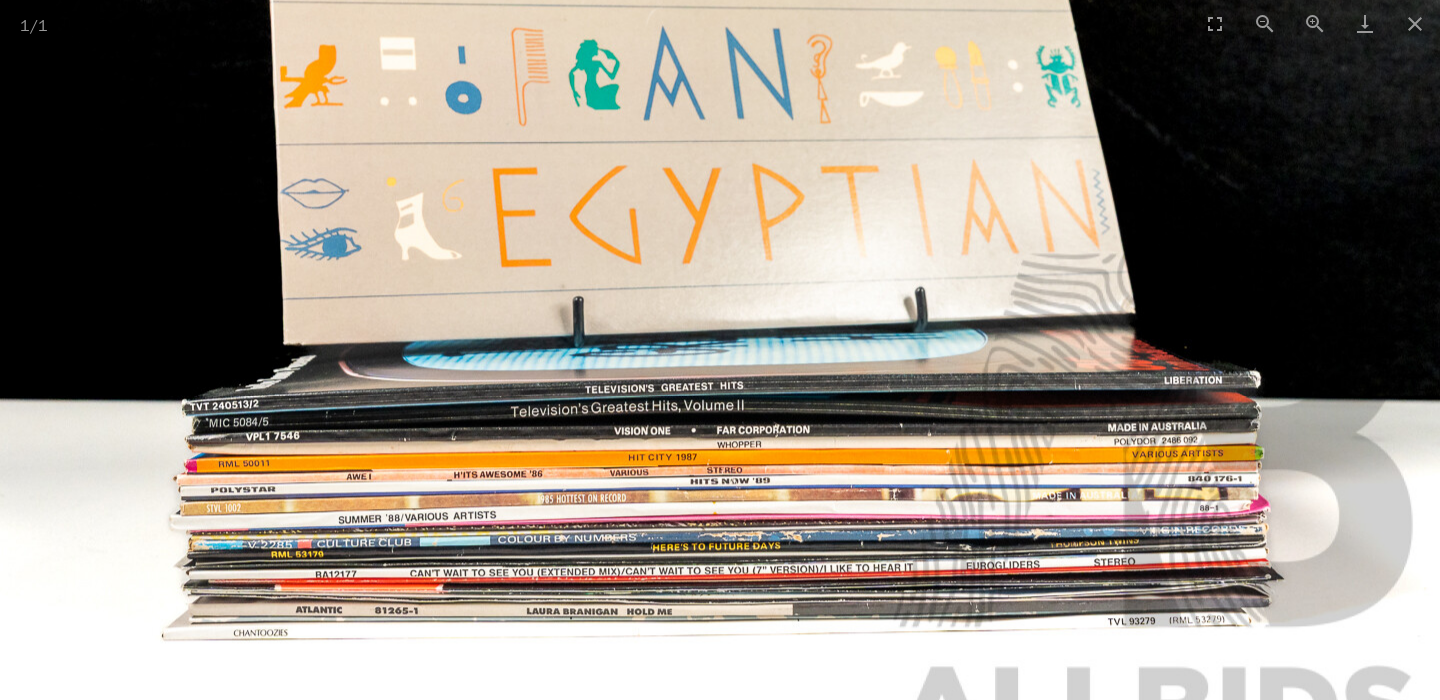 click at bounding box center [720, 99] 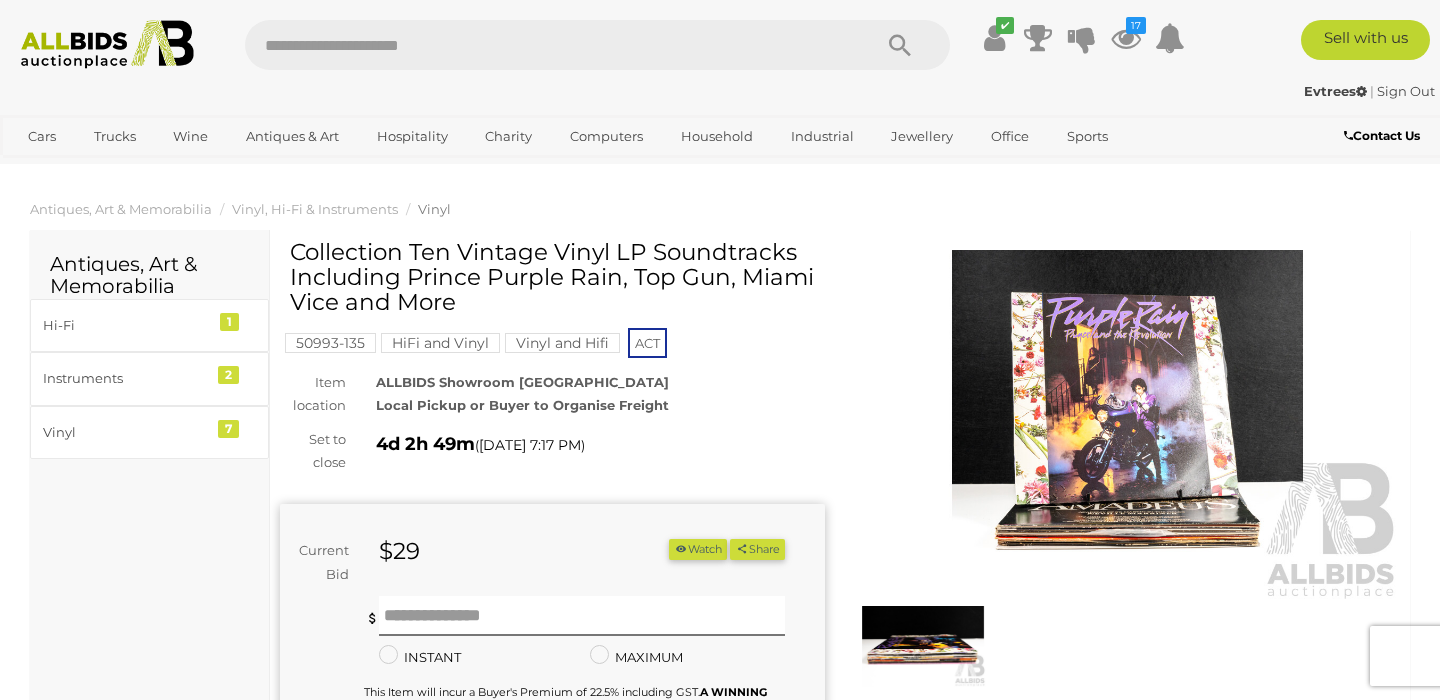 scroll, scrollTop: 0, scrollLeft: 0, axis: both 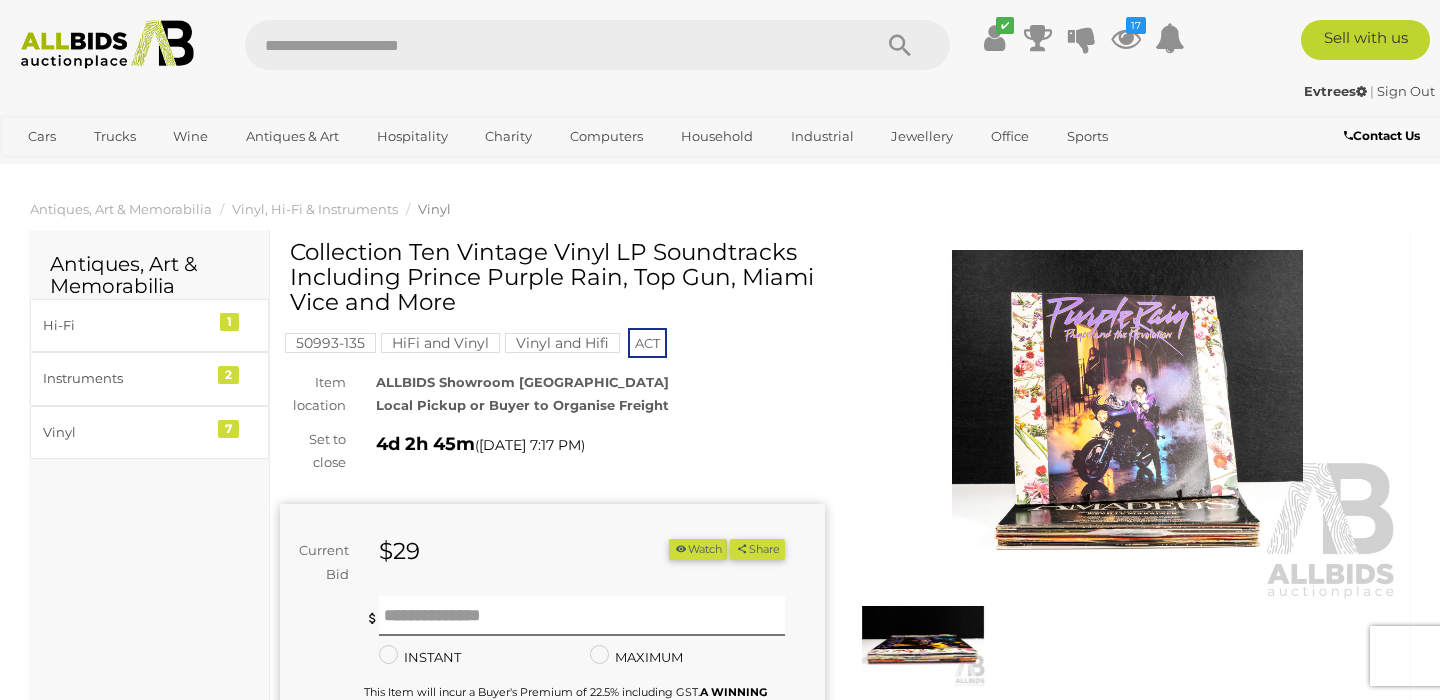 click at bounding box center (1127, 425) 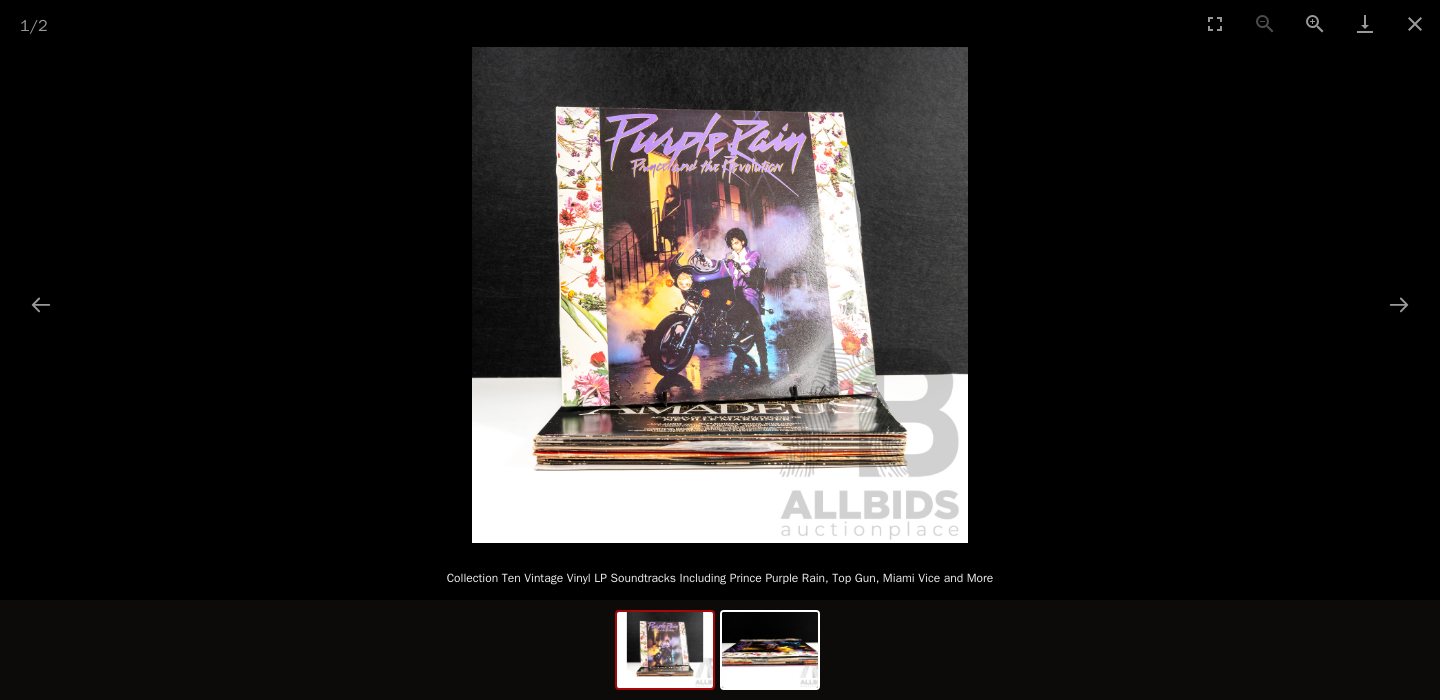 click at bounding box center (720, 295) 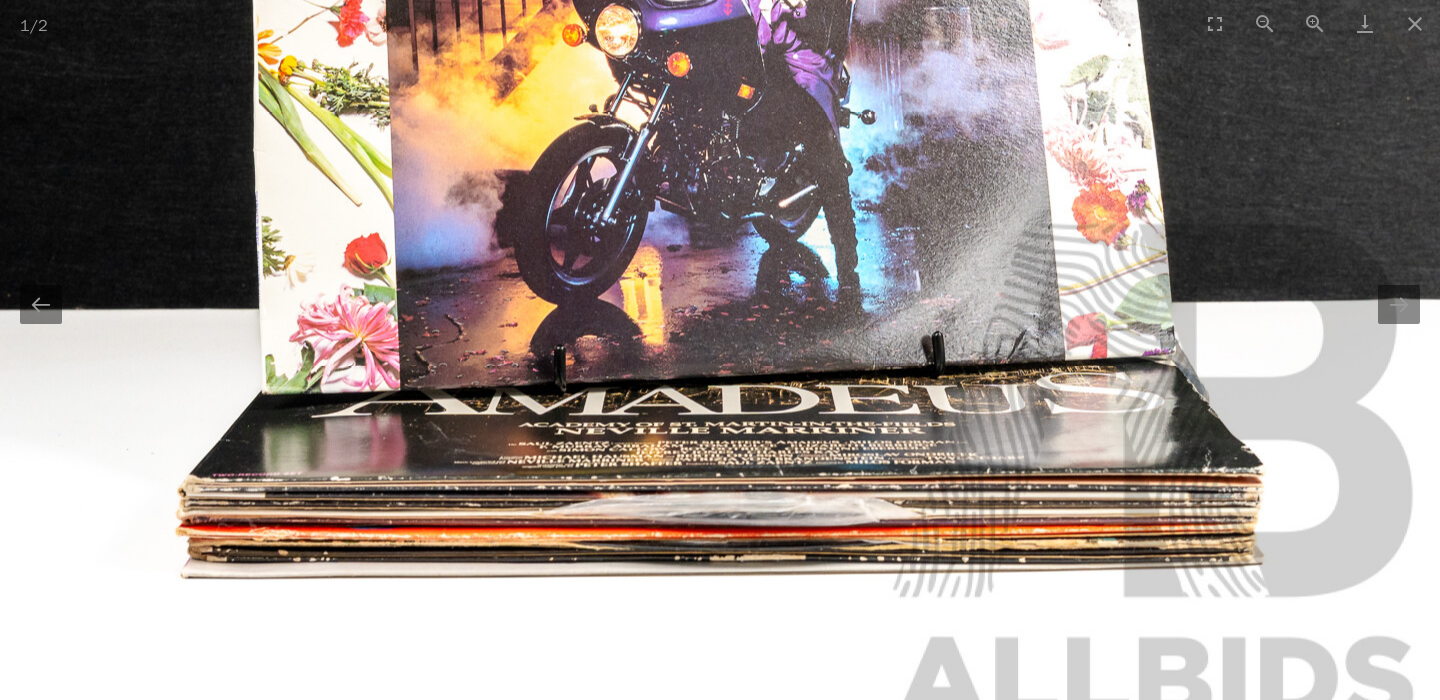 click at bounding box center [720, 69] 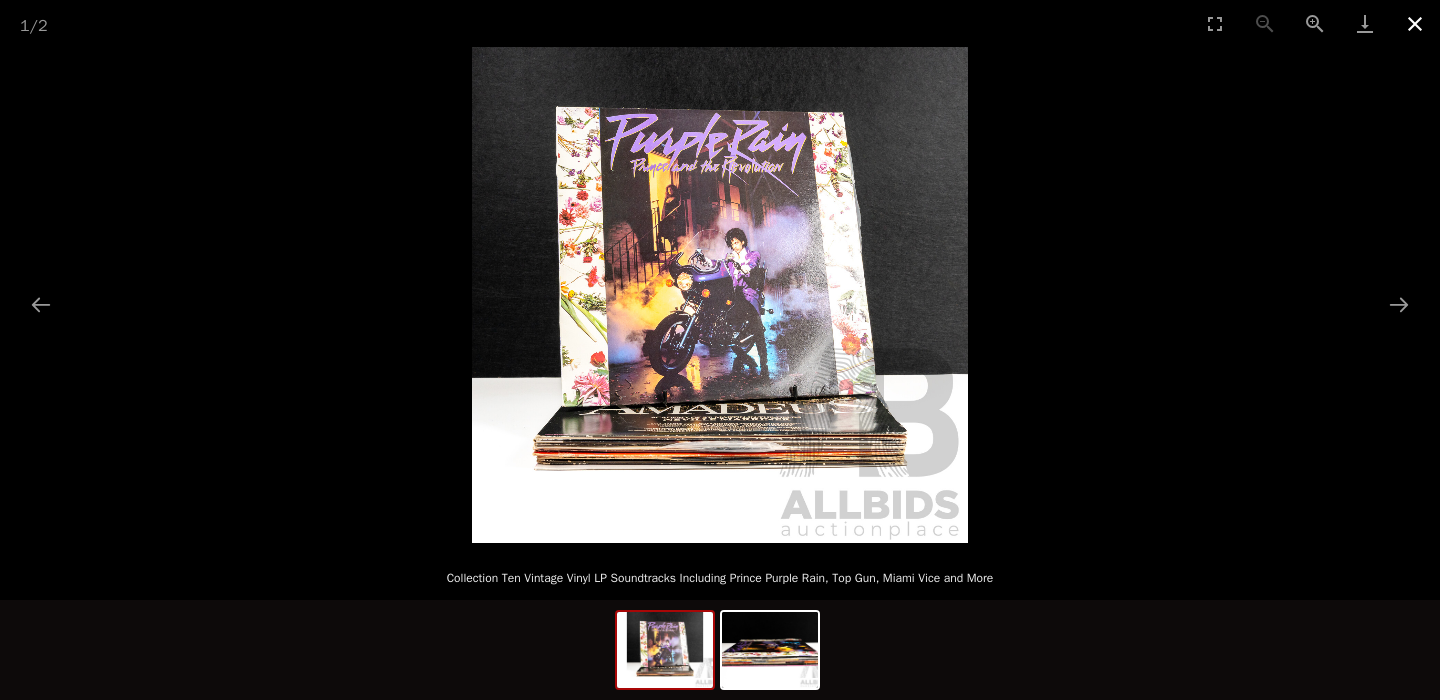 click at bounding box center (1415, 23) 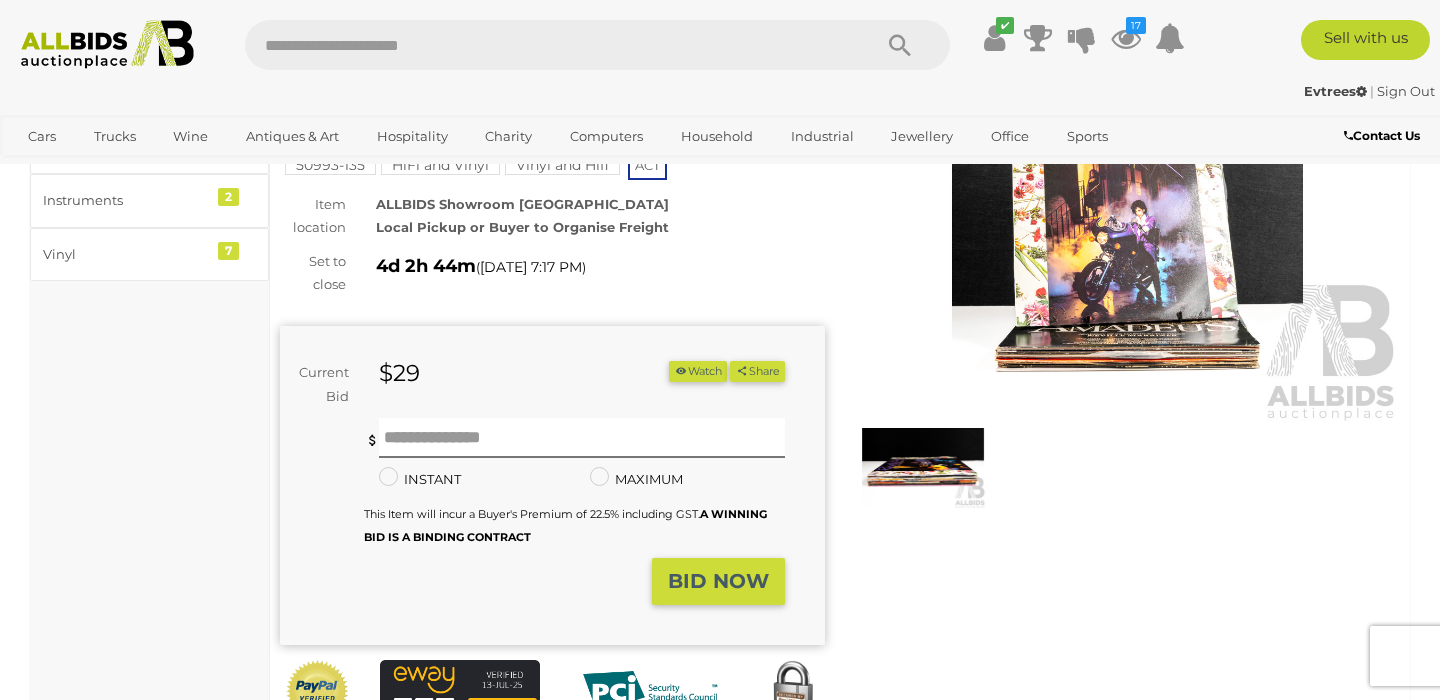 scroll, scrollTop: 194, scrollLeft: 0, axis: vertical 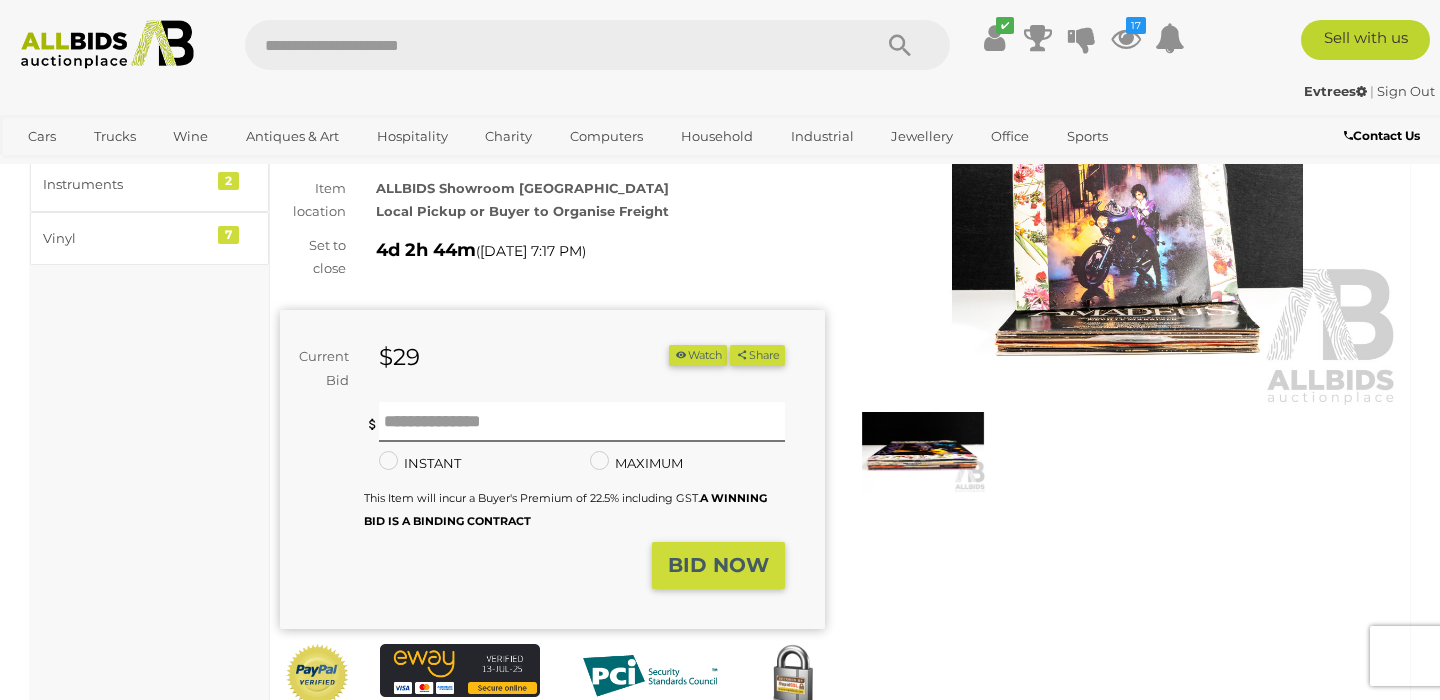 click on "Watch" at bounding box center (698, 355) 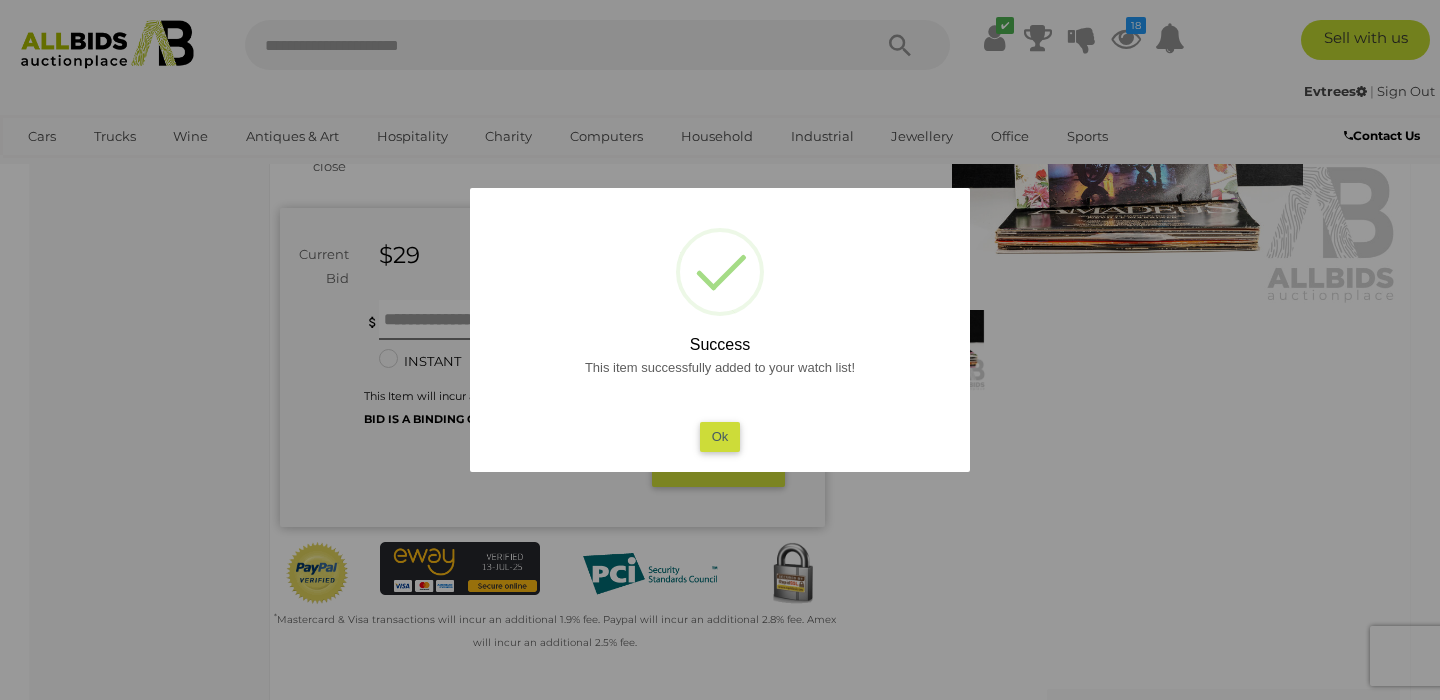 scroll, scrollTop: 305, scrollLeft: 0, axis: vertical 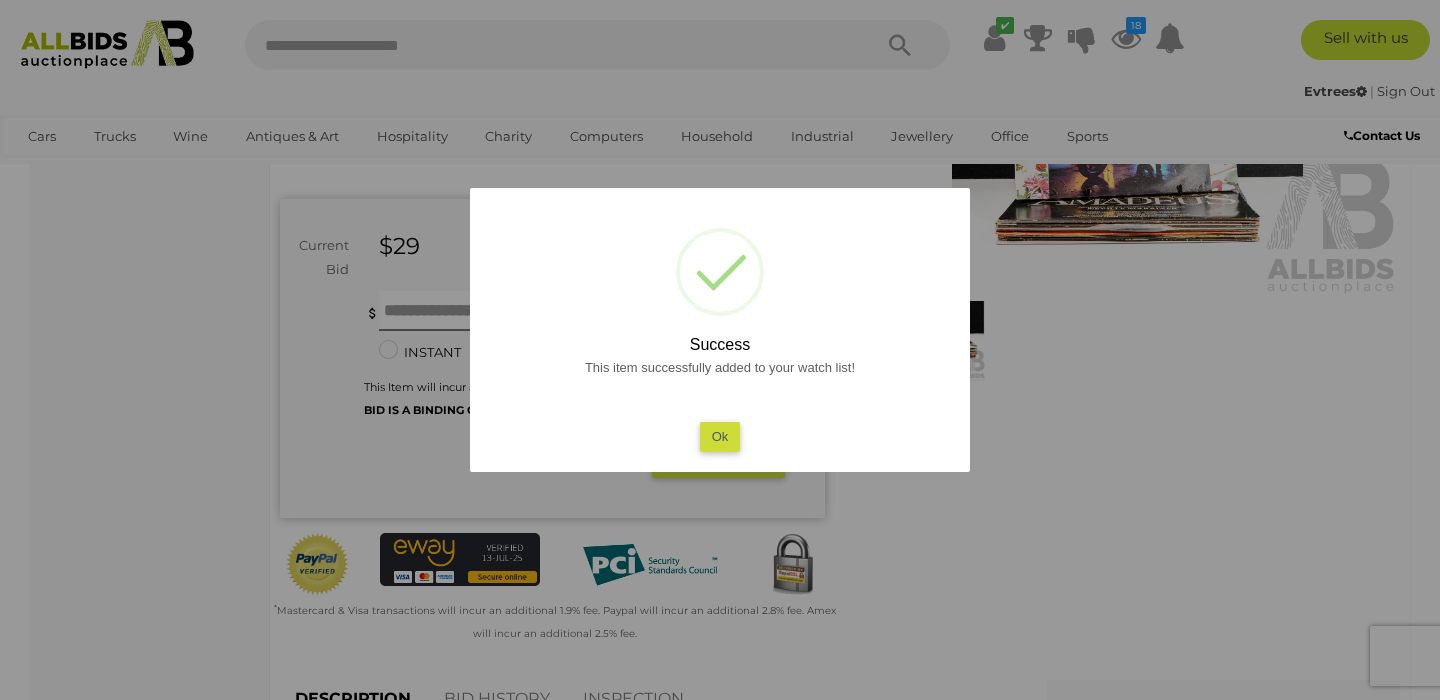 click on "This item successfully added to your watch list!  Ok" at bounding box center (720, 404) 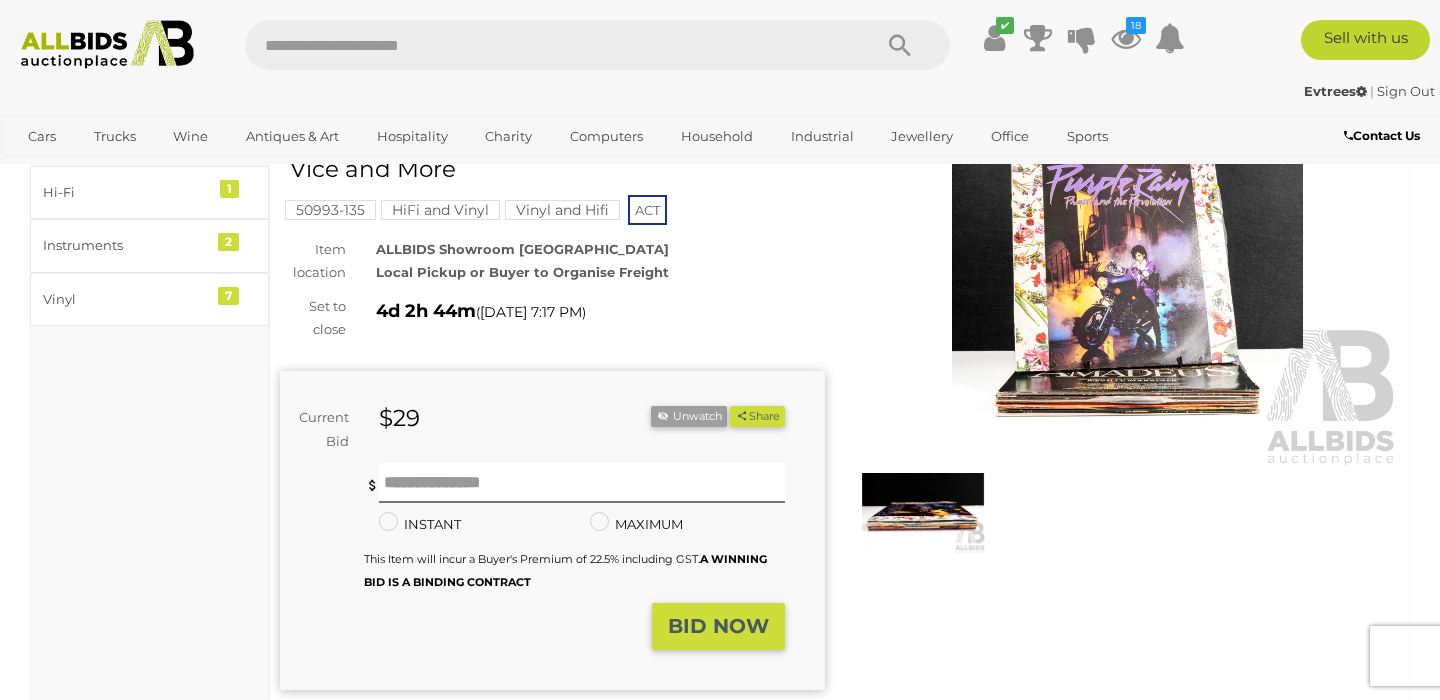 scroll, scrollTop: 0, scrollLeft: 0, axis: both 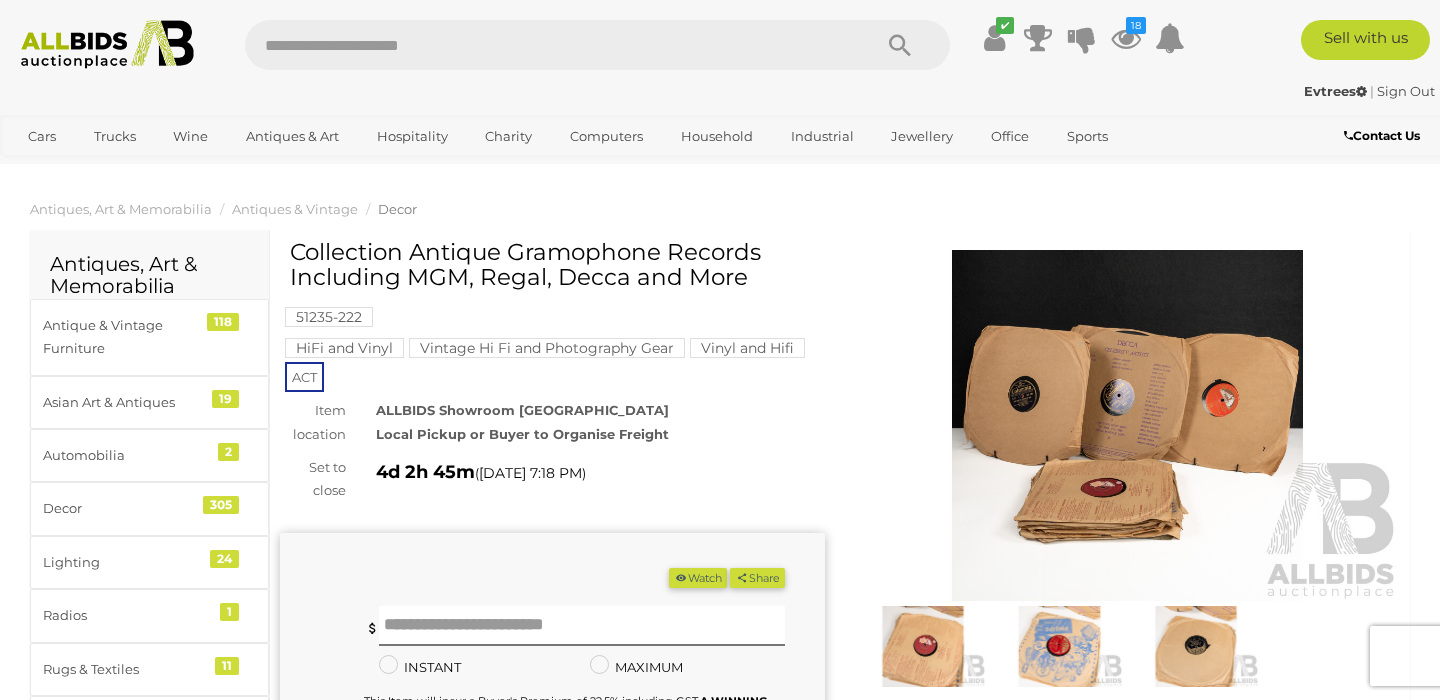 click at bounding box center (1127, 425) 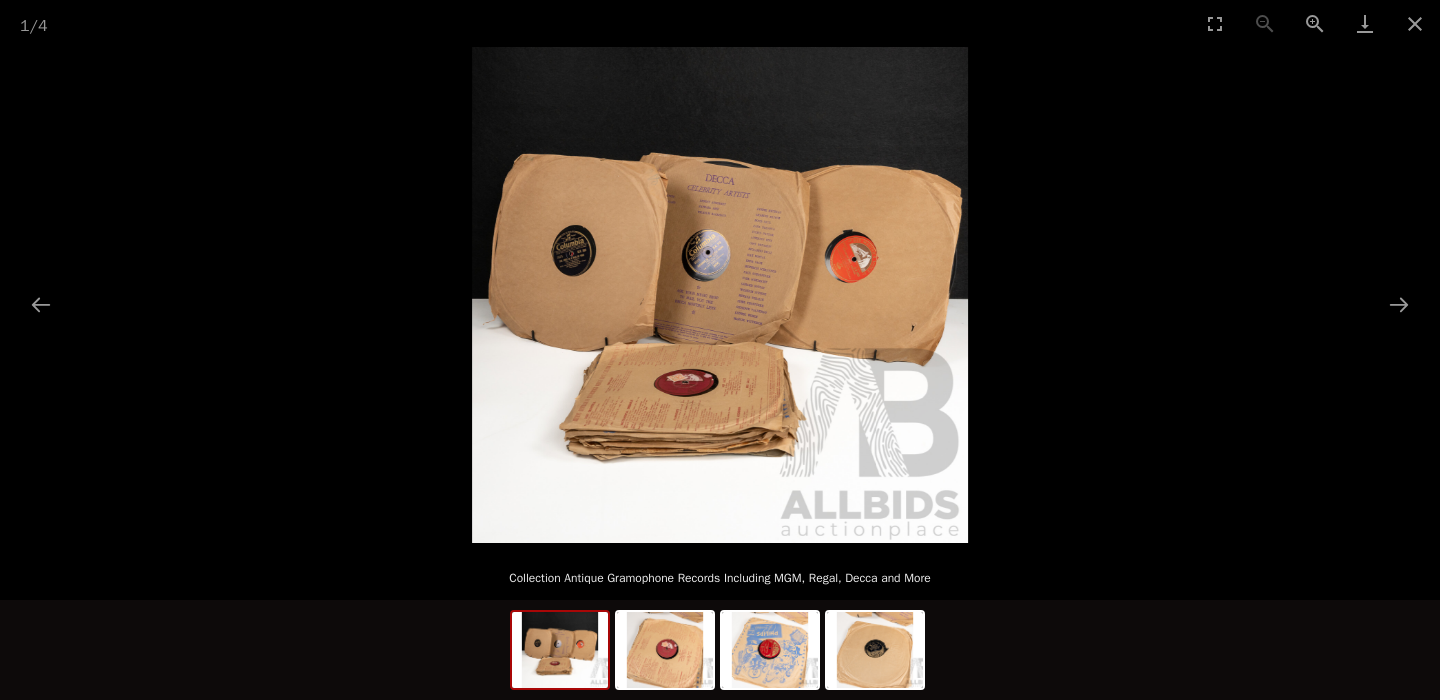 click at bounding box center (720, 295) 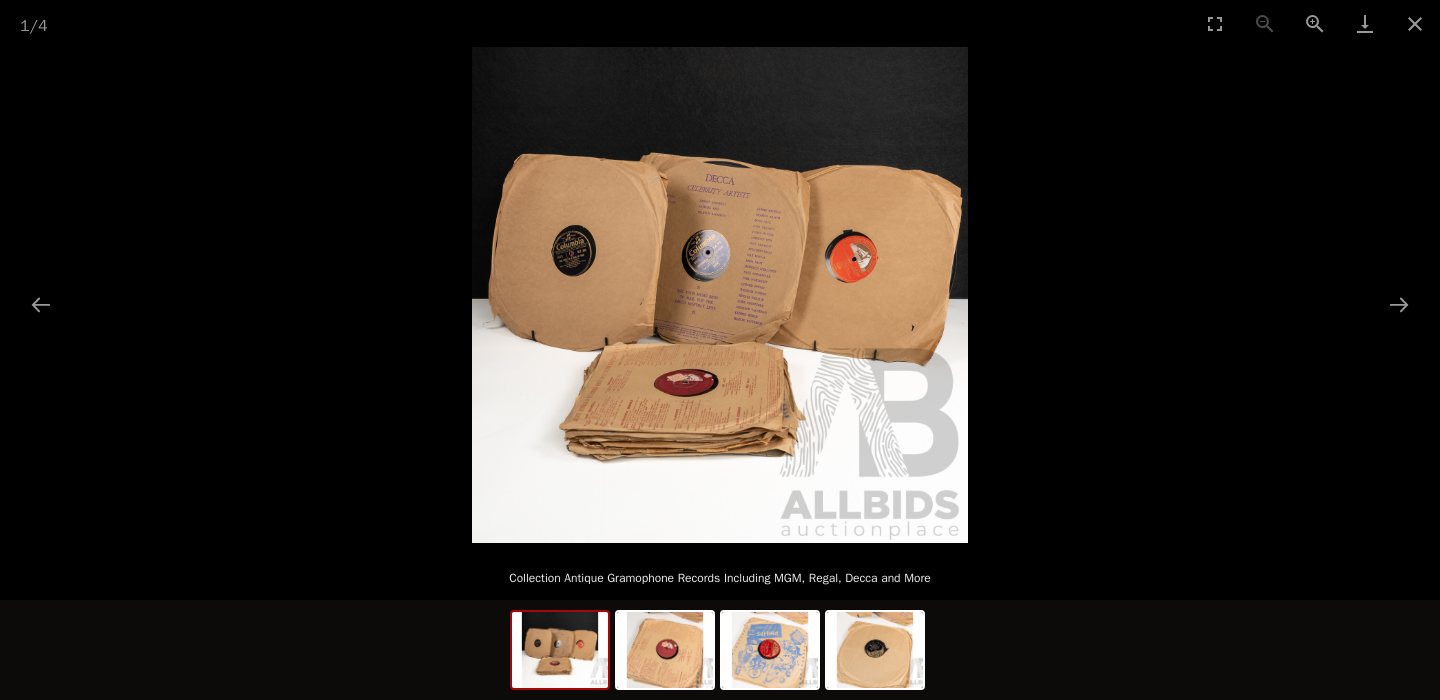 click at bounding box center [720, 295] 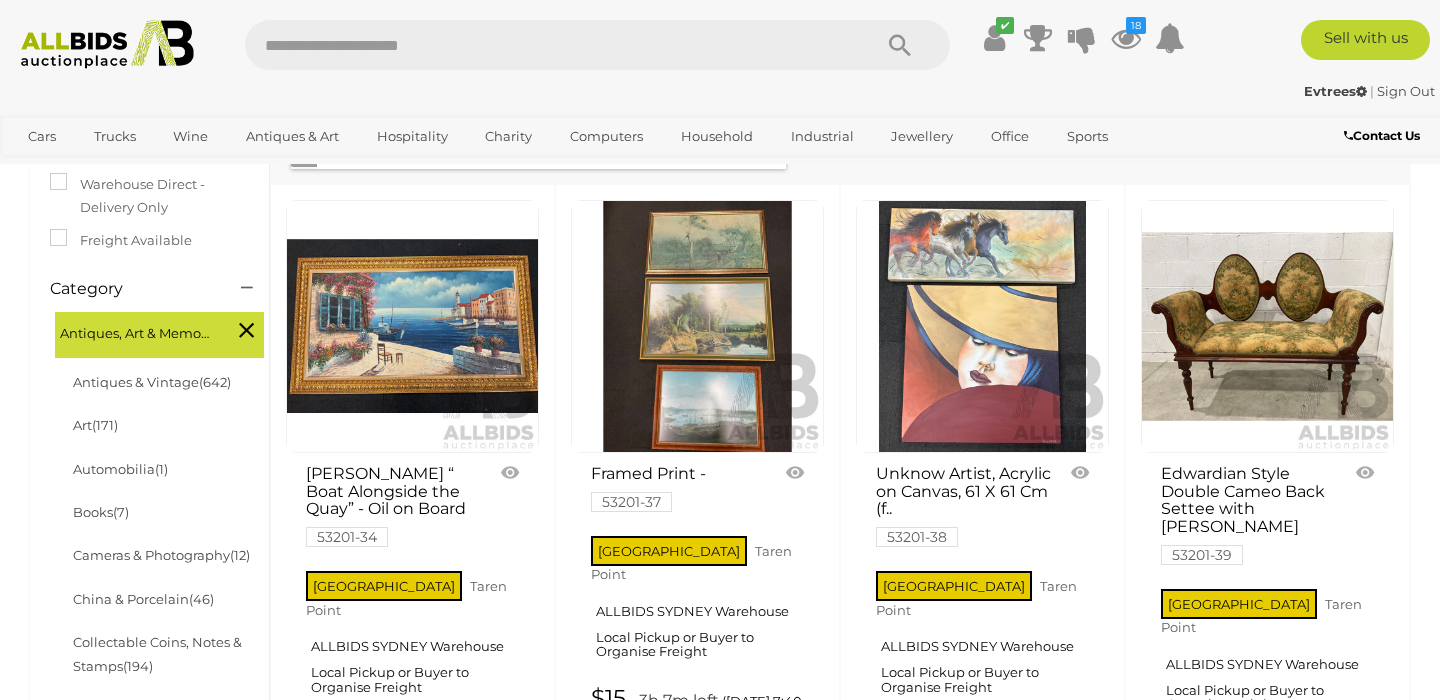 scroll, scrollTop: 469, scrollLeft: 0, axis: vertical 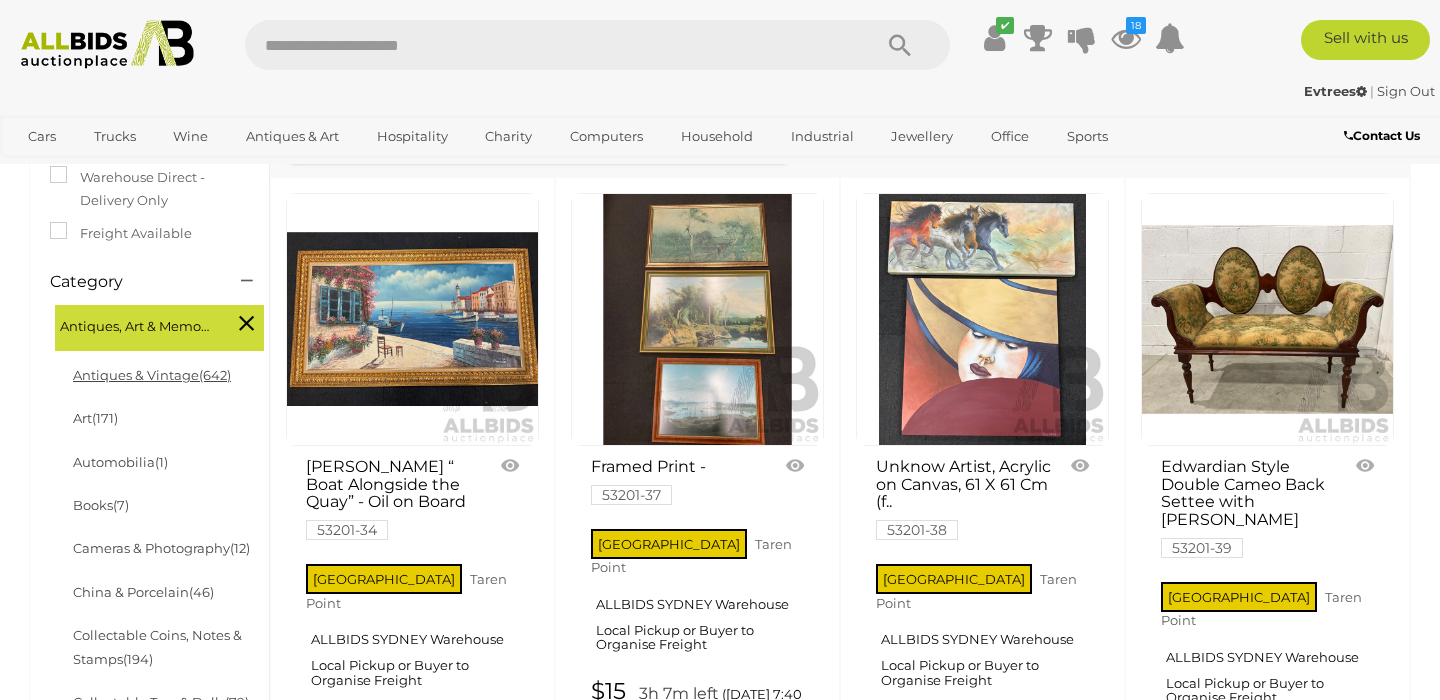 click on "Antiques & Vintage
(642)" at bounding box center (152, 375) 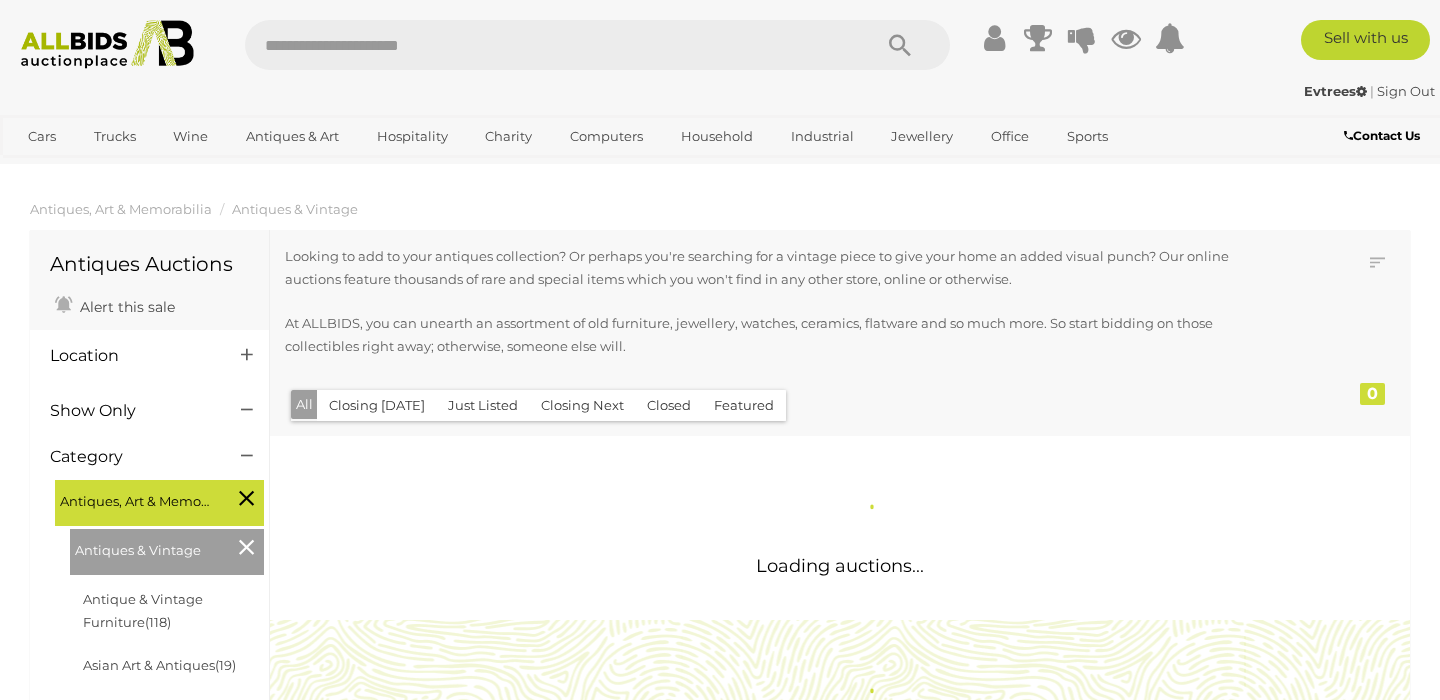 scroll, scrollTop: 0, scrollLeft: 0, axis: both 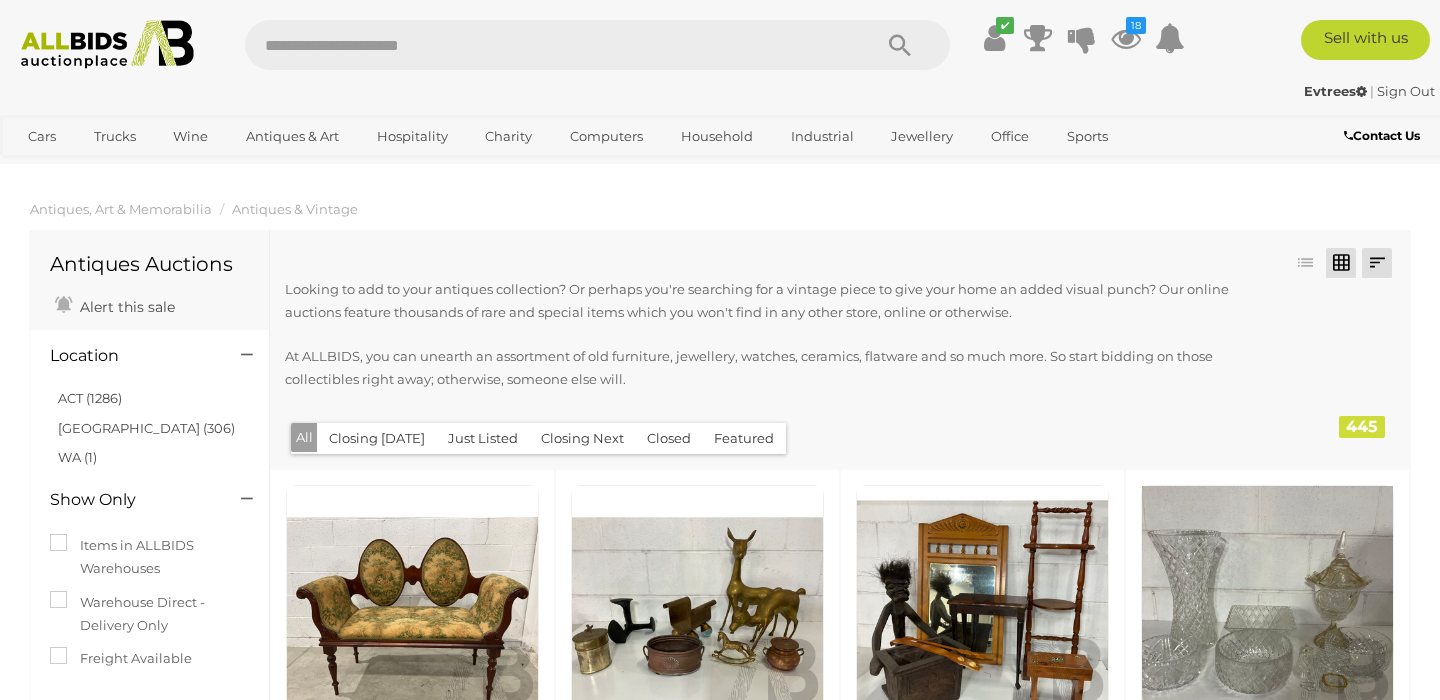 click at bounding box center (1377, 263) 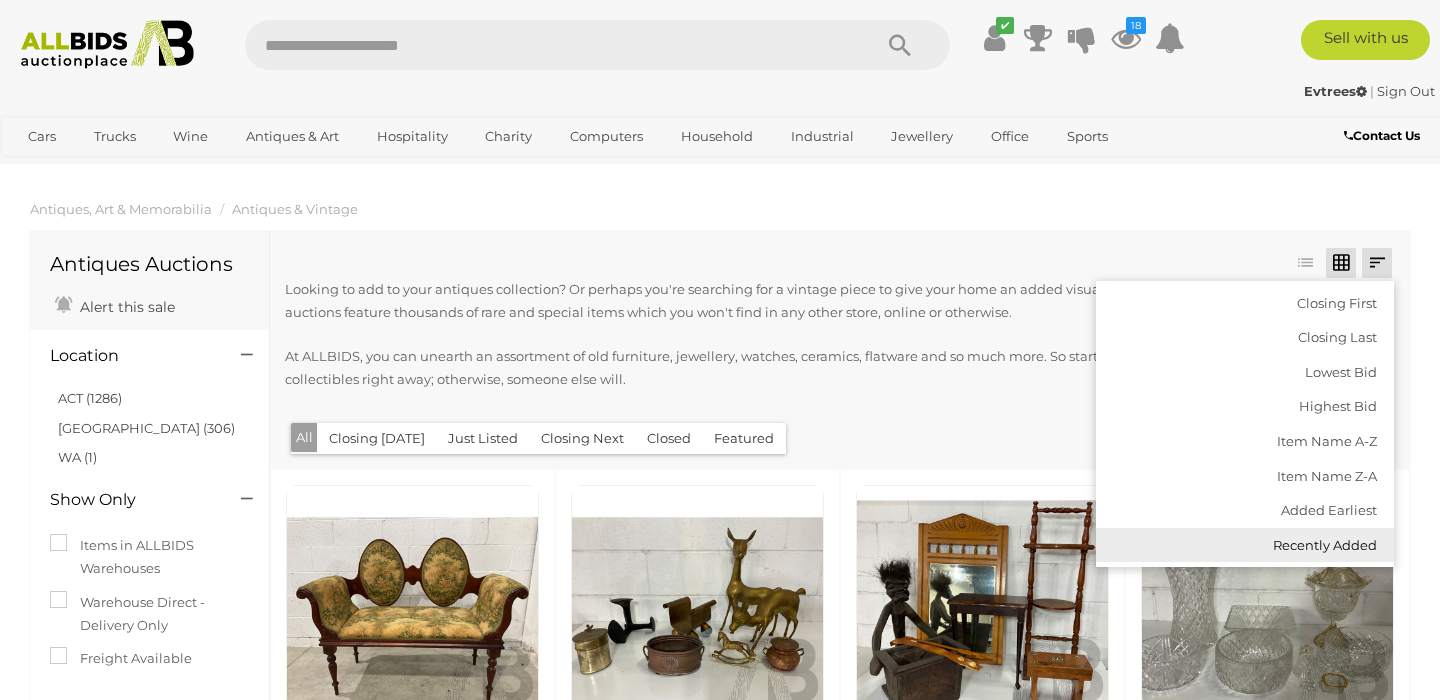 click on "Recently Added" at bounding box center [1245, 545] 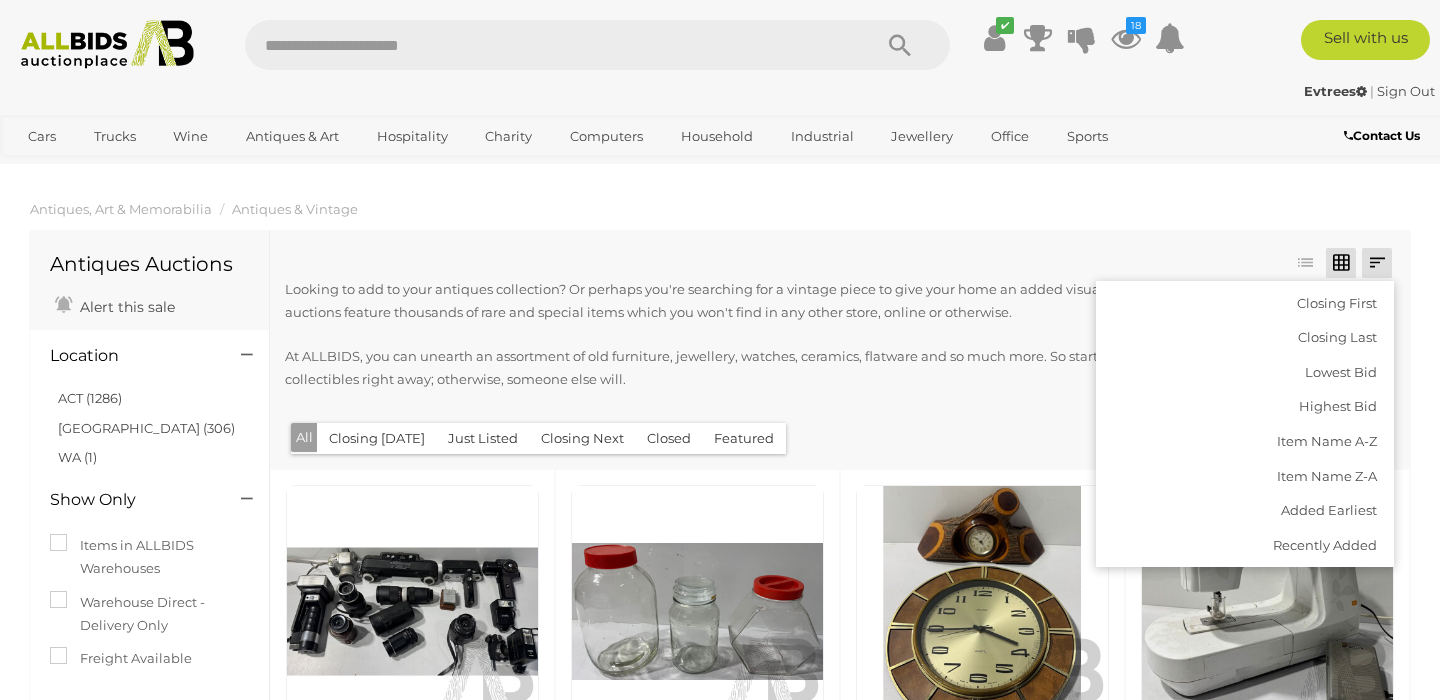 click at bounding box center (1377, 263) 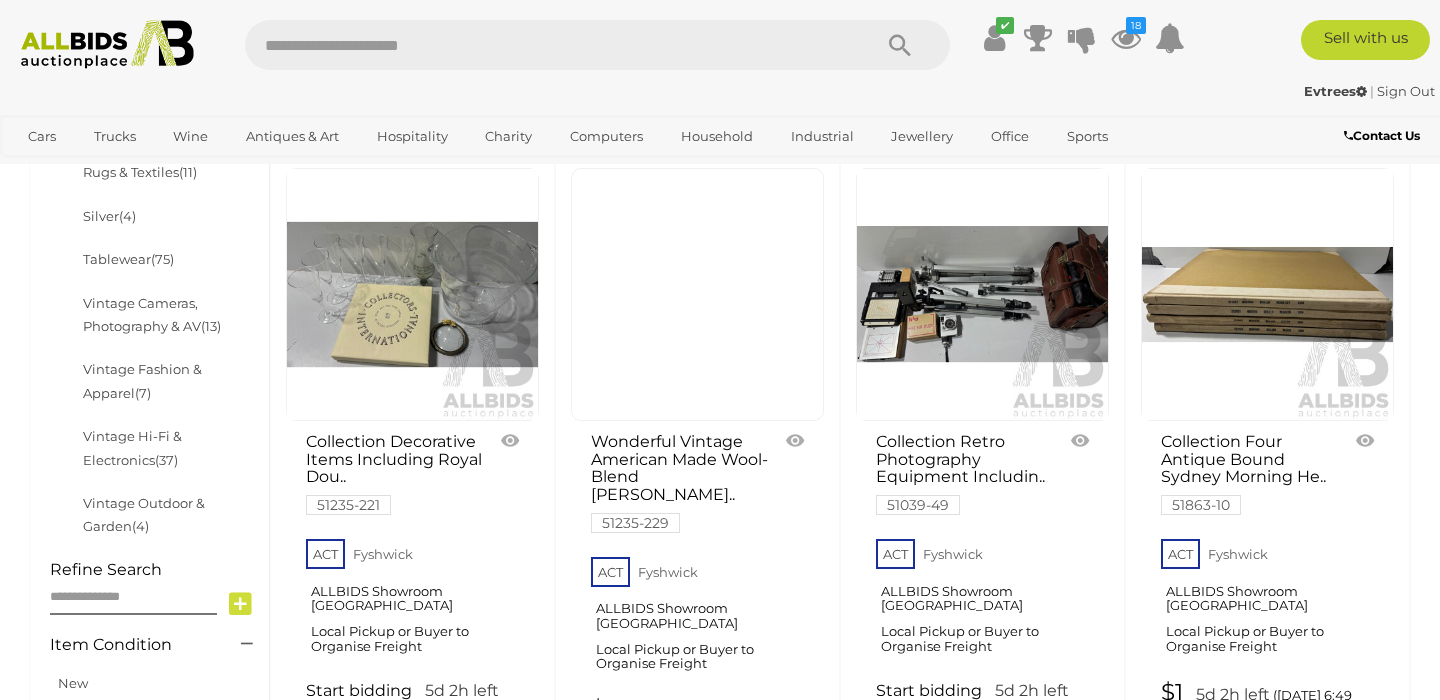 scroll, scrollTop: 959, scrollLeft: 0, axis: vertical 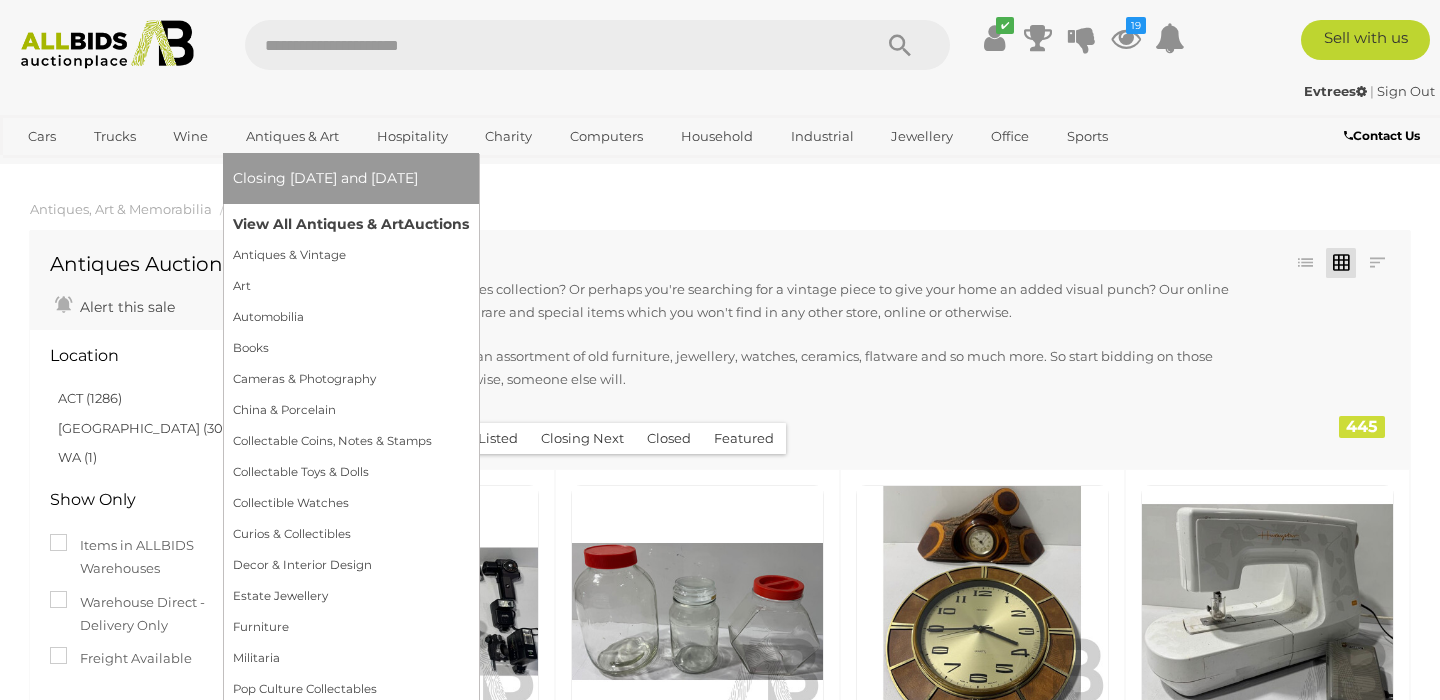 click on "View All Antiques & Art  Auctions" at bounding box center [351, 224] 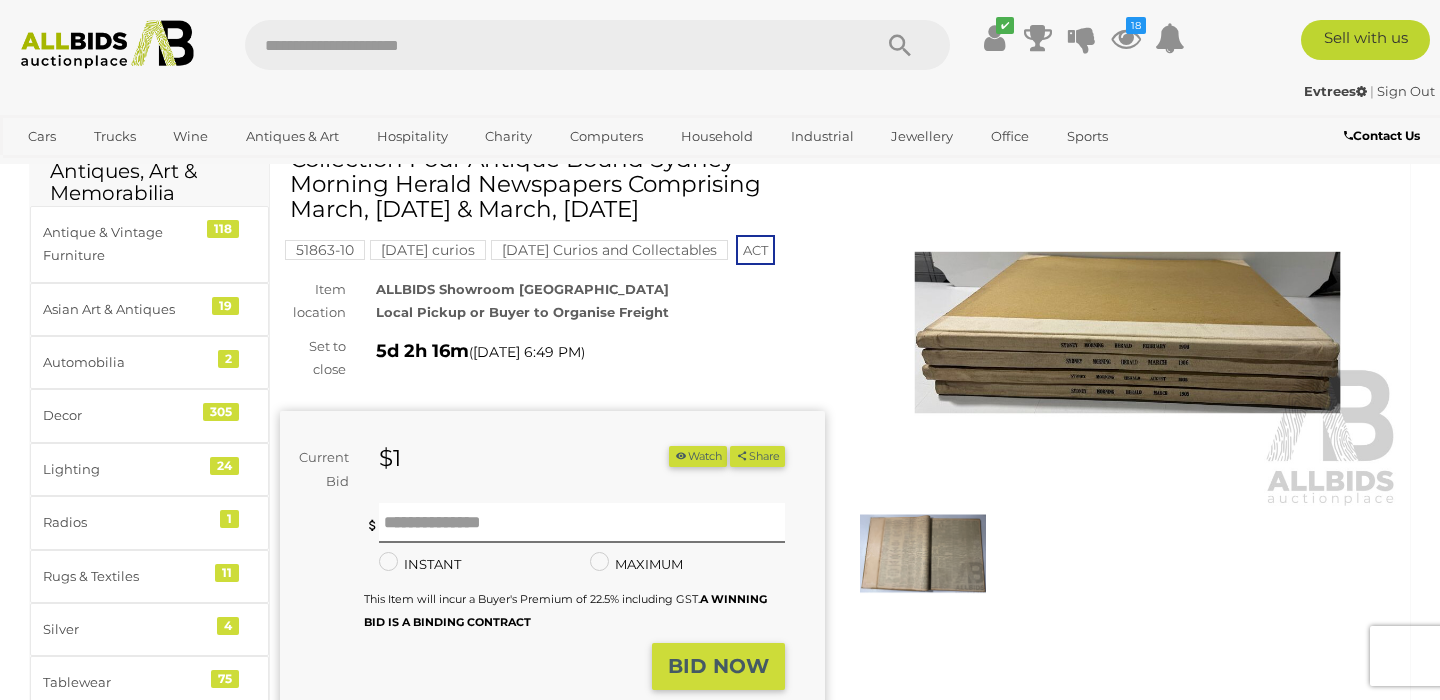 scroll, scrollTop: 97, scrollLeft: 0, axis: vertical 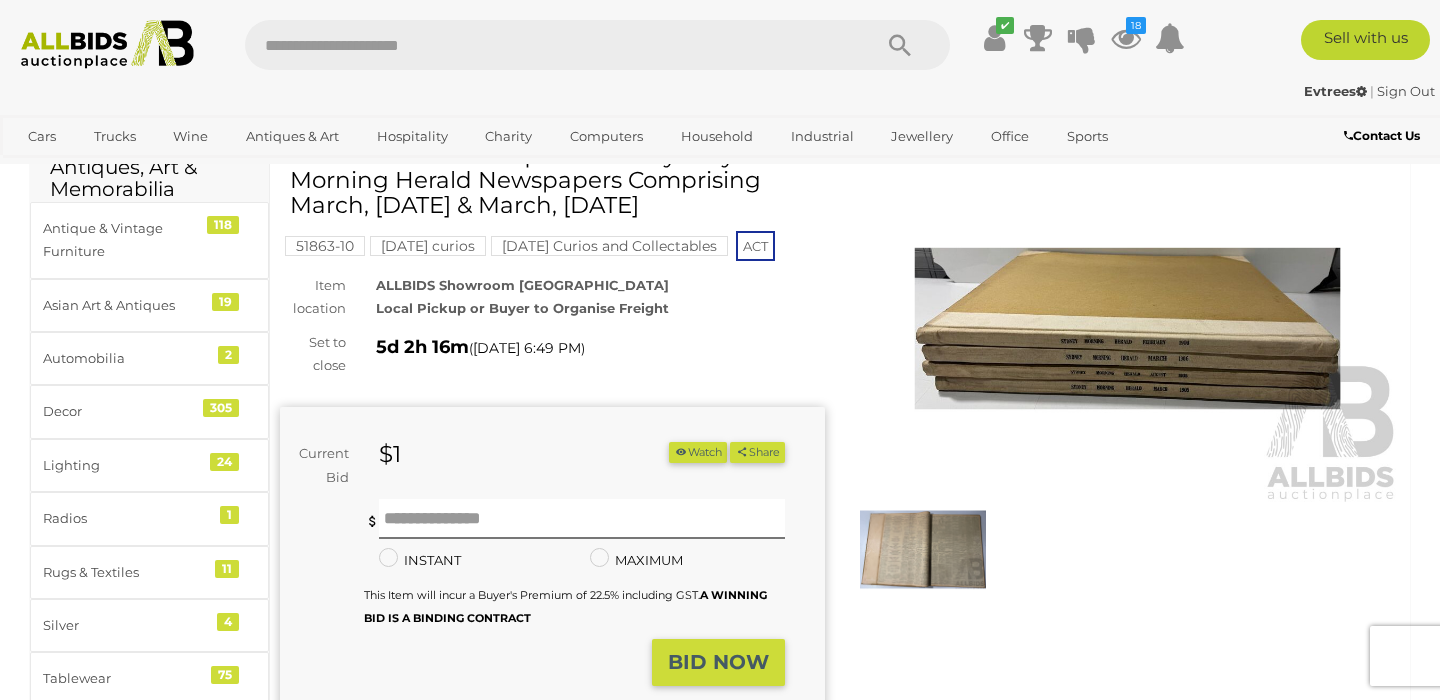 click at bounding box center [923, 549] 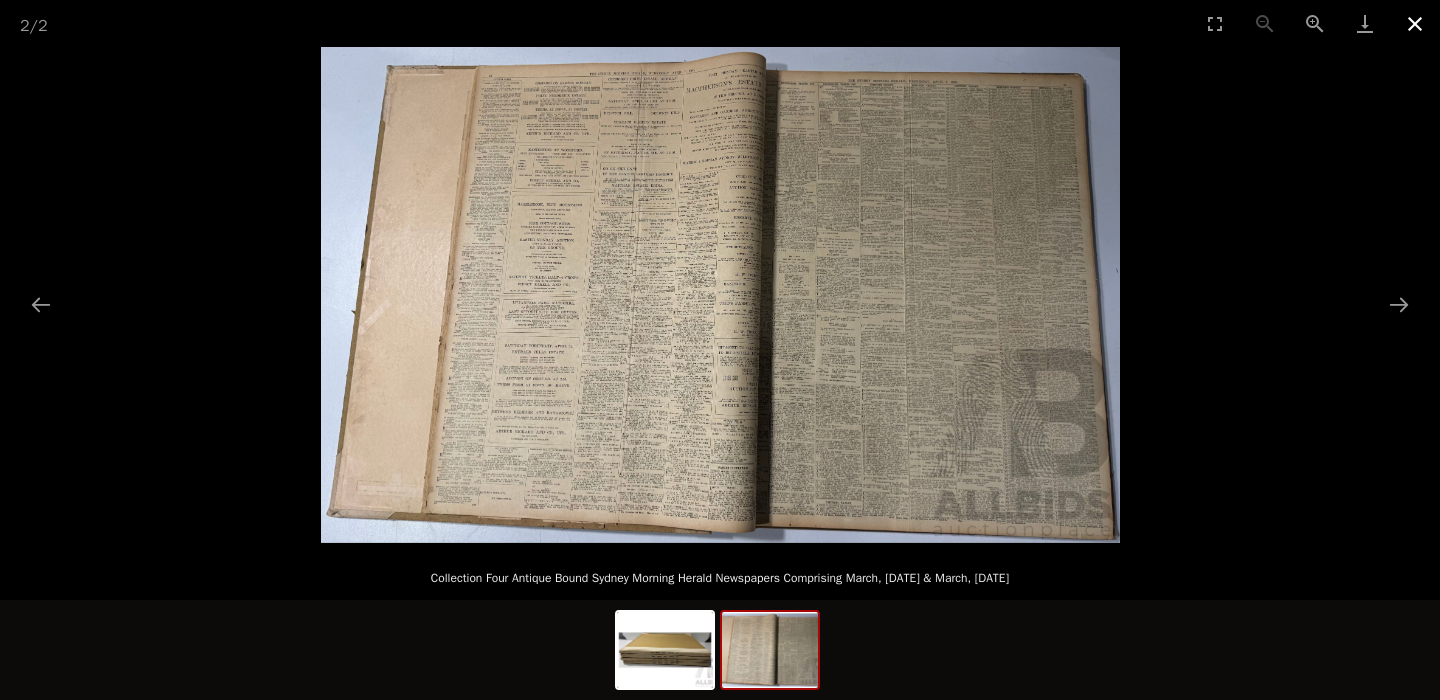 click at bounding box center [1415, 23] 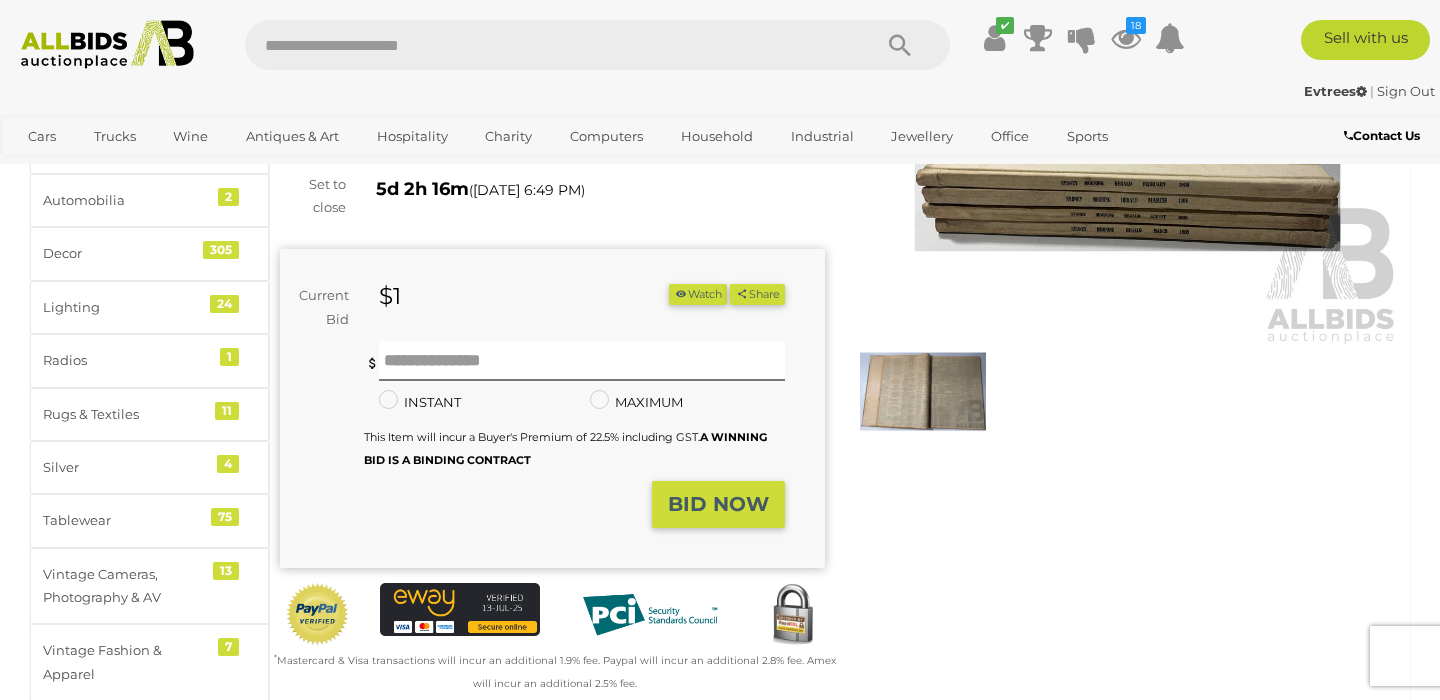scroll, scrollTop: 360, scrollLeft: 0, axis: vertical 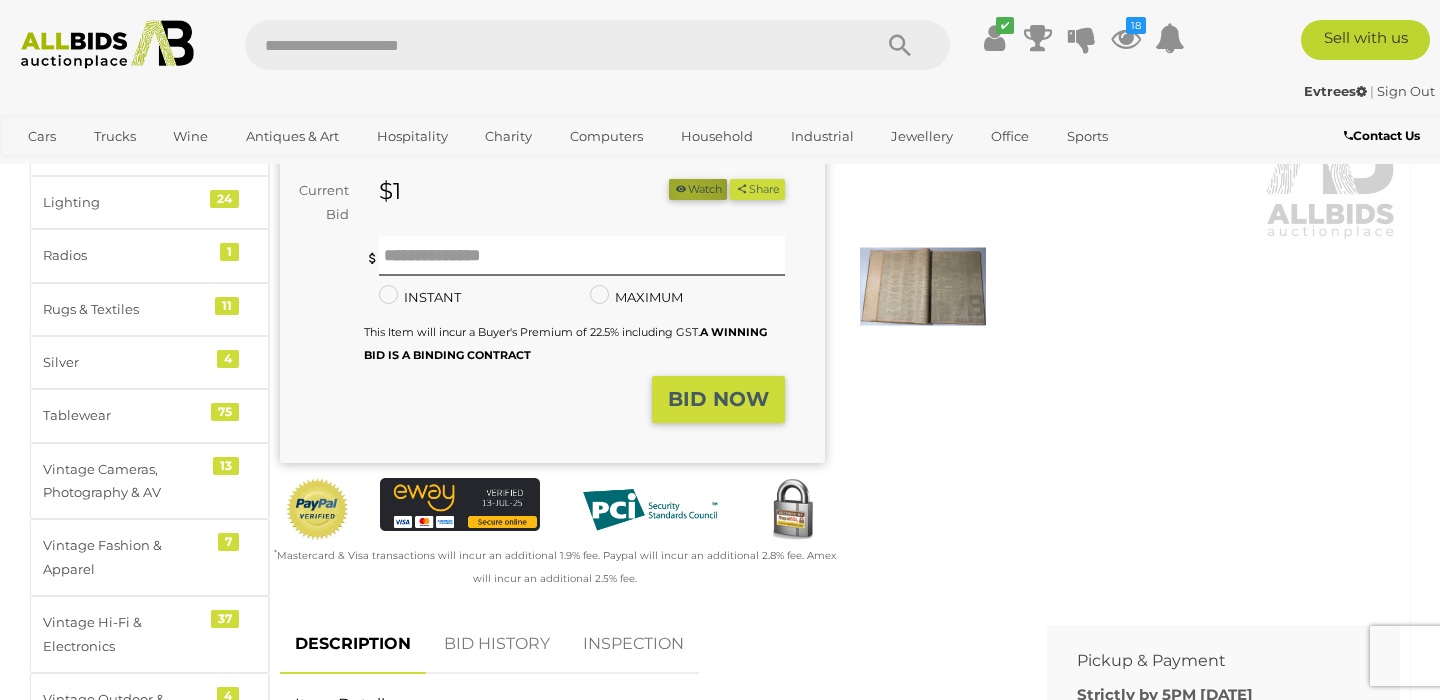 click on "Watch" at bounding box center (698, 189) 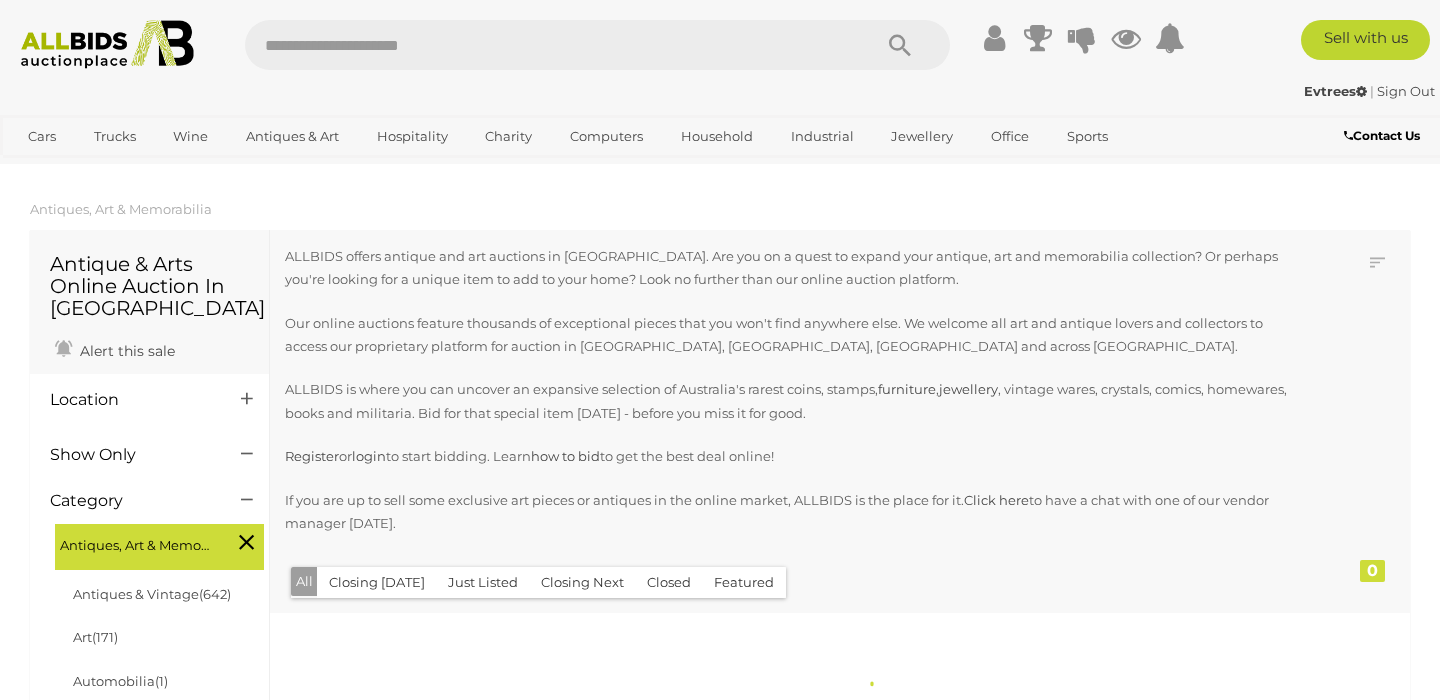 scroll, scrollTop: 0, scrollLeft: 0, axis: both 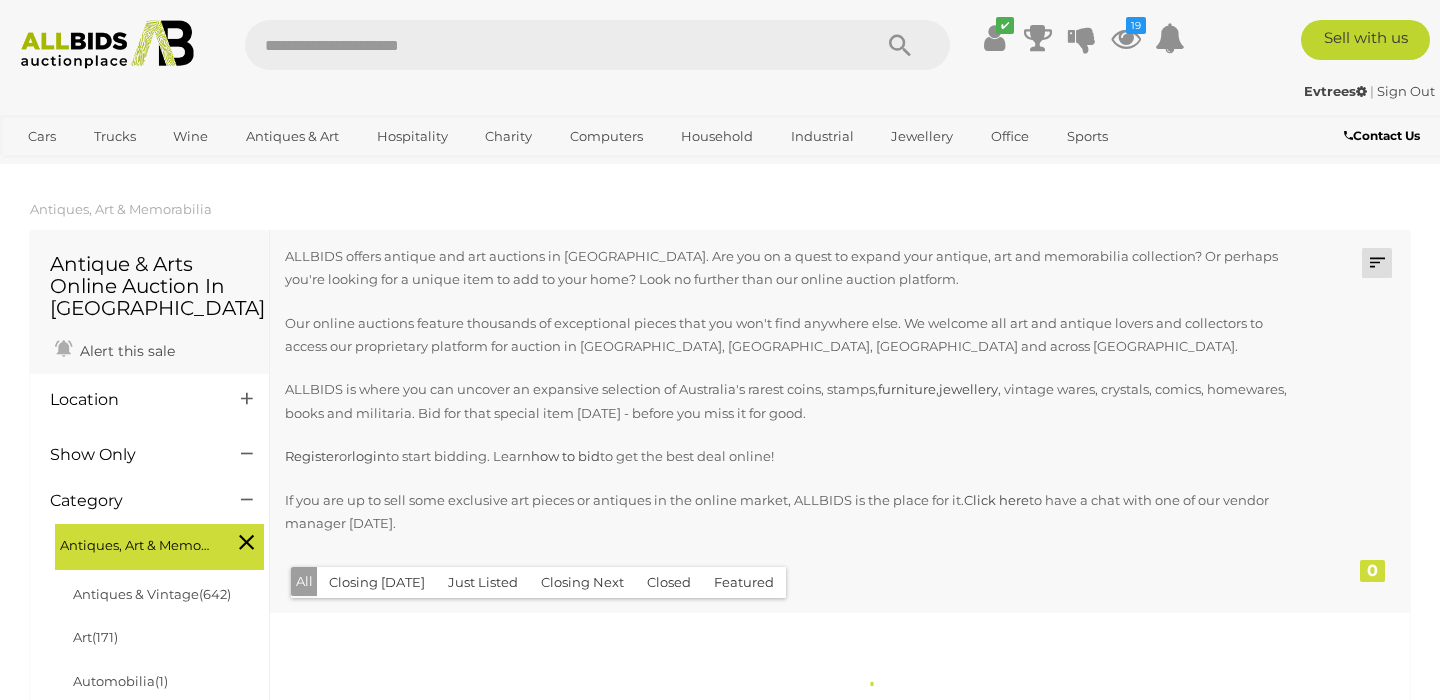 click at bounding box center [1377, 263] 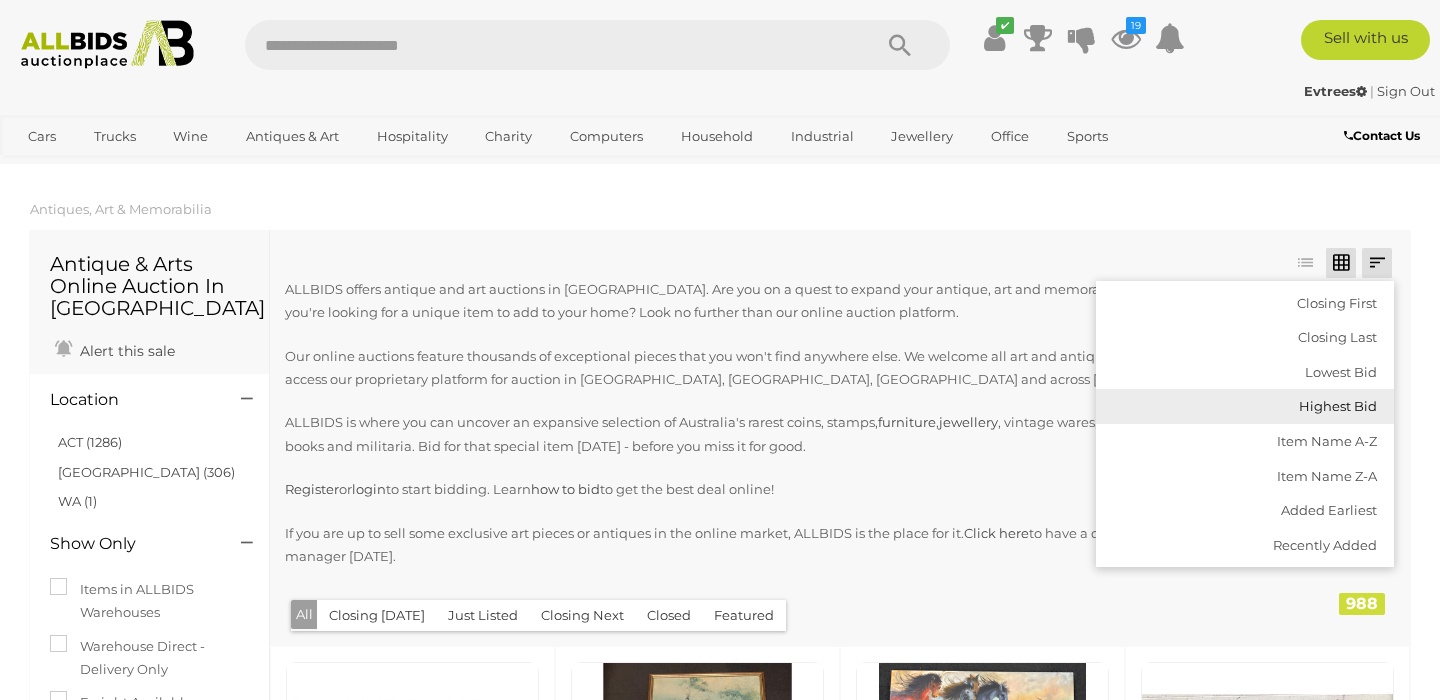 click on "Highest Bid" at bounding box center (1245, 406) 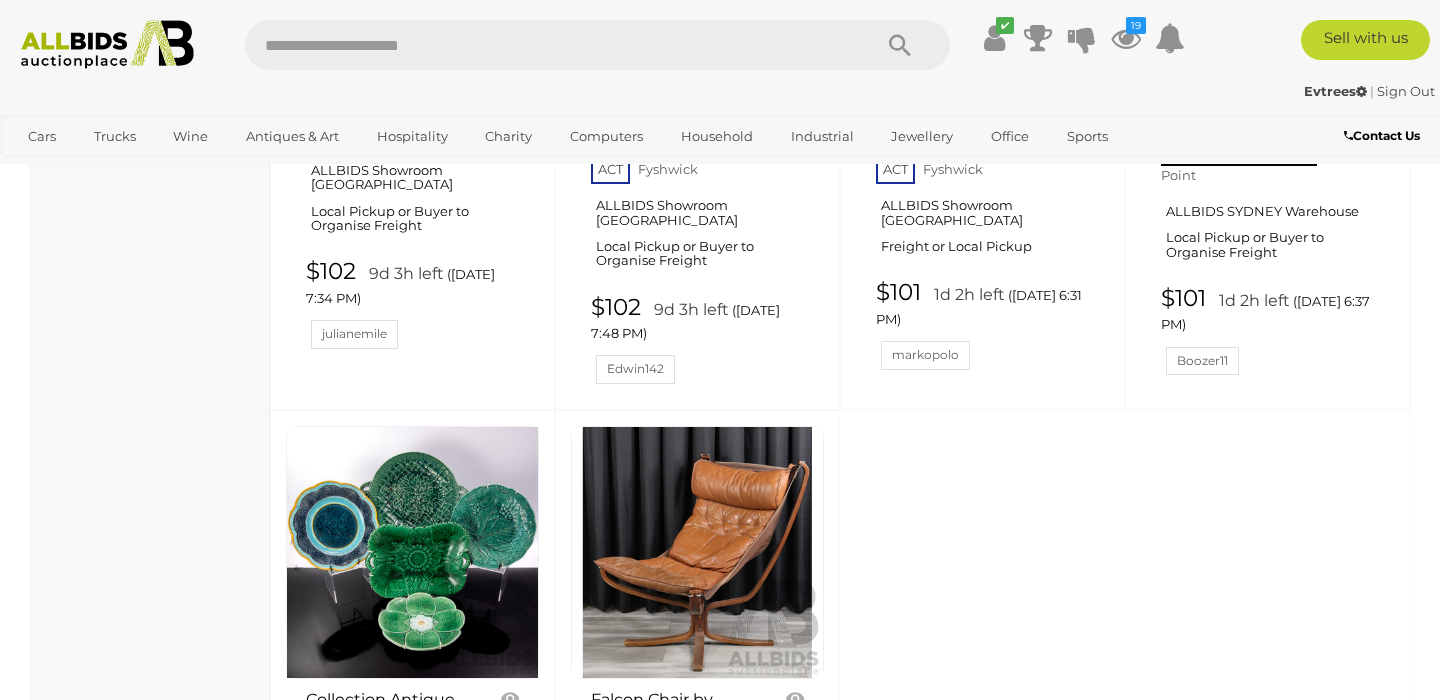 scroll, scrollTop: 8427, scrollLeft: 0, axis: vertical 